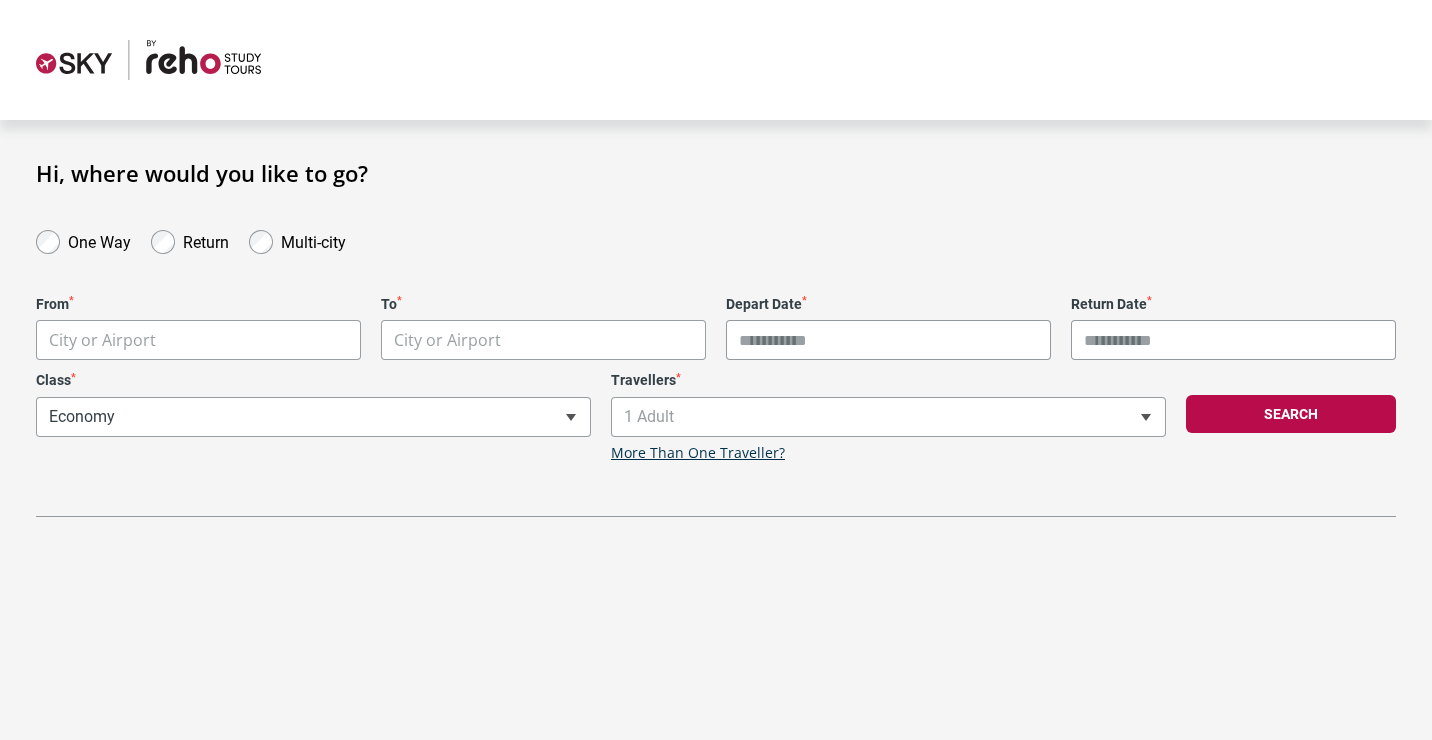 scroll, scrollTop: 0, scrollLeft: 0, axis: both 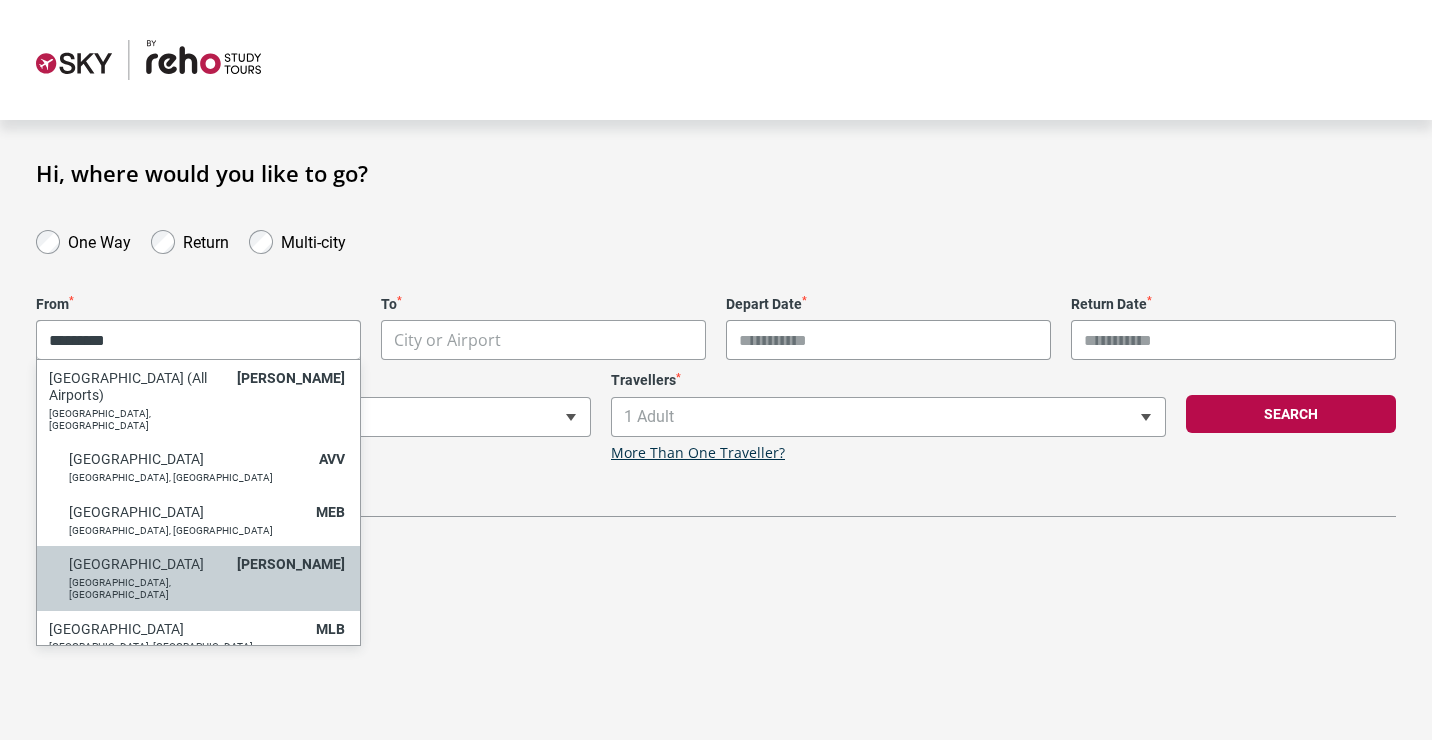 type on "*********" 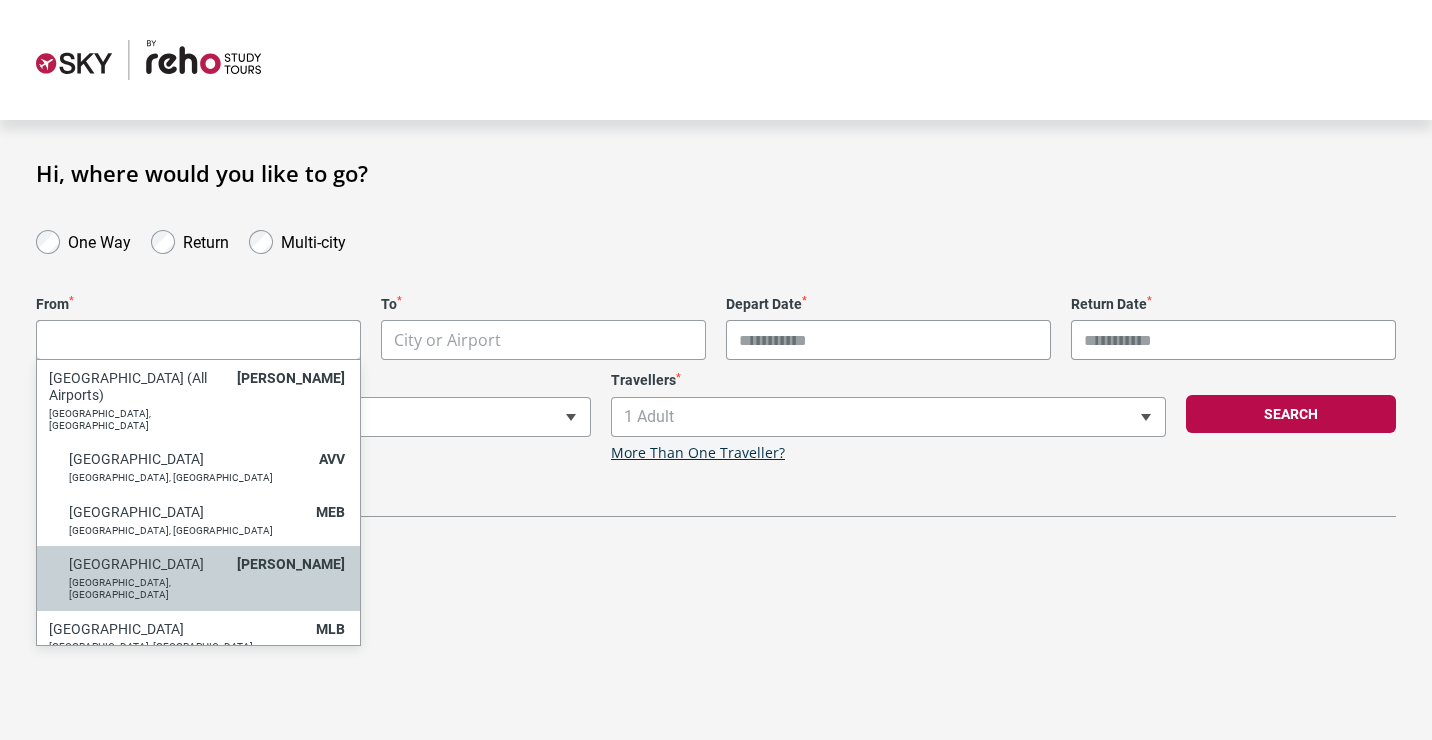 select on "MELA" 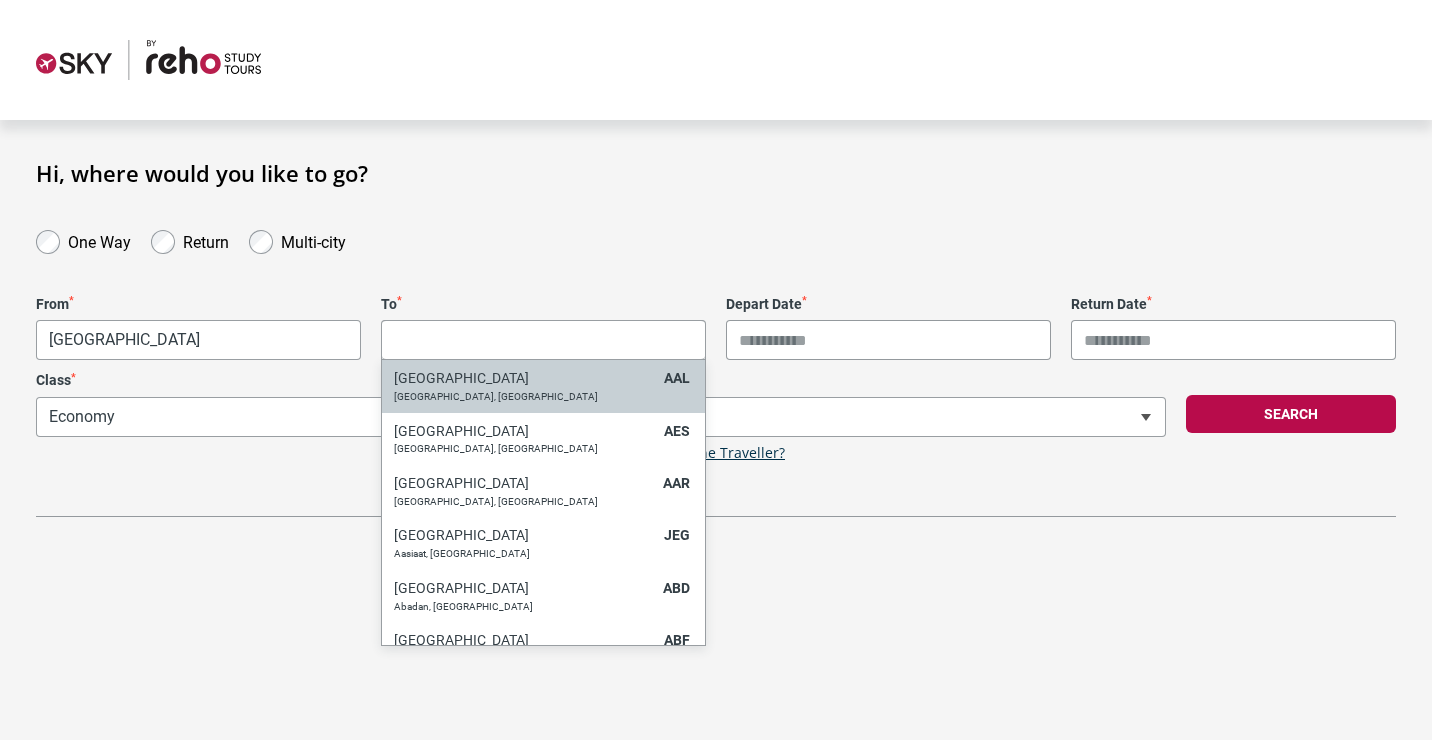click on "**********" at bounding box center [716, 370] 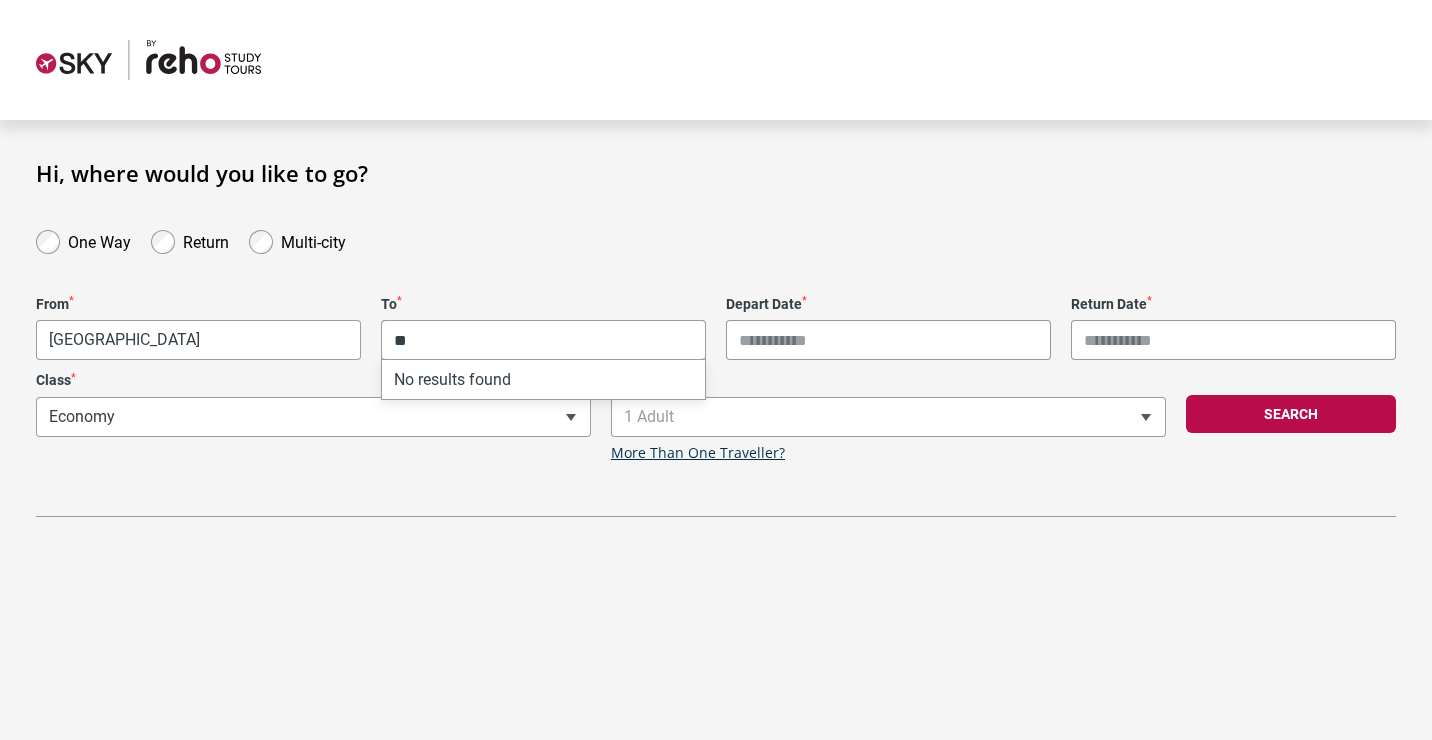 type on "*" 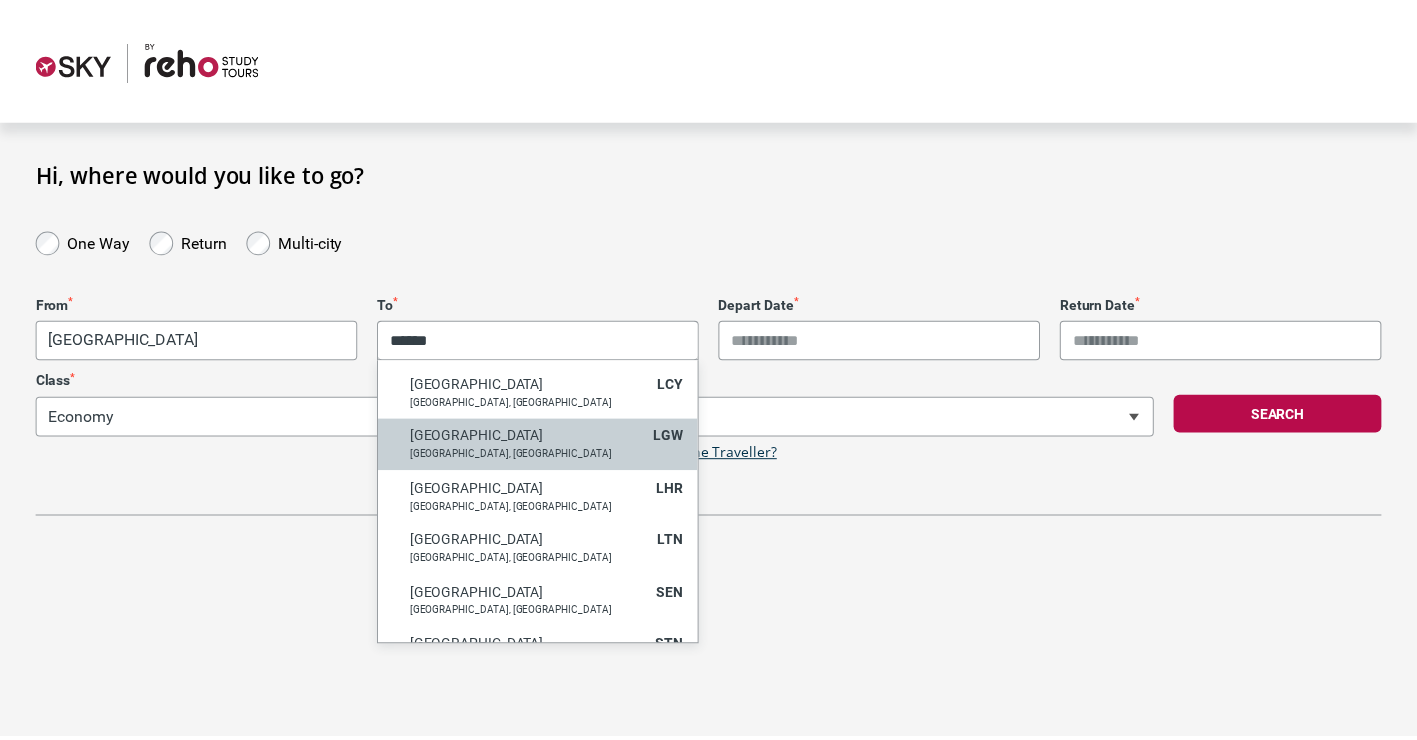 scroll, scrollTop: 102, scrollLeft: 0, axis: vertical 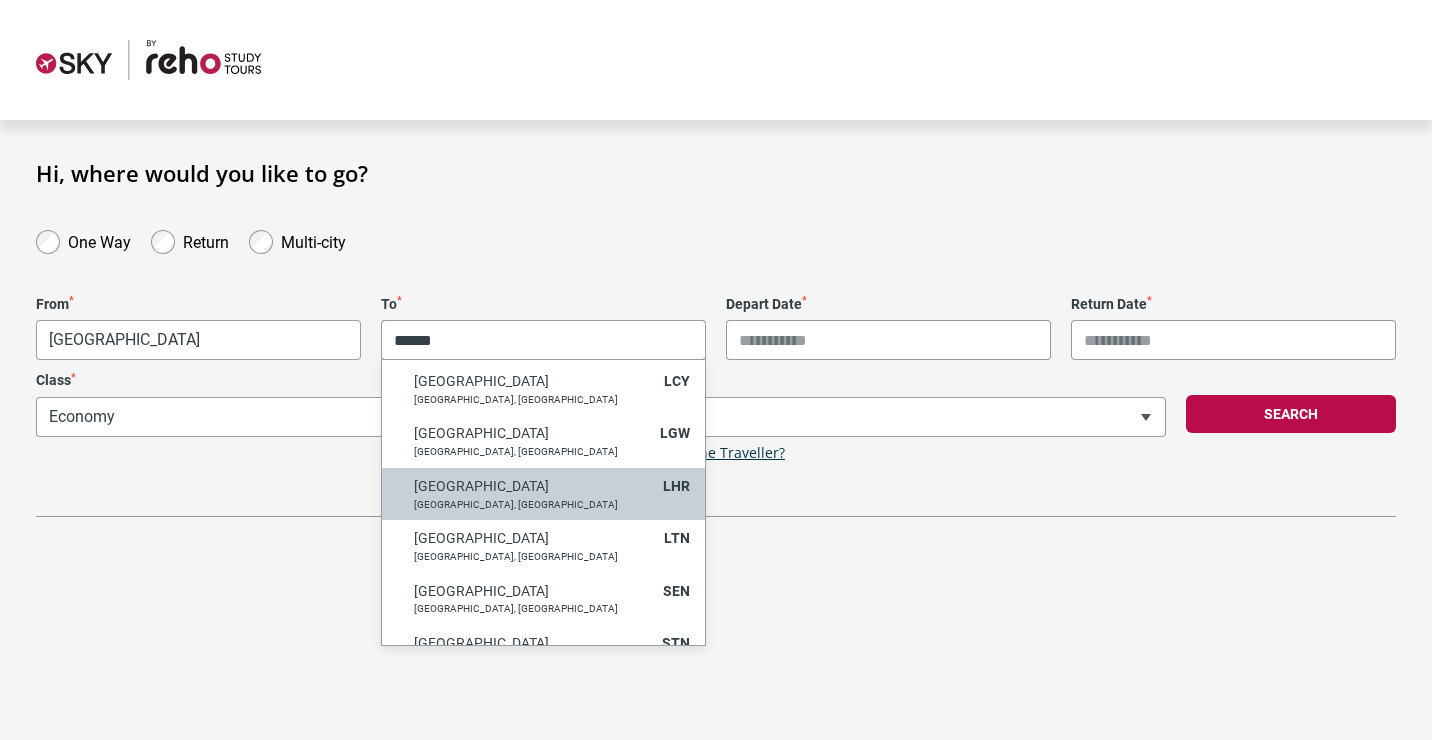 type on "******" 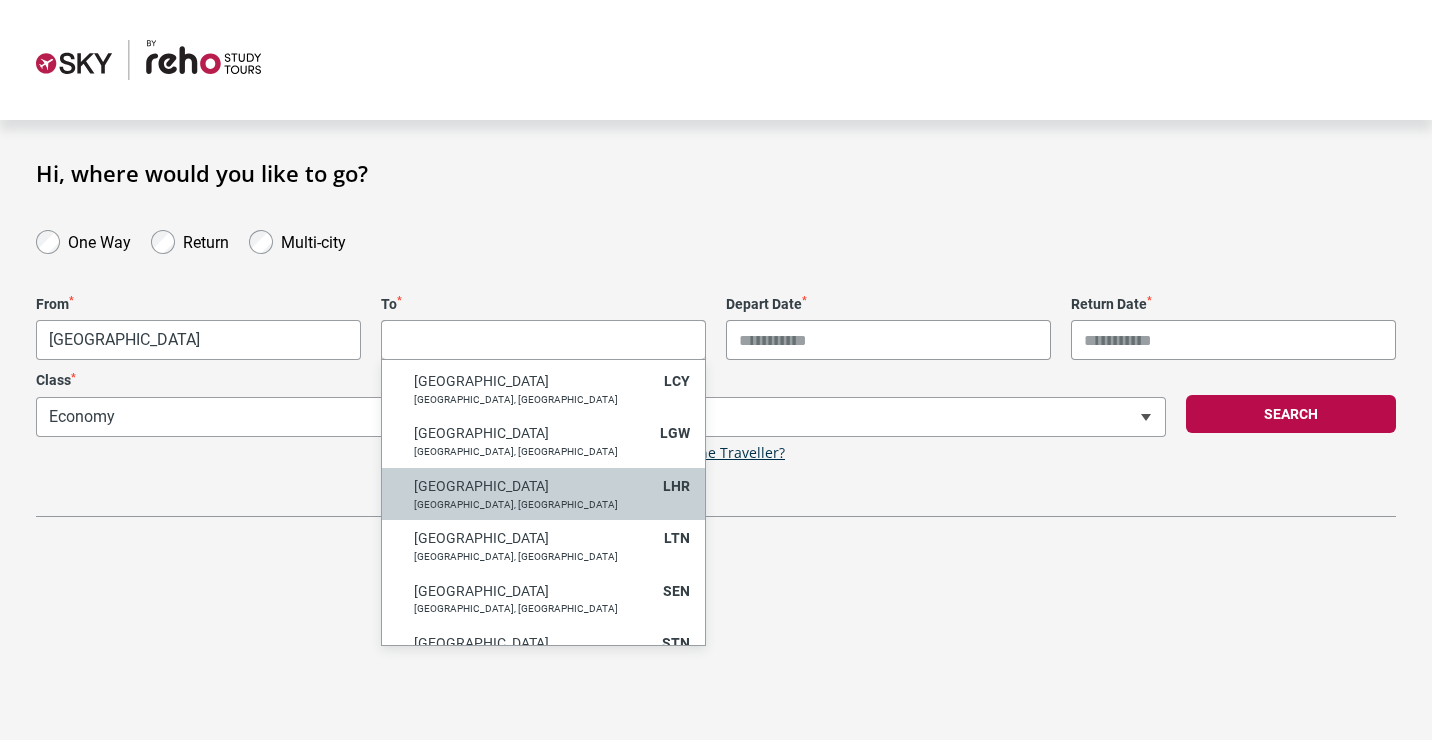 select on "LHRA" 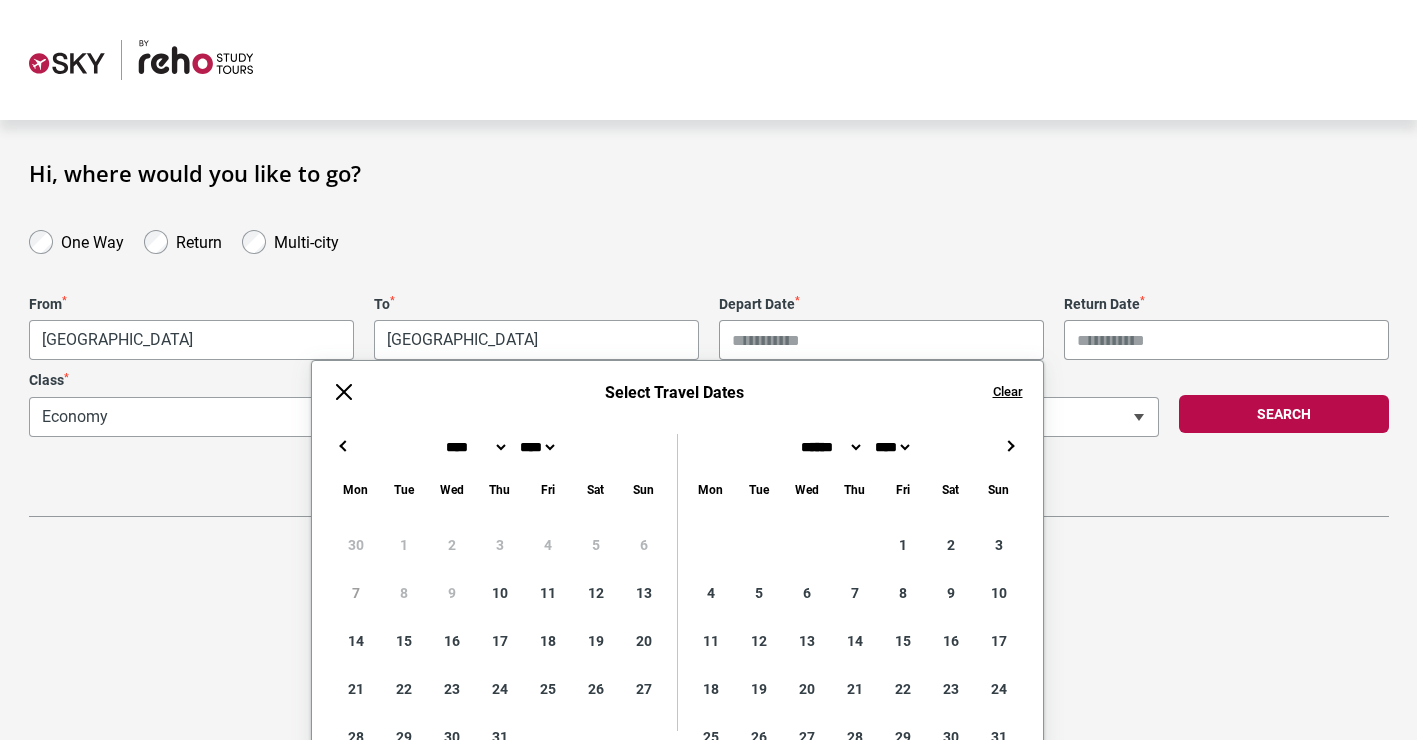 click on "Depart Date  *" at bounding box center (881, 340) 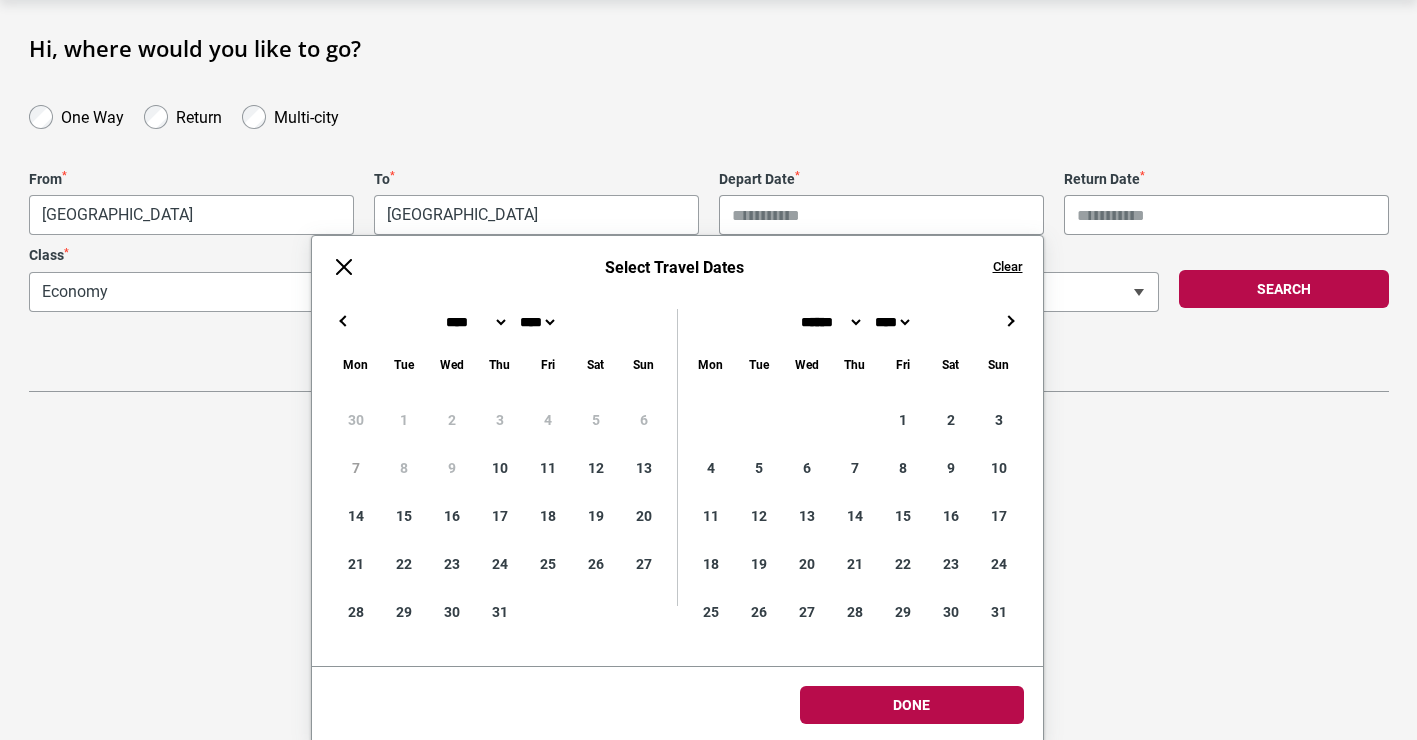 scroll, scrollTop: 129, scrollLeft: 0, axis: vertical 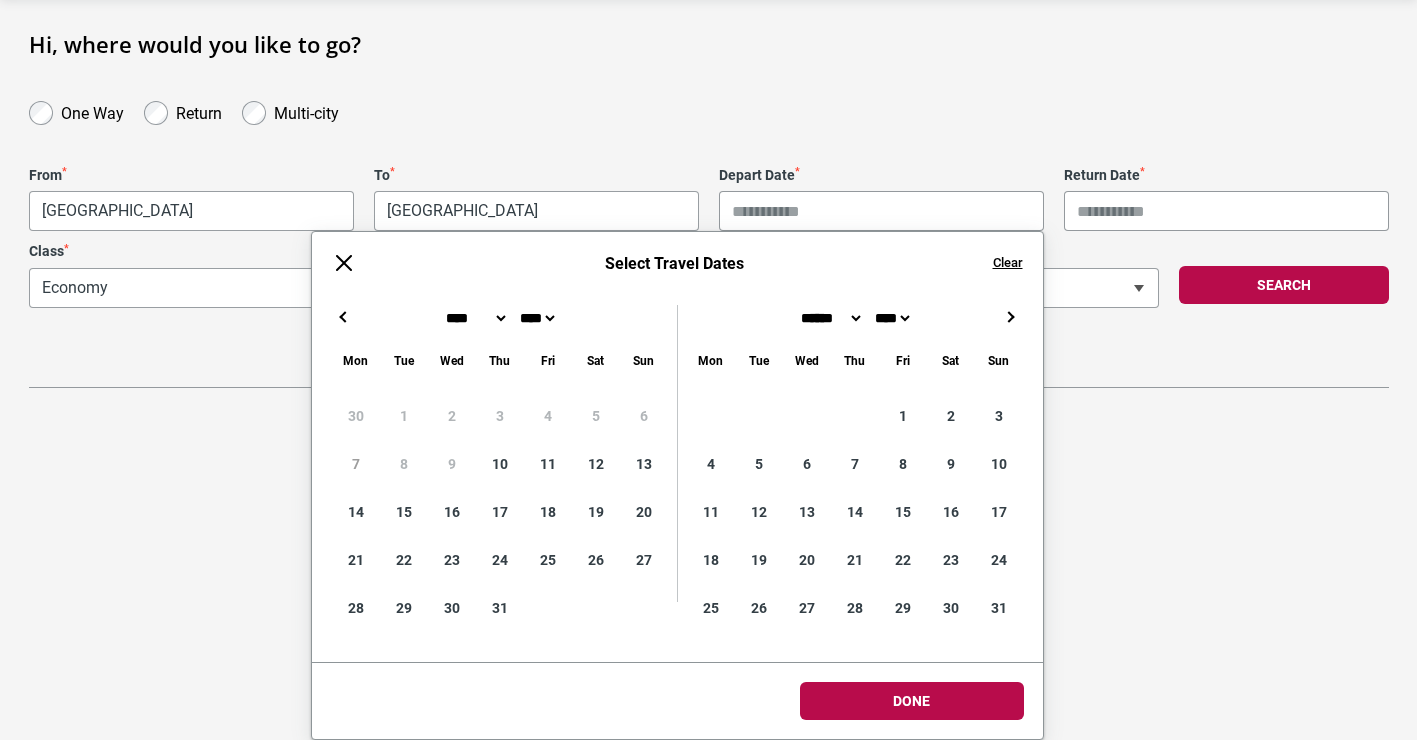 click on "→" at bounding box center [1011, 317] 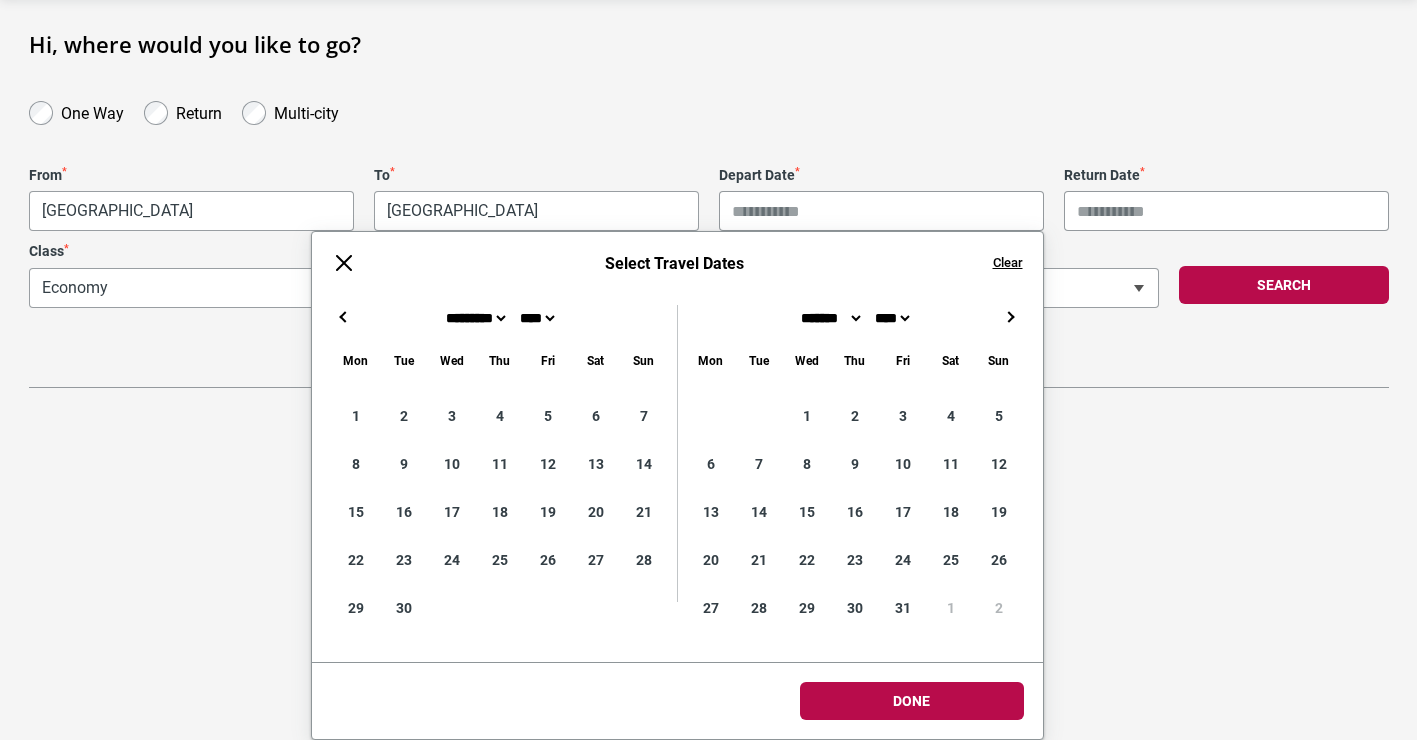 type on "**********" 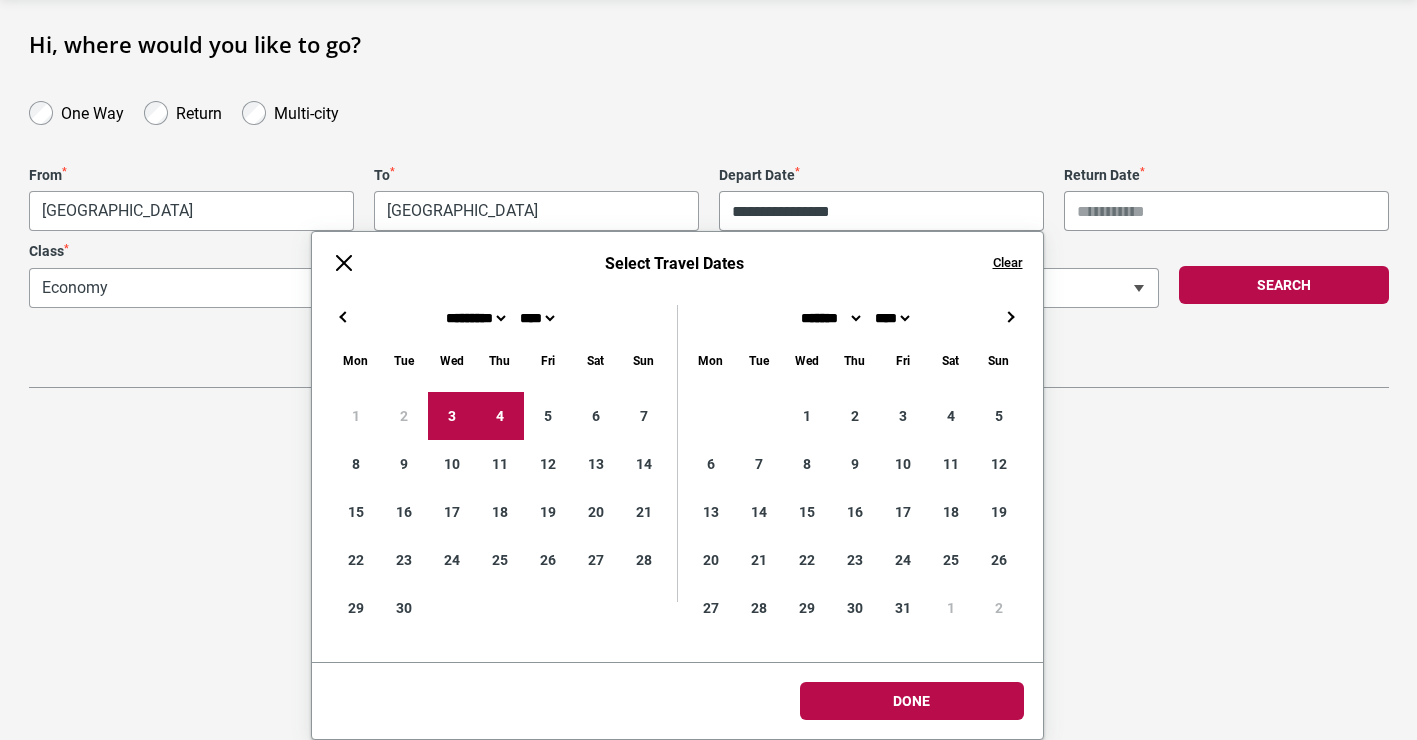 click on "Return Date  *" at bounding box center [1226, 211] 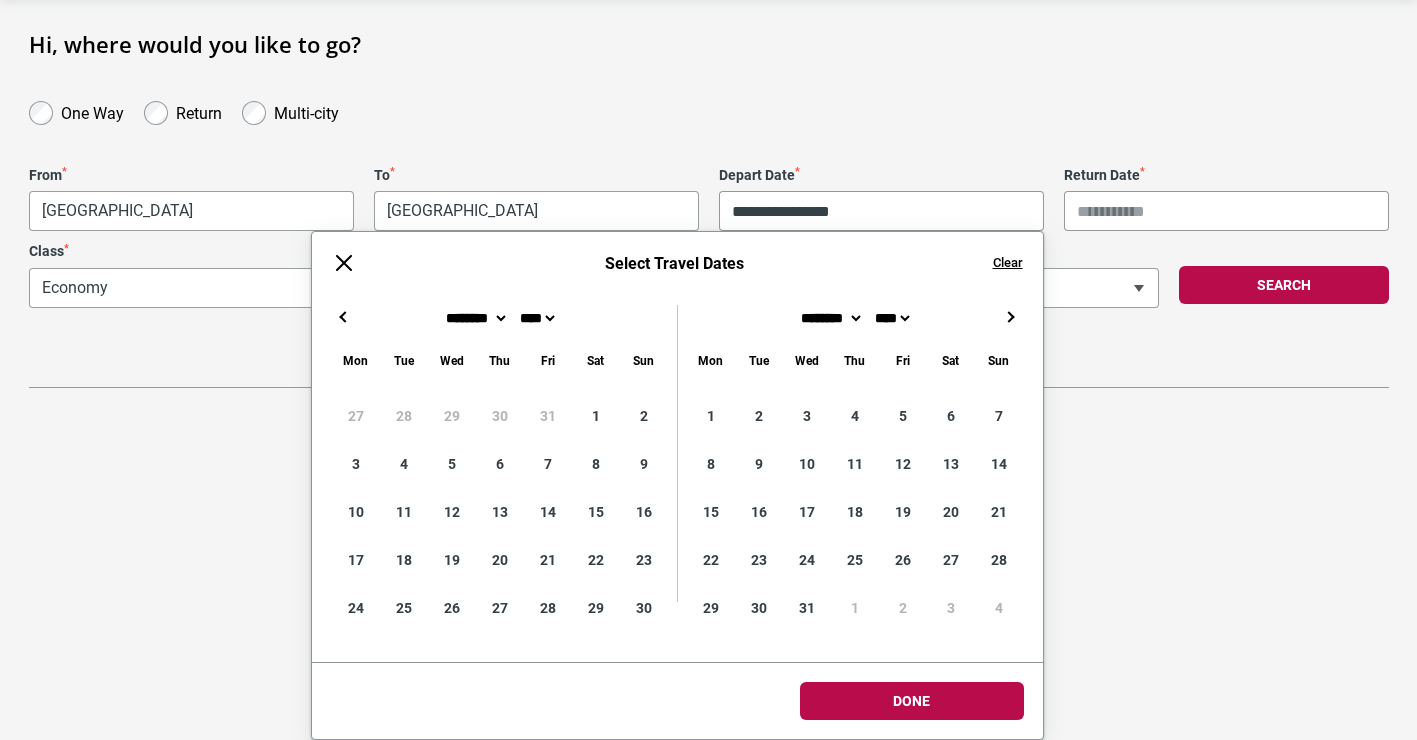 click on "→" at bounding box center [1011, 317] 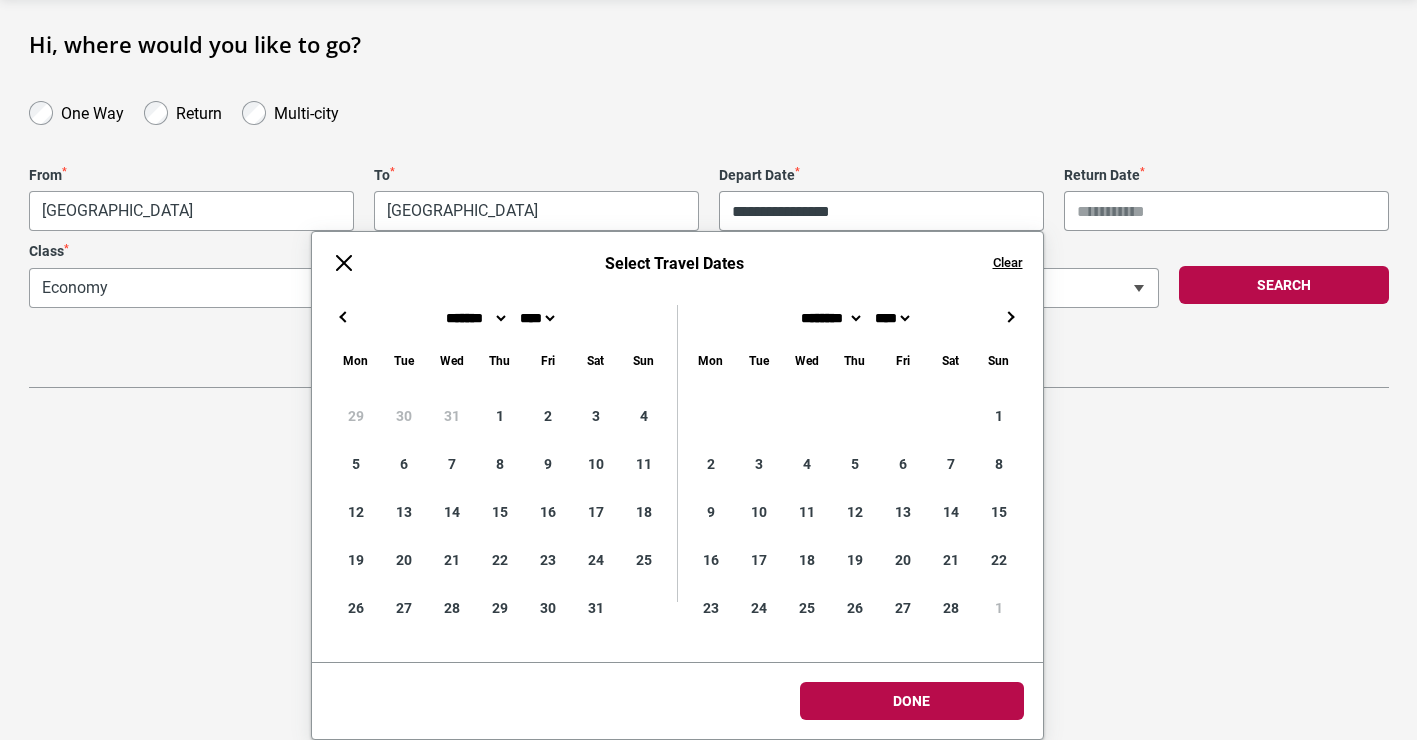 click on "→" at bounding box center [1011, 317] 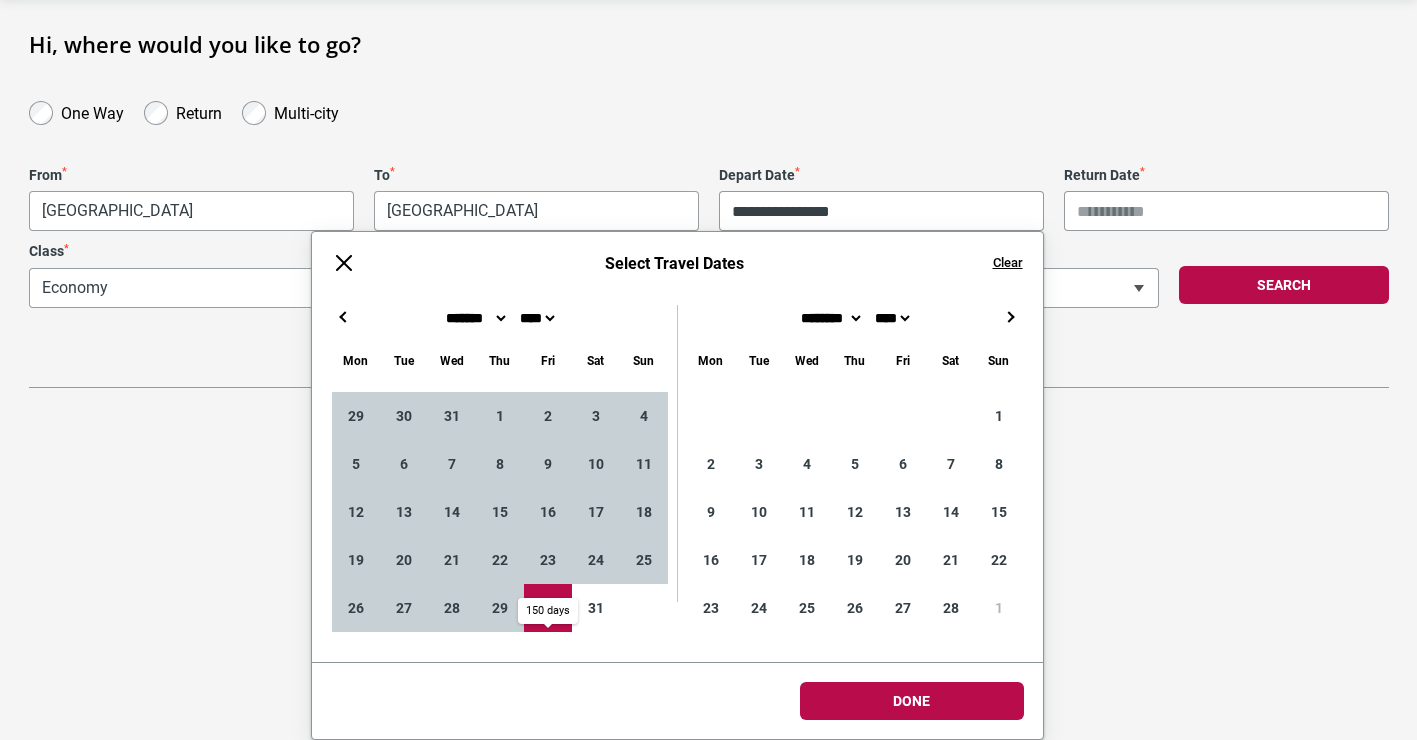 type on "**********" 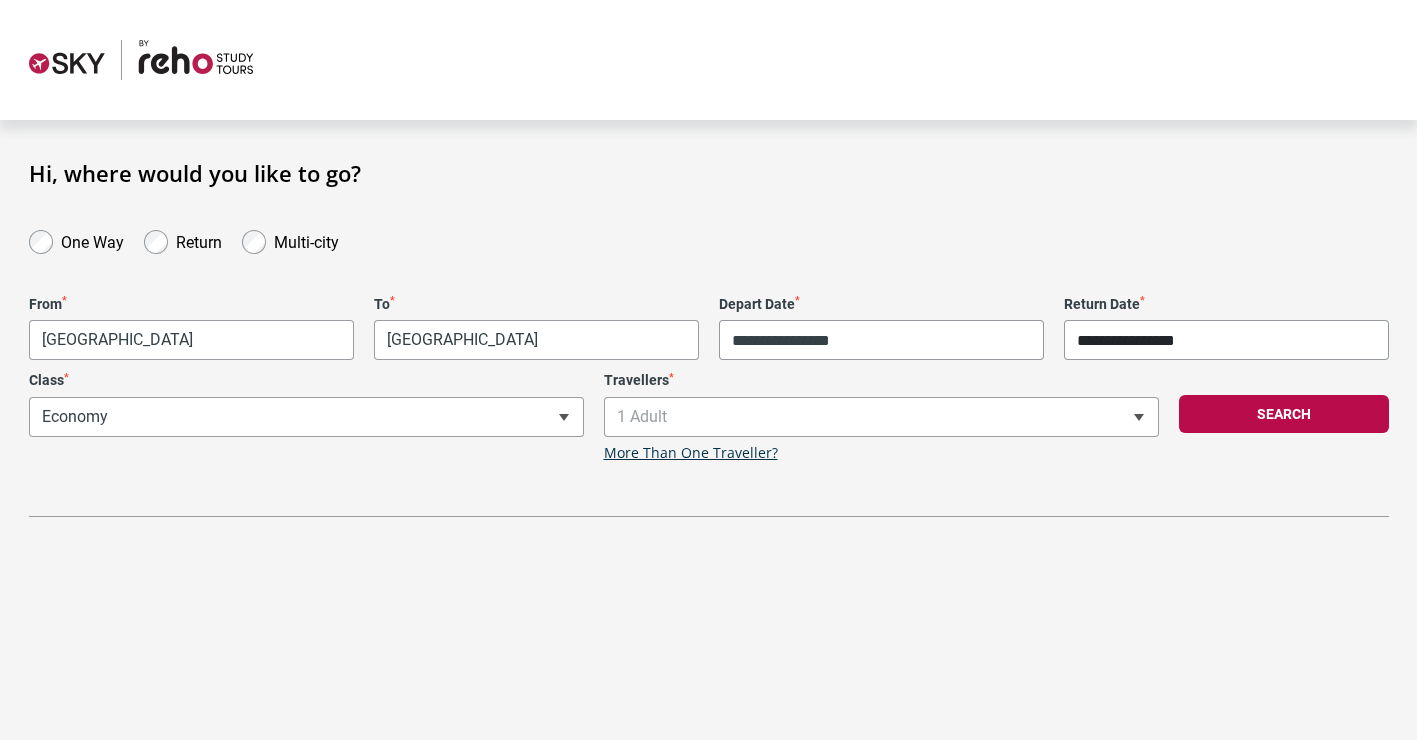 scroll, scrollTop: 0, scrollLeft: 0, axis: both 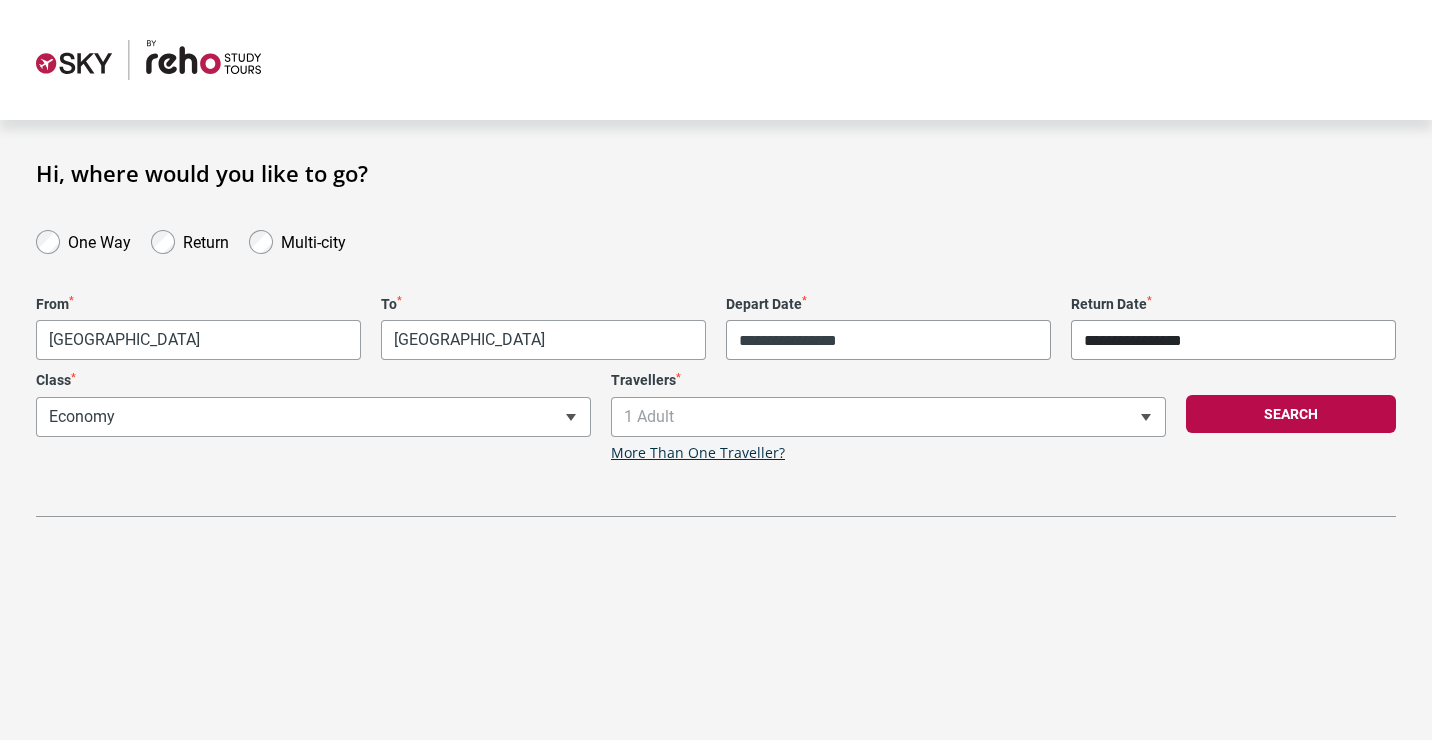 click on "**********" at bounding box center (716, 370) 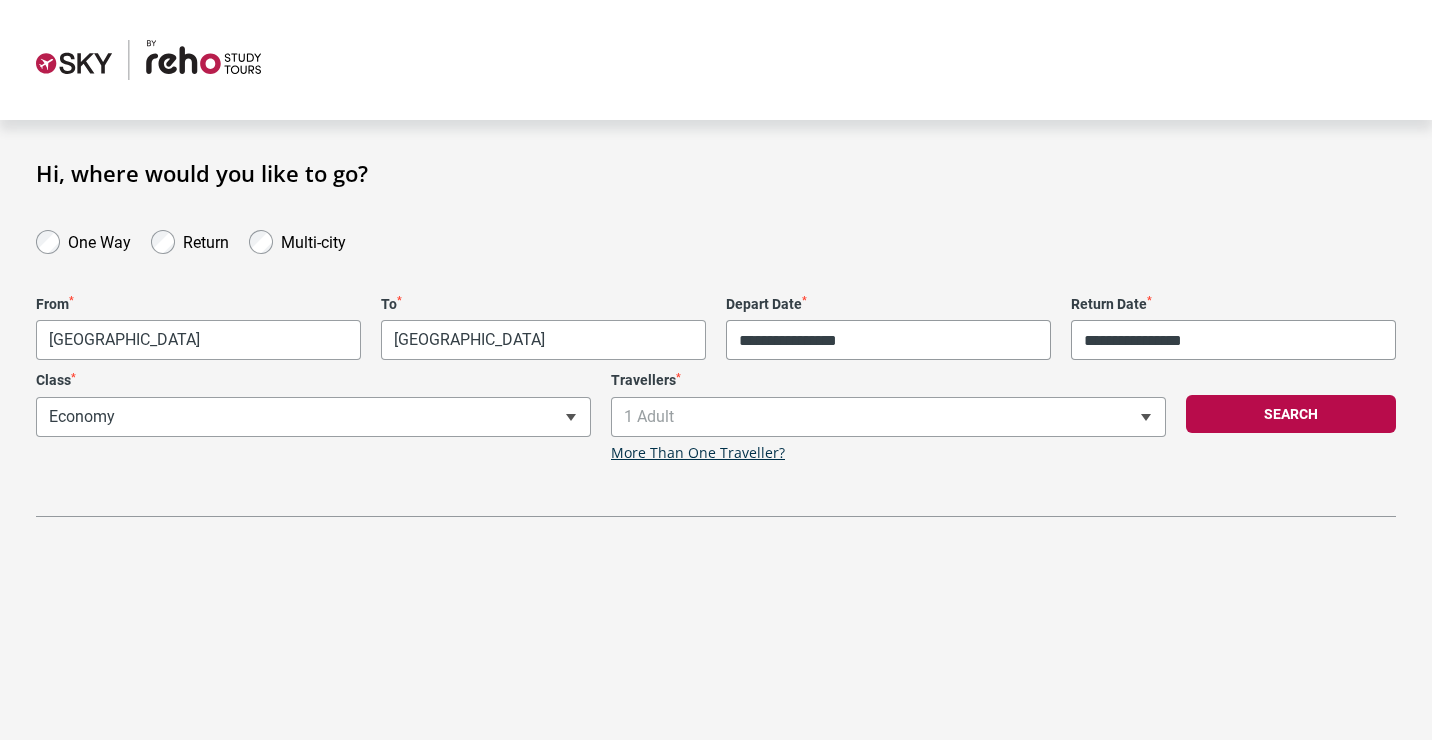 click on "1 Adult" at bounding box center (888, 417) 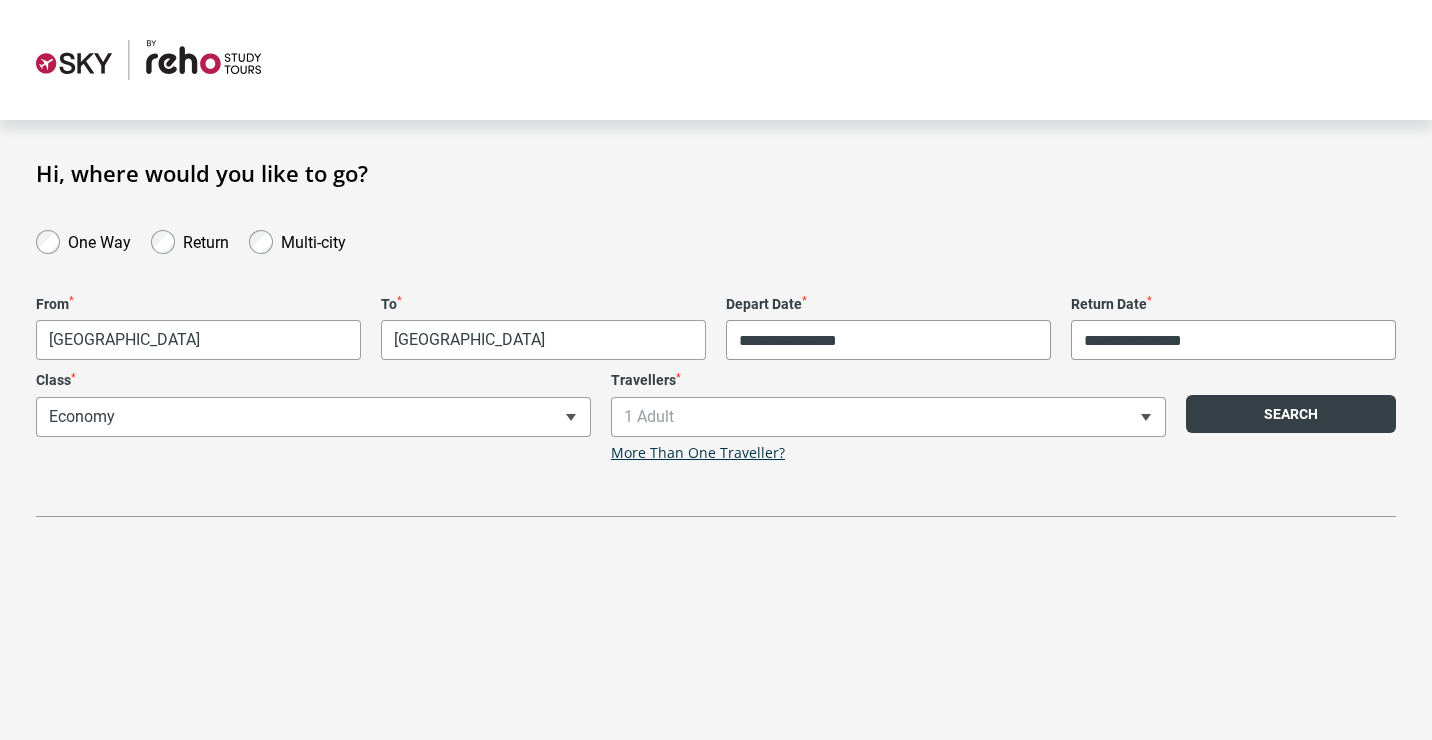 click on "Search" at bounding box center [1291, 414] 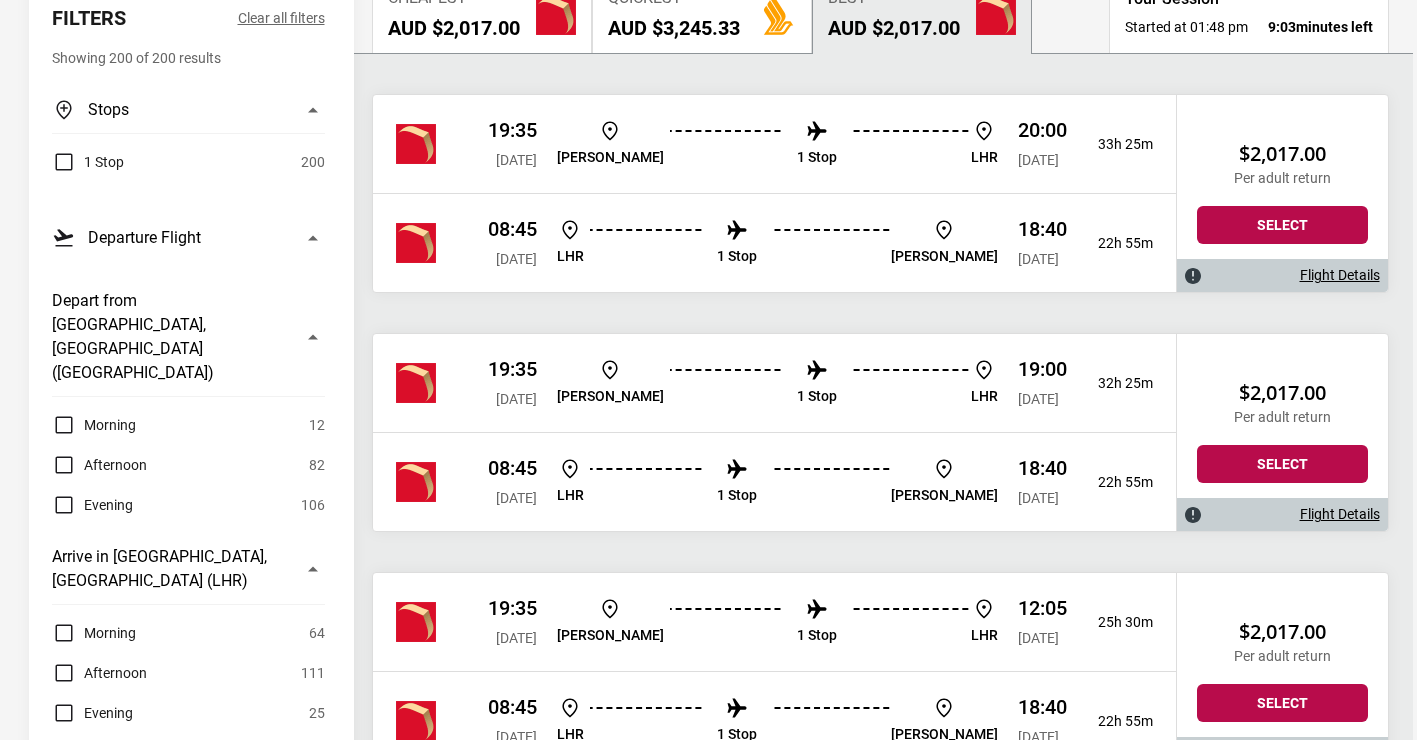 scroll, scrollTop: 281, scrollLeft: 0, axis: vertical 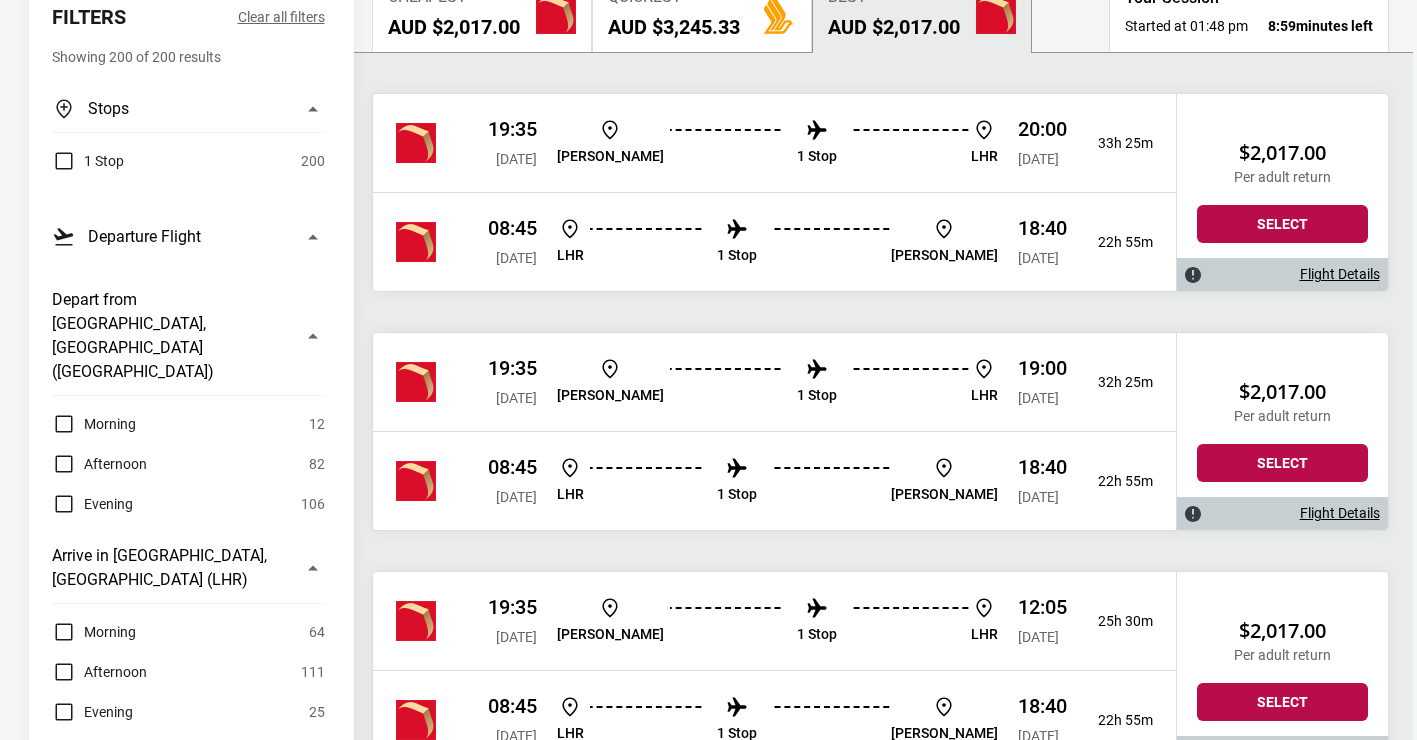 click on "Morning" at bounding box center [94, 632] 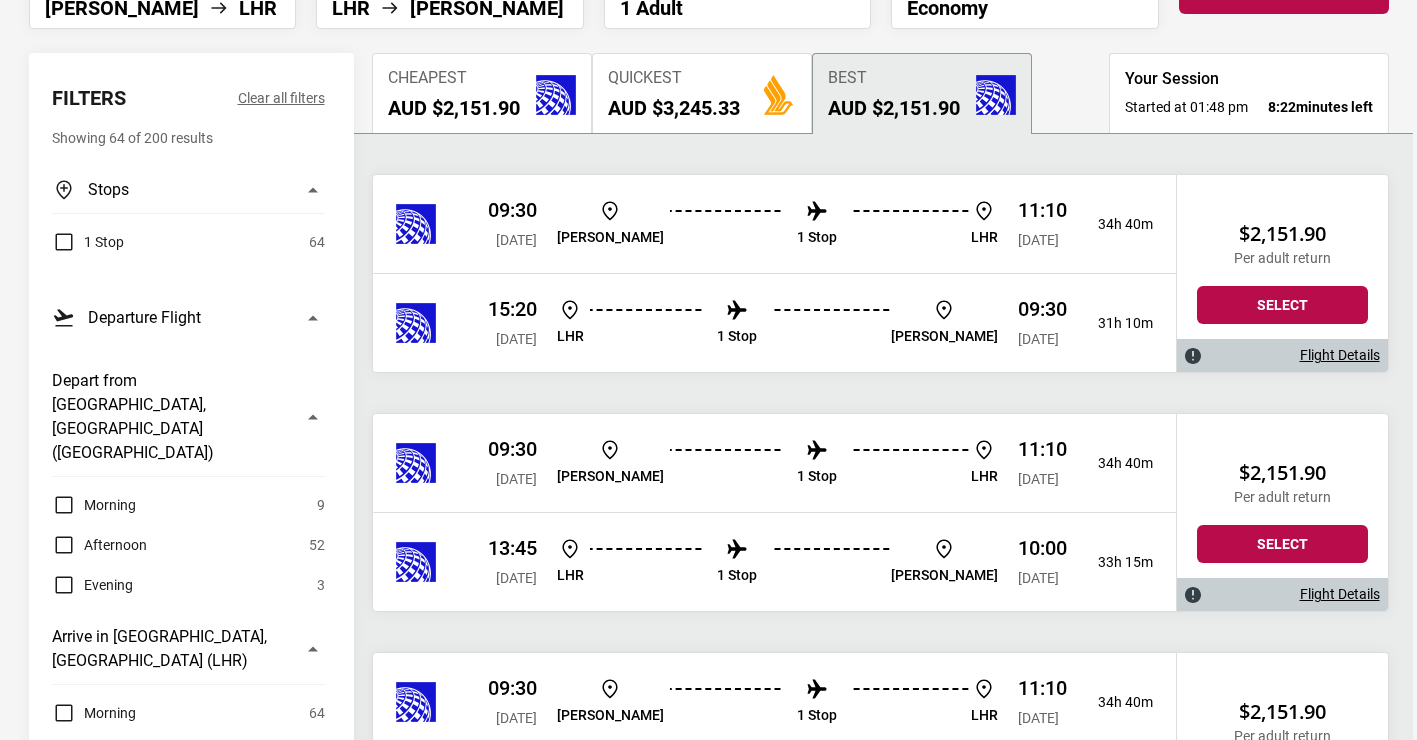 scroll, scrollTop: 199, scrollLeft: 0, axis: vertical 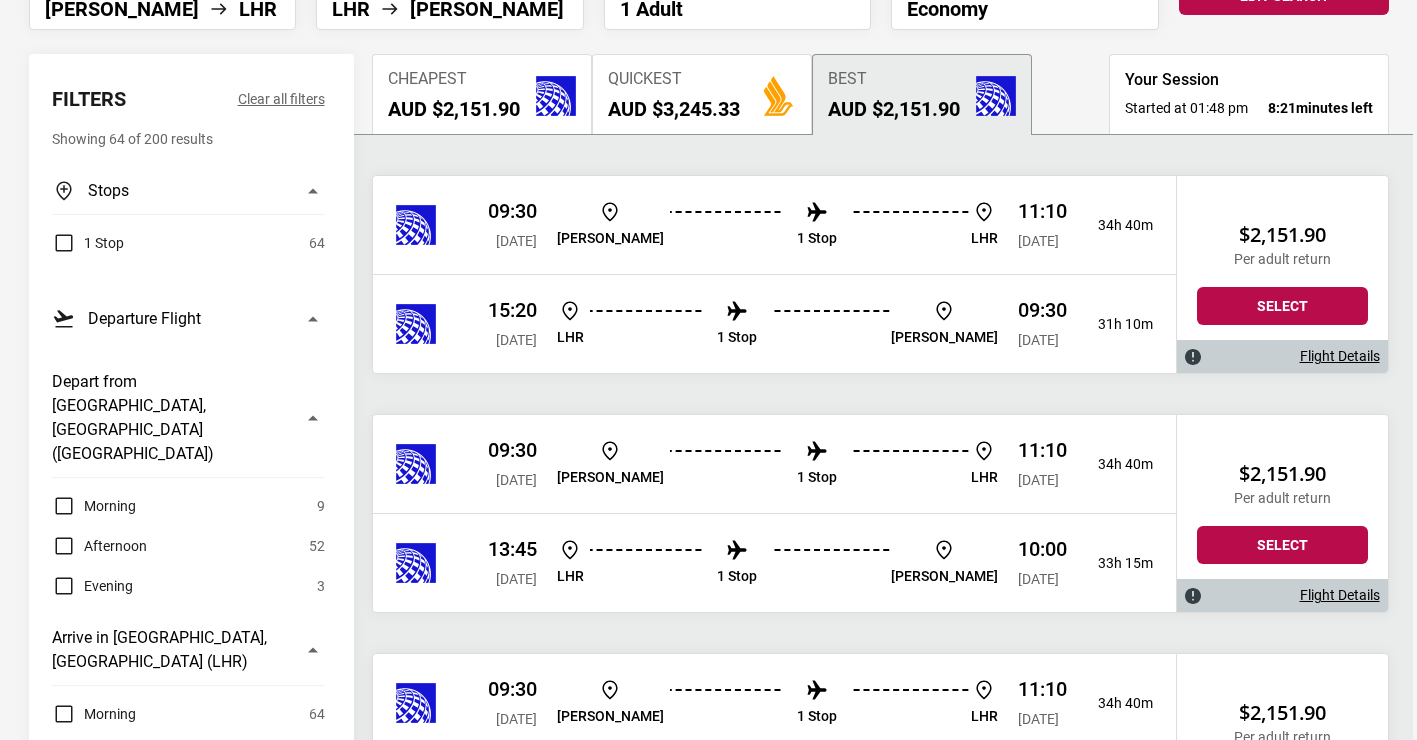 click on "Morning" at bounding box center (94, 714) 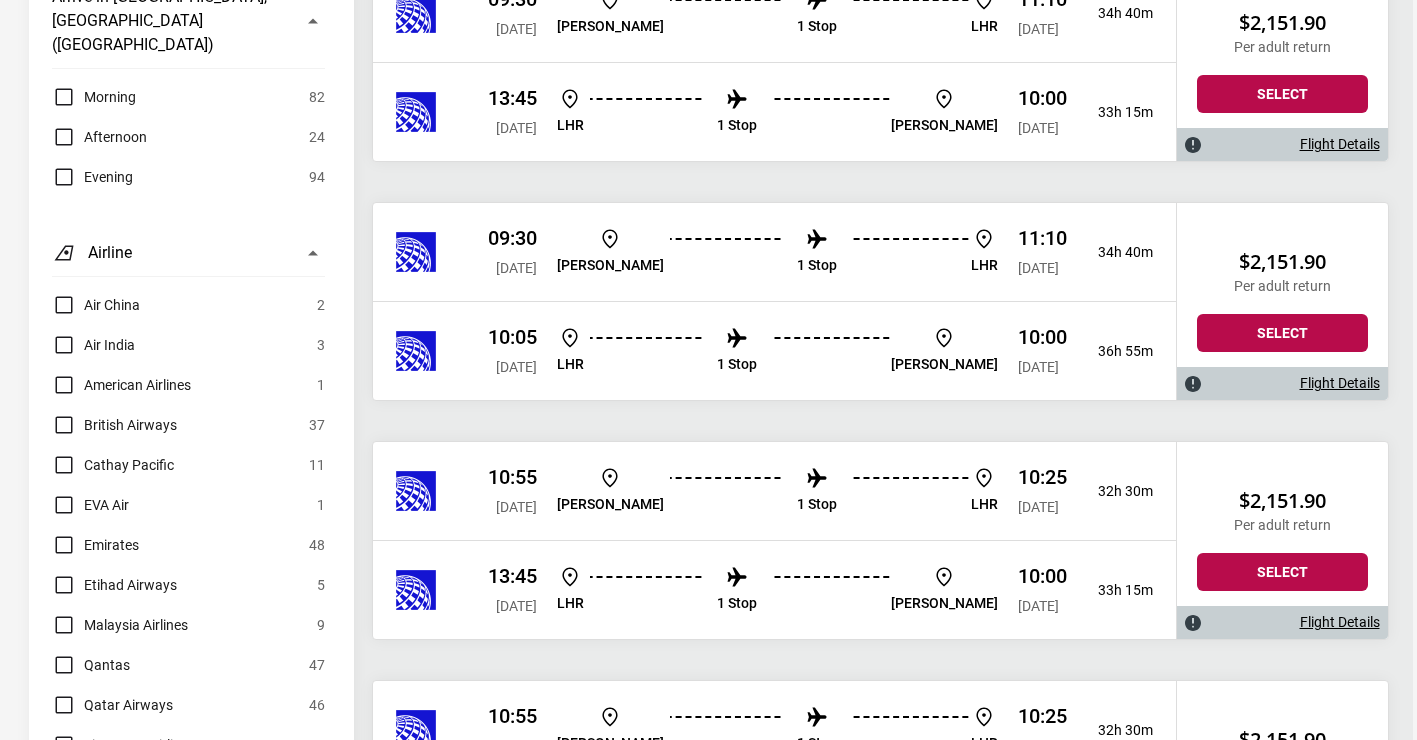 scroll, scrollTop: 1395, scrollLeft: 0, axis: vertical 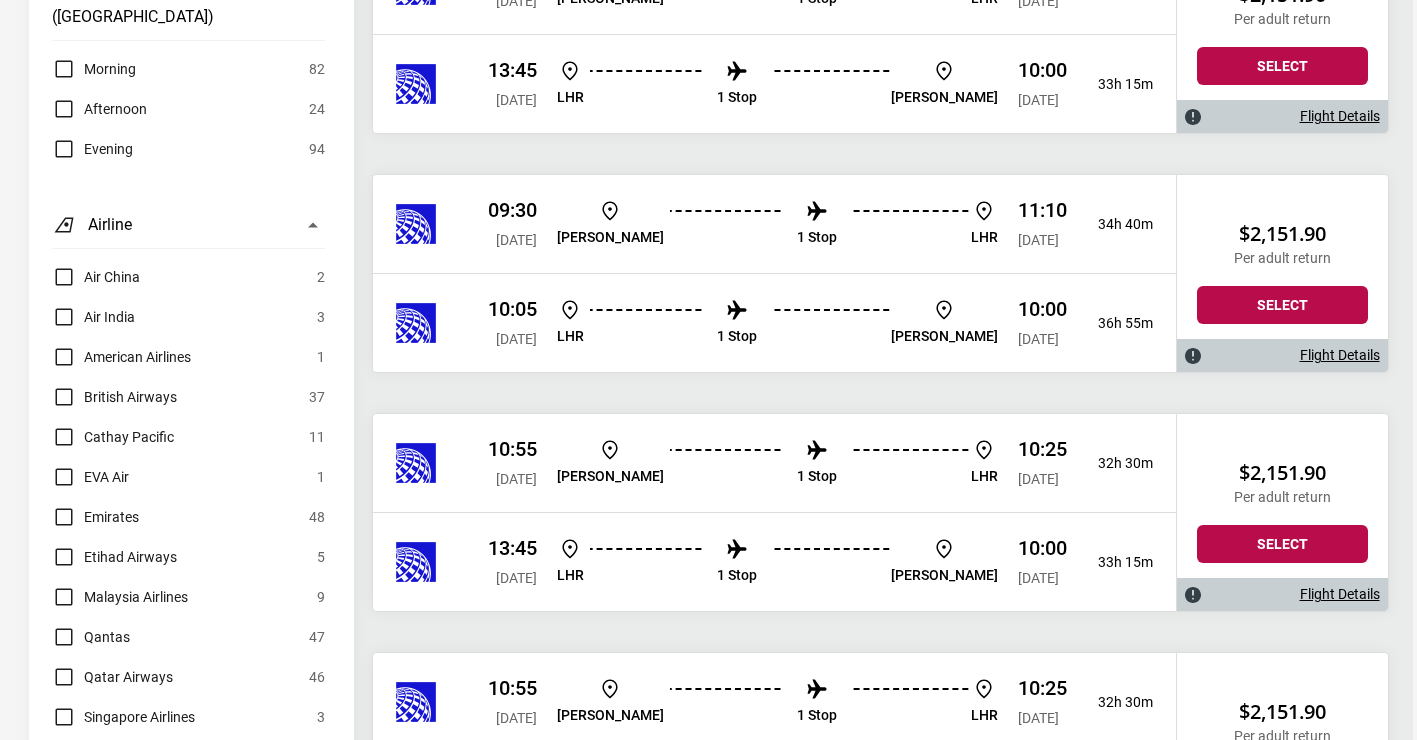 click on "Air China" at bounding box center [96, 277] 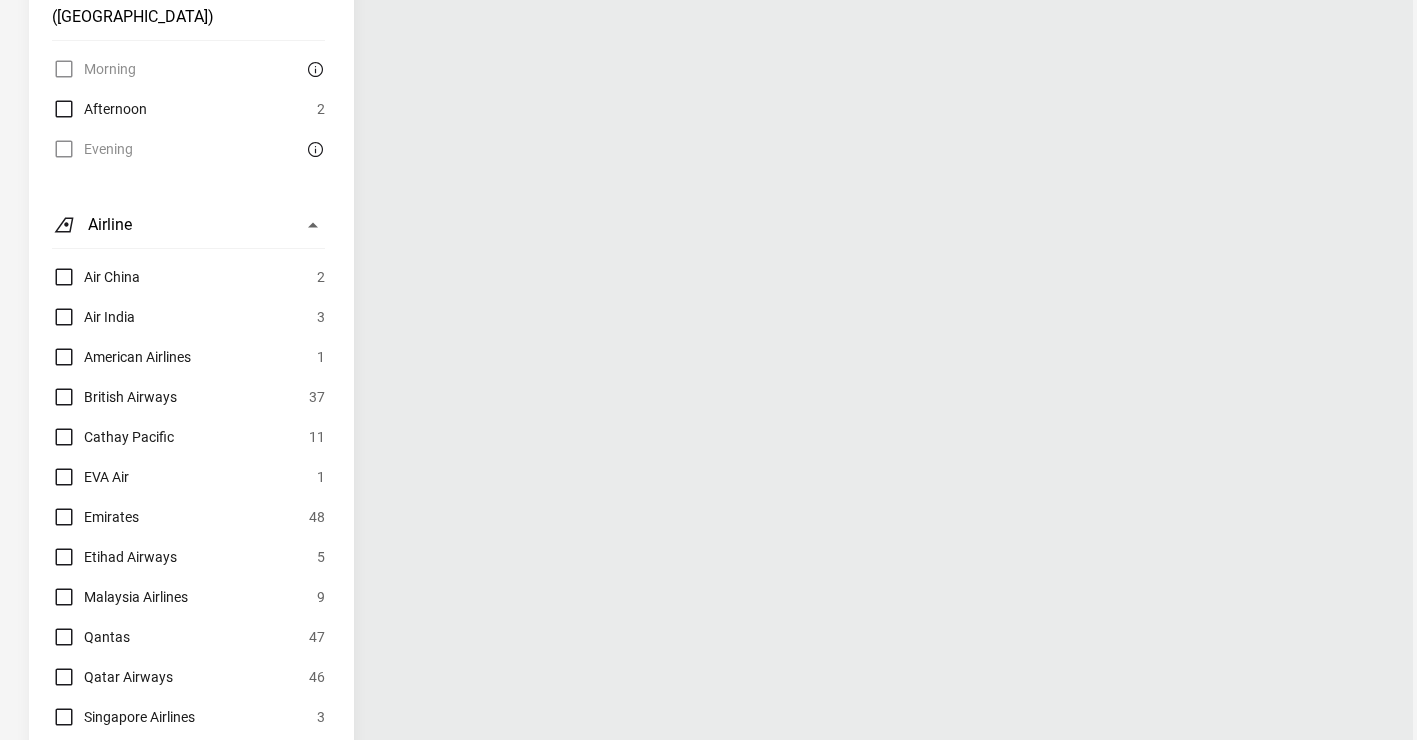click on "British Airways" at bounding box center [114, 397] 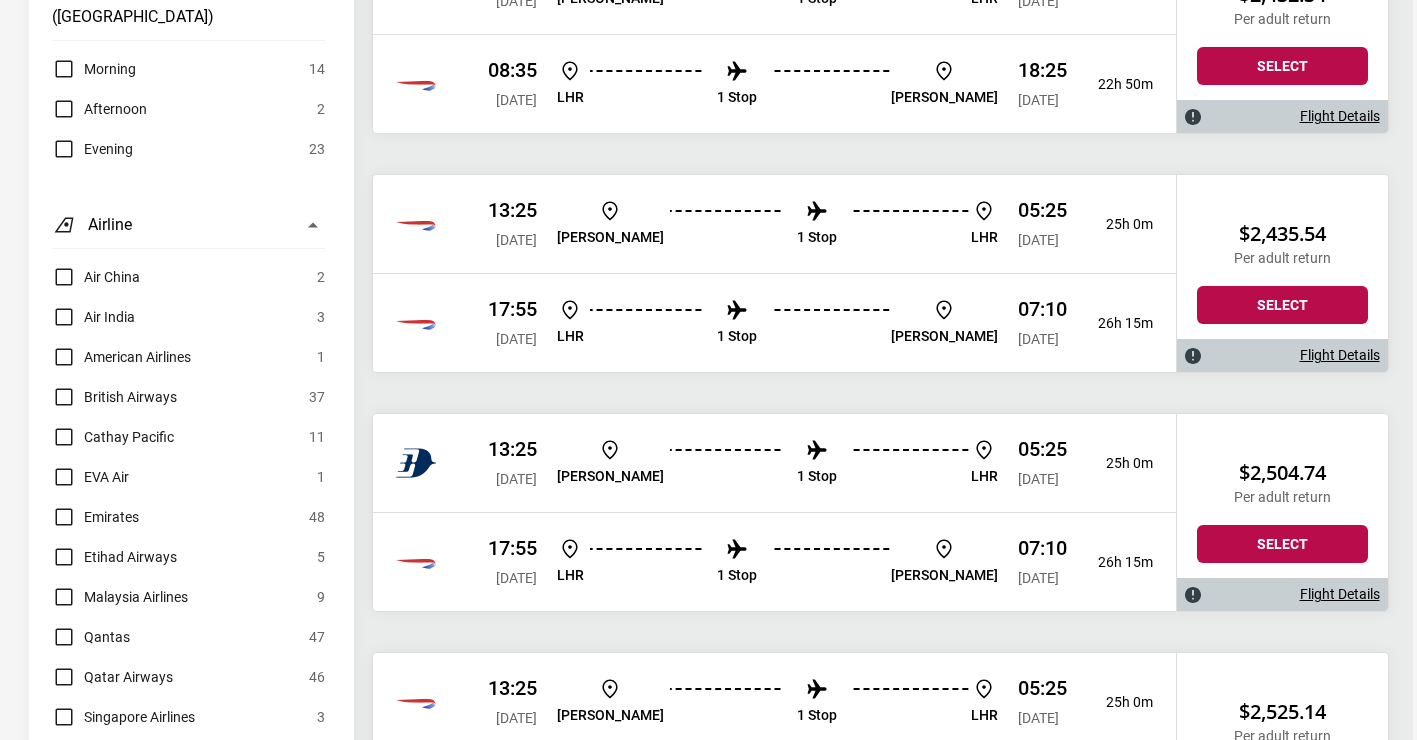 click on "Cathay Pacific" at bounding box center (113, 437) 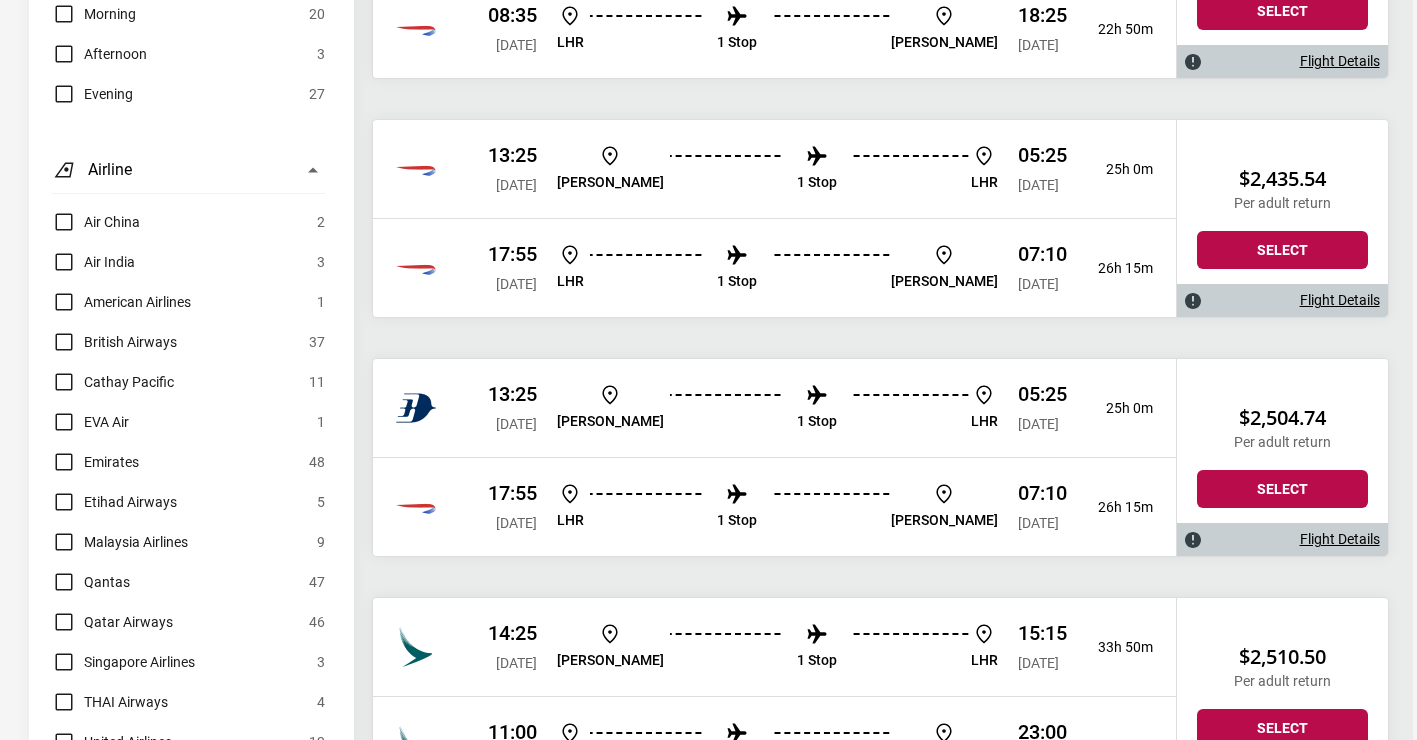 scroll, scrollTop: 1451, scrollLeft: 0, axis: vertical 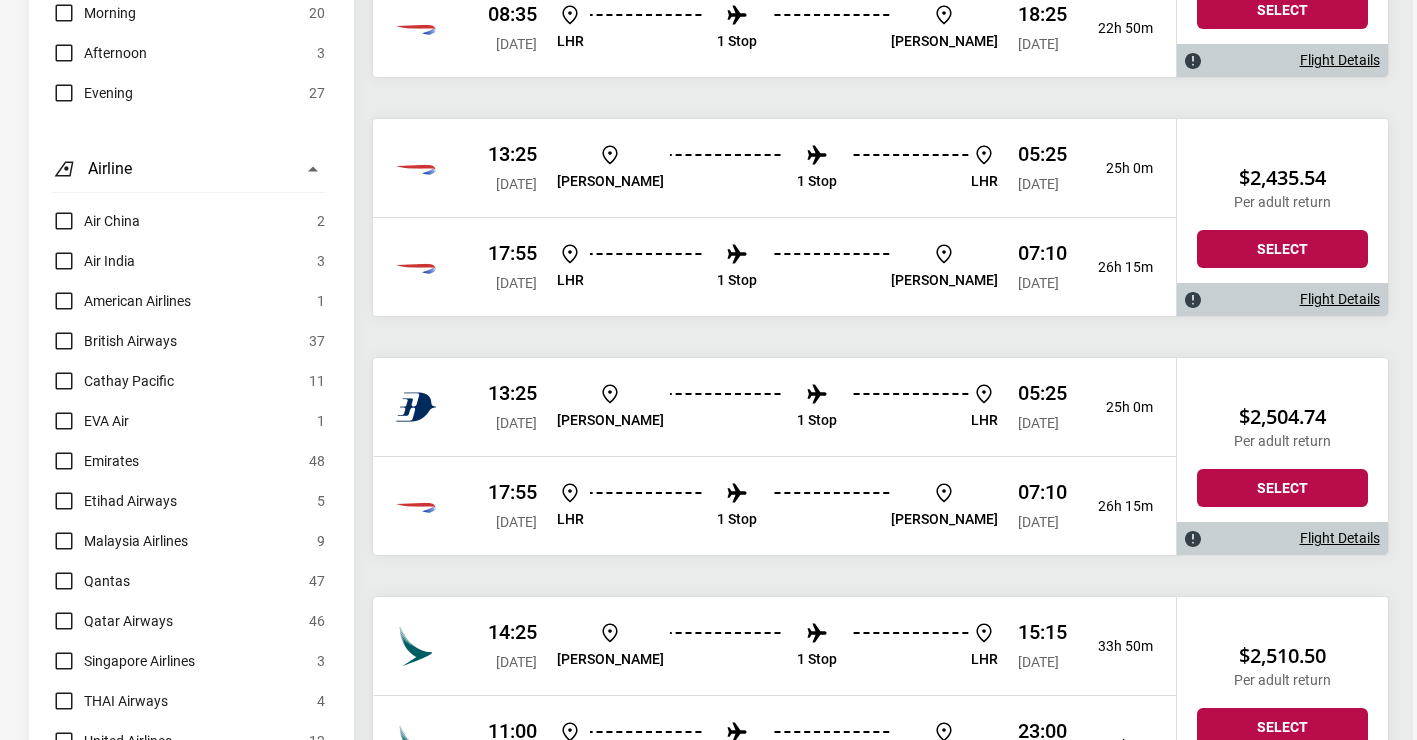 click on "Emirates" at bounding box center (95, 461) 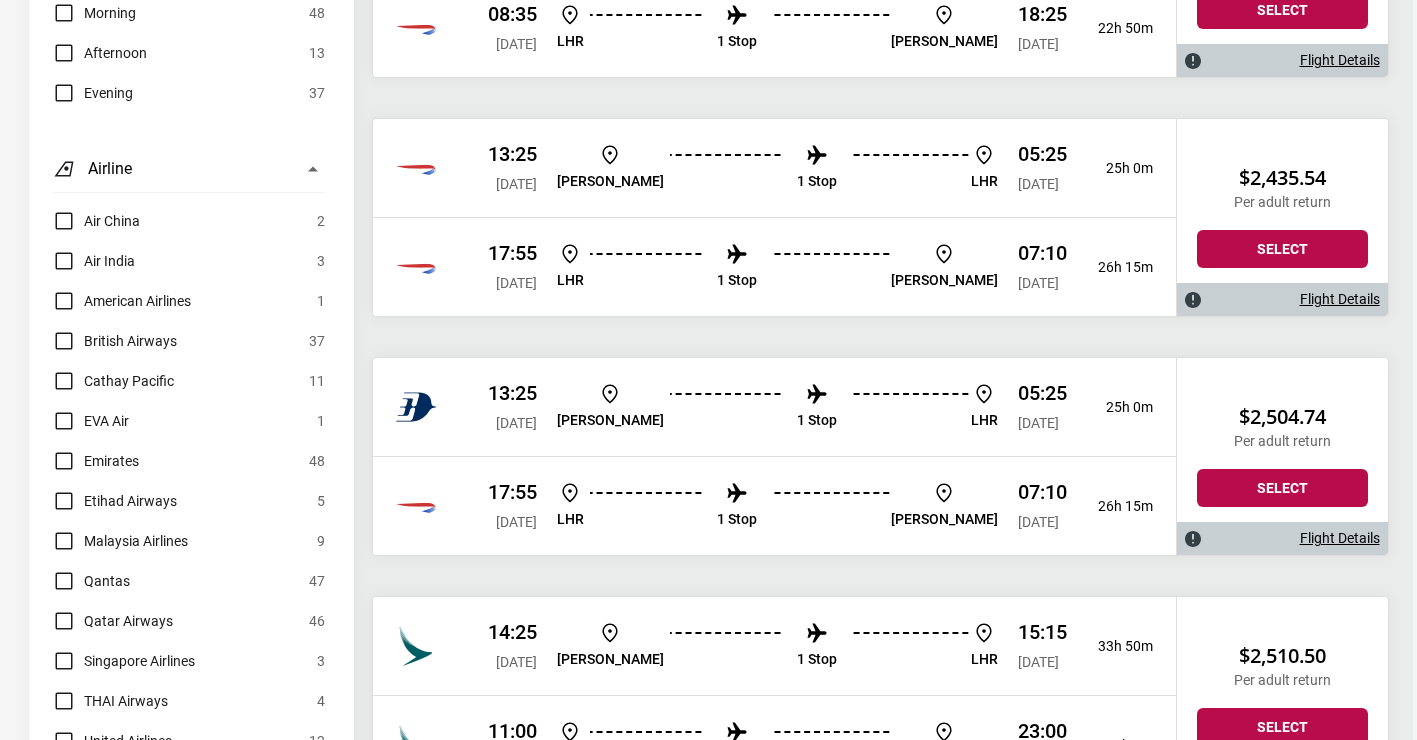 click on "Qatar Airways" at bounding box center (112, 621) 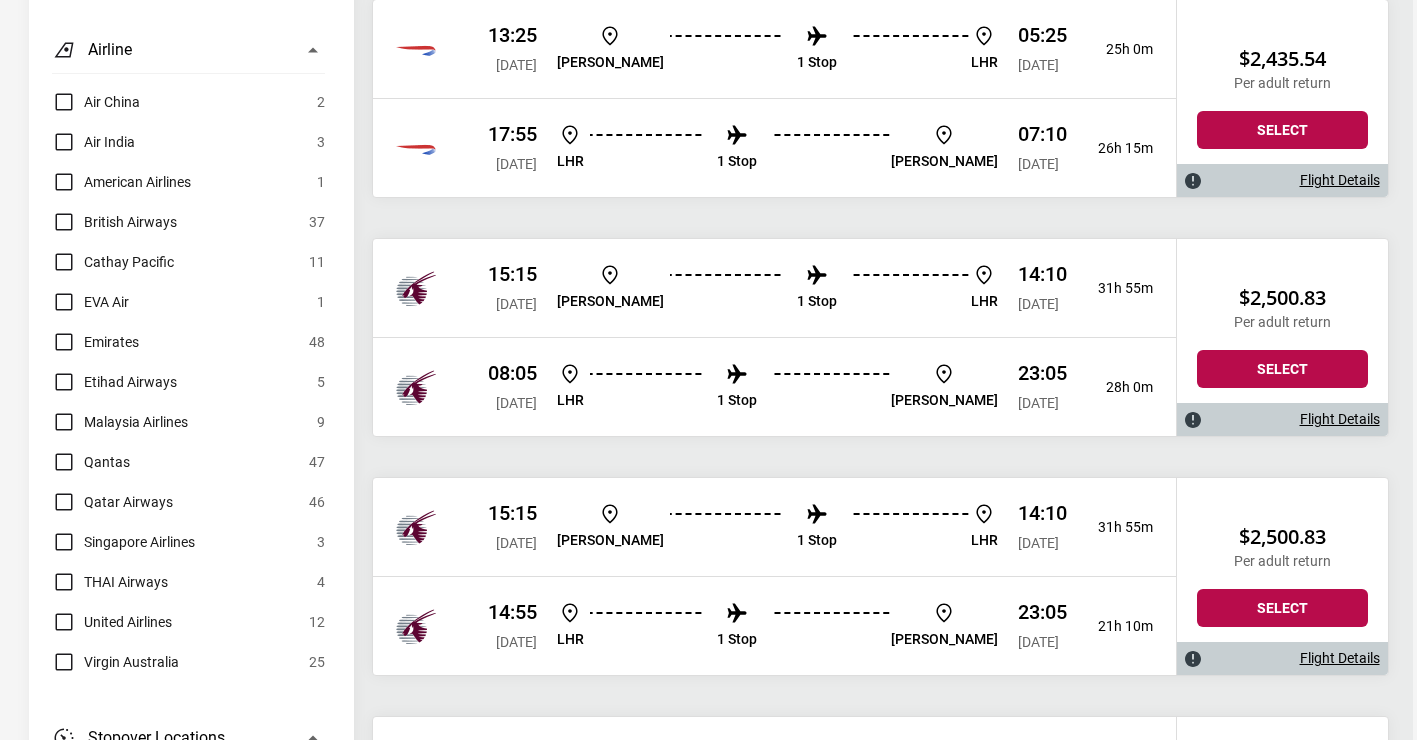 scroll, scrollTop: 1572, scrollLeft: 0, axis: vertical 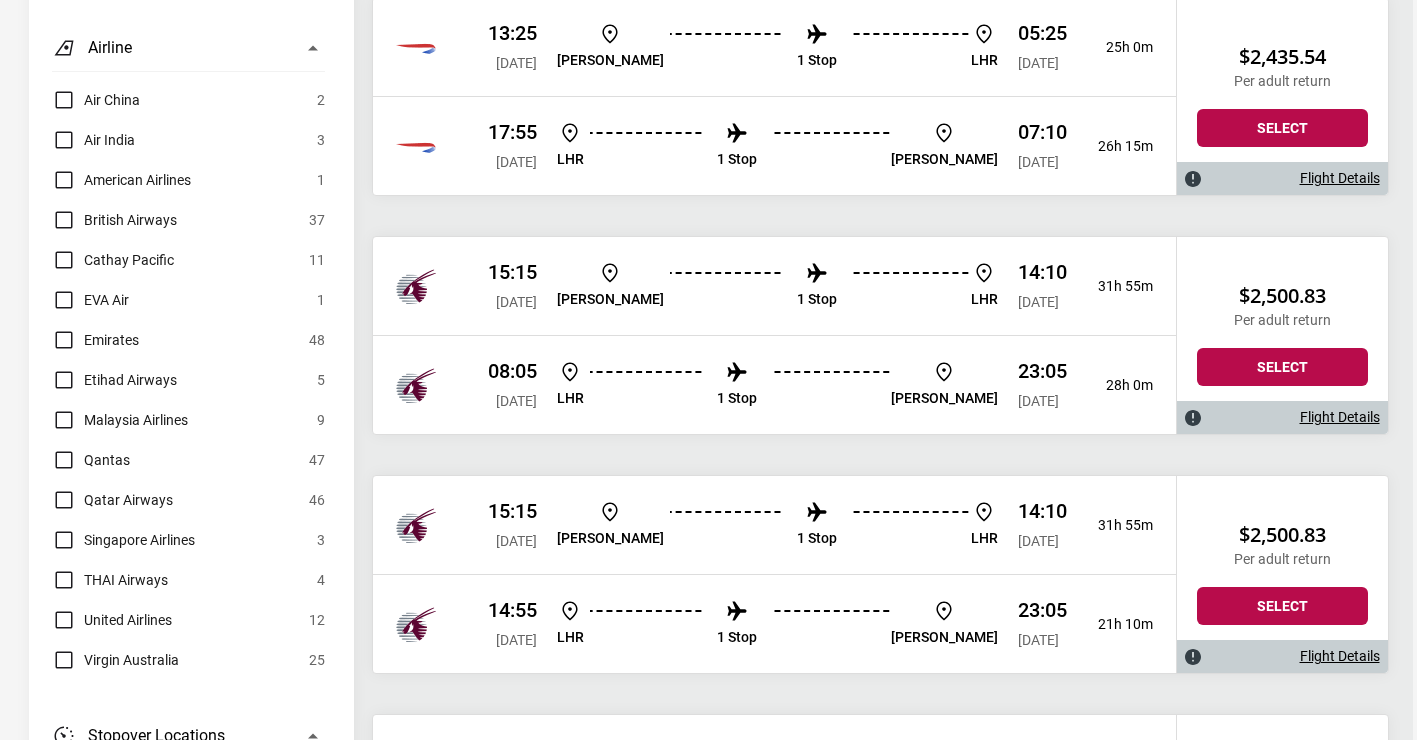 click on "Qantas" at bounding box center (91, 460) 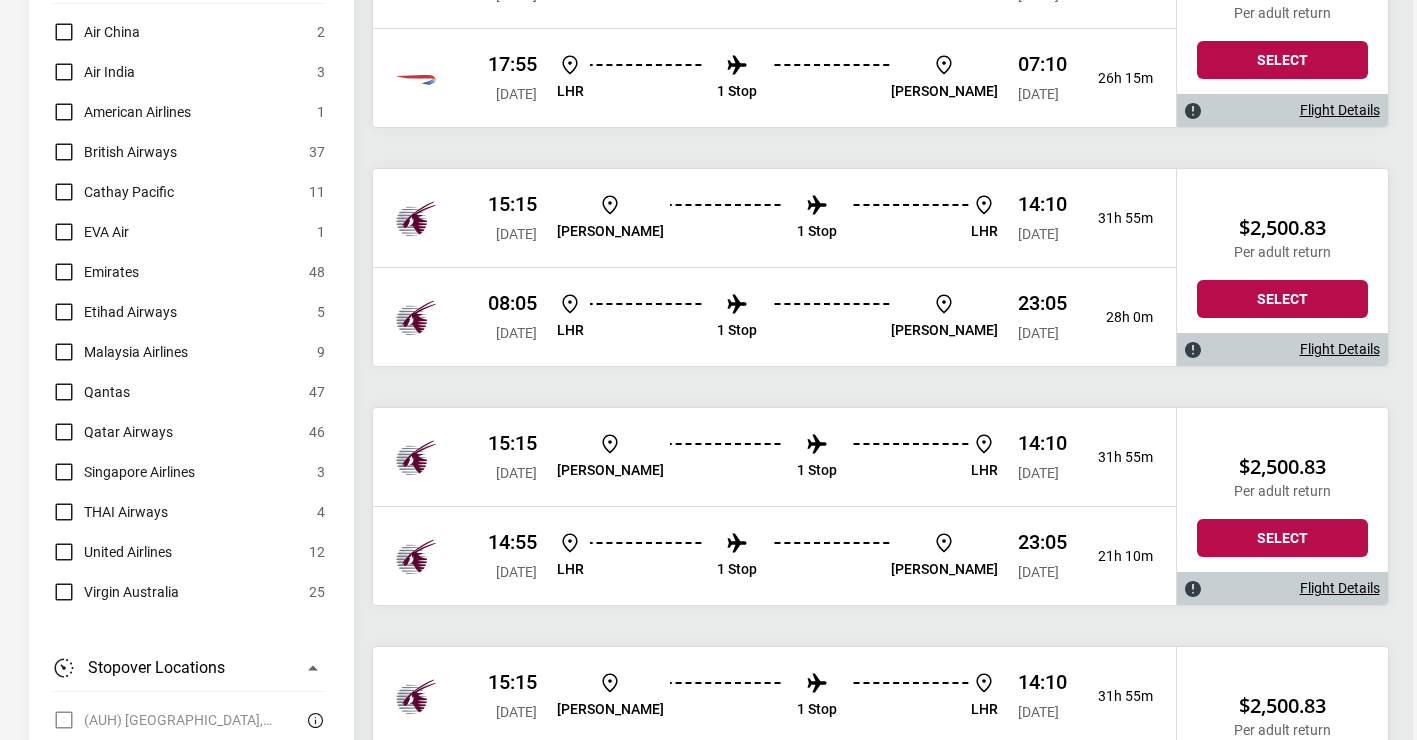 scroll, scrollTop: 1642, scrollLeft: 0, axis: vertical 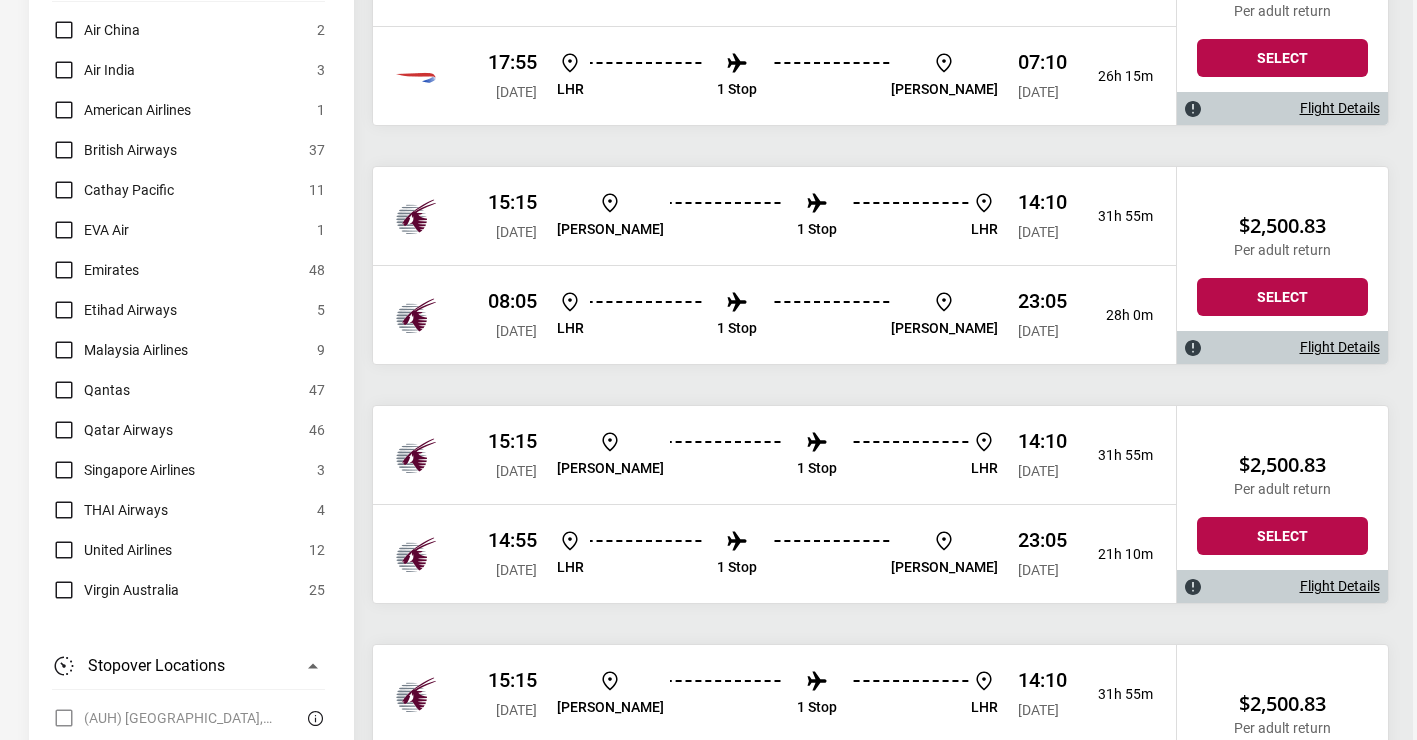 click on "Virgin Australia" at bounding box center (115, 590) 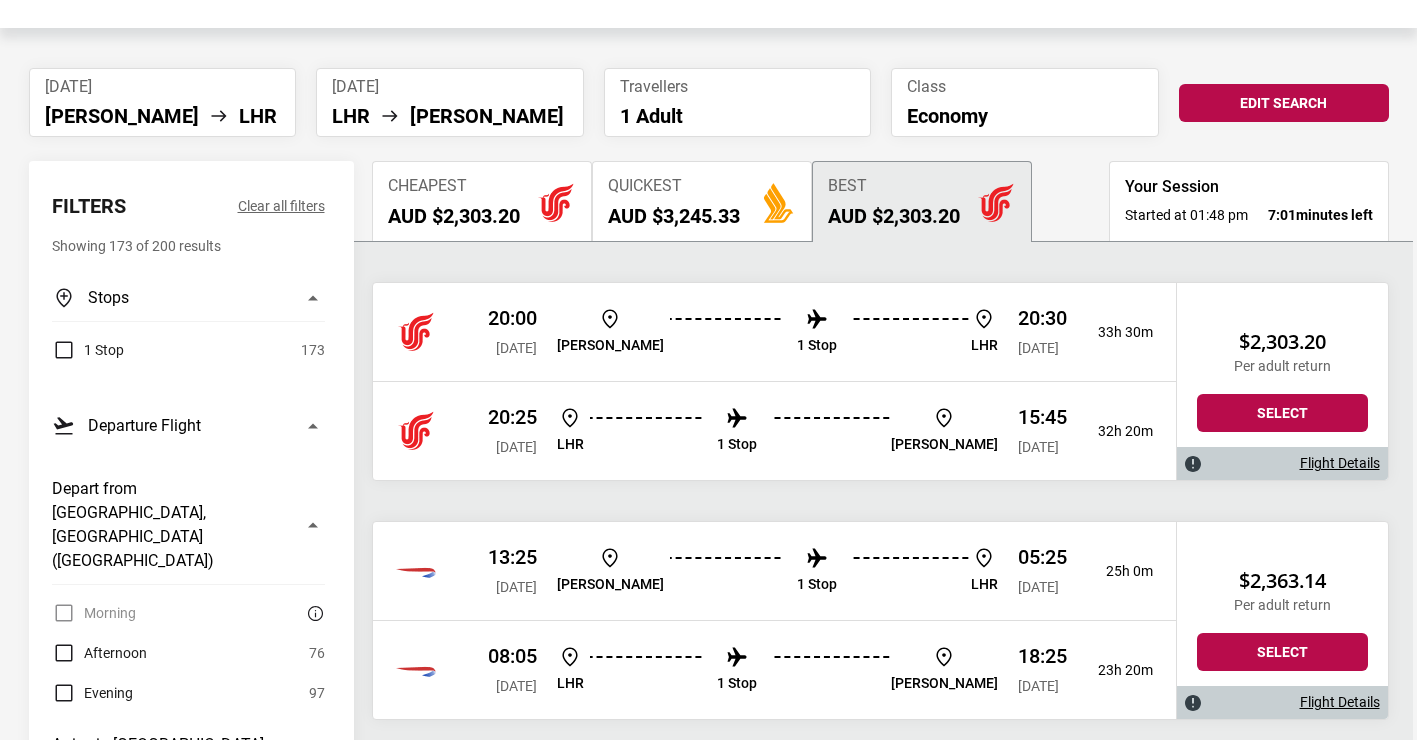 scroll, scrollTop: 93, scrollLeft: 0, axis: vertical 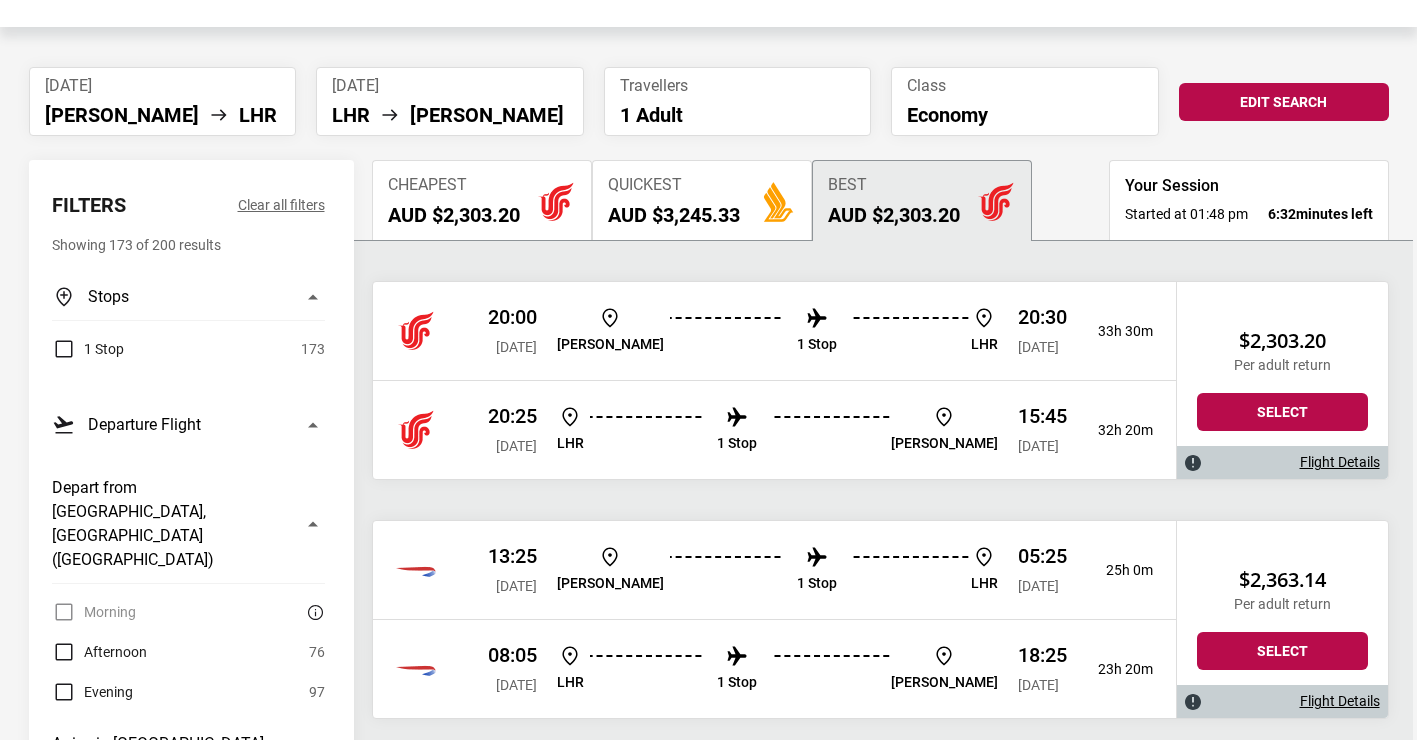 click at bounding box center [817, 318] 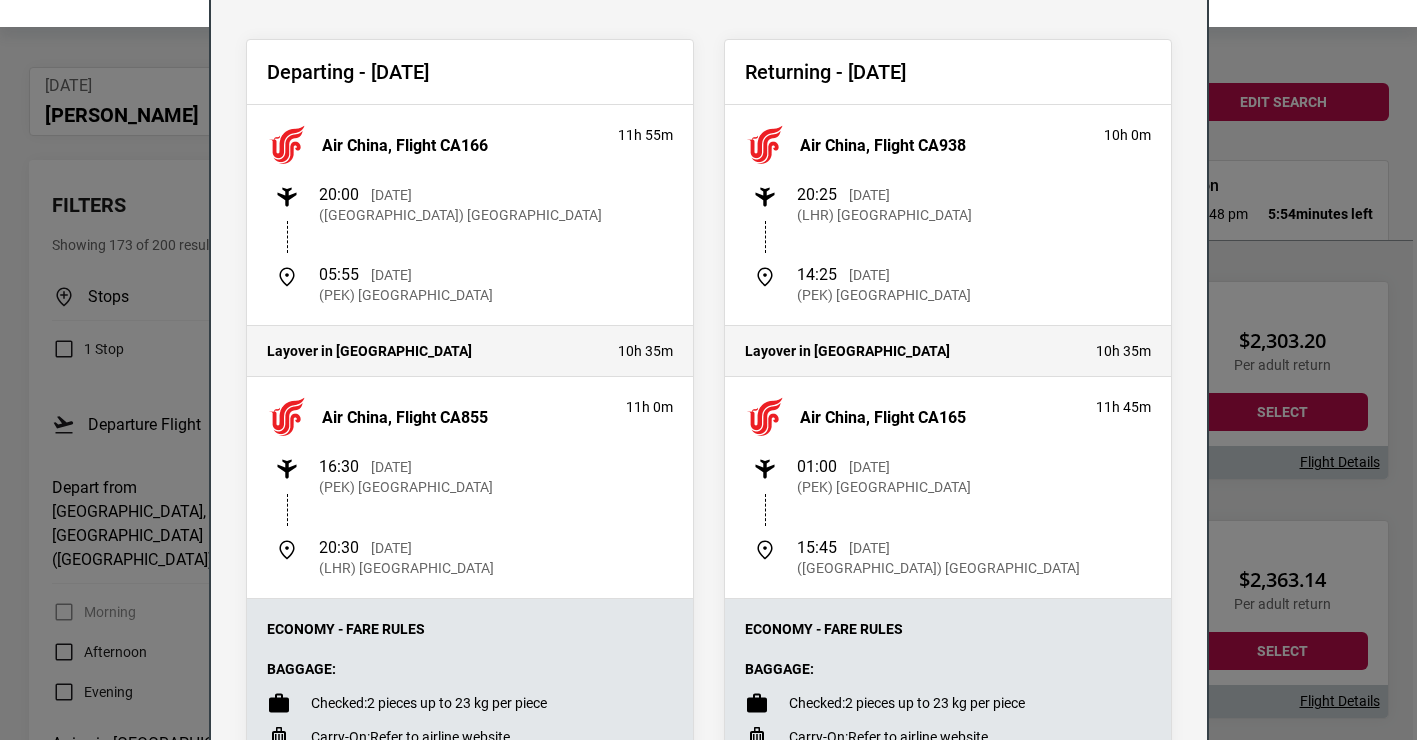 scroll, scrollTop: 128, scrollLeft: 0, axis: vertical 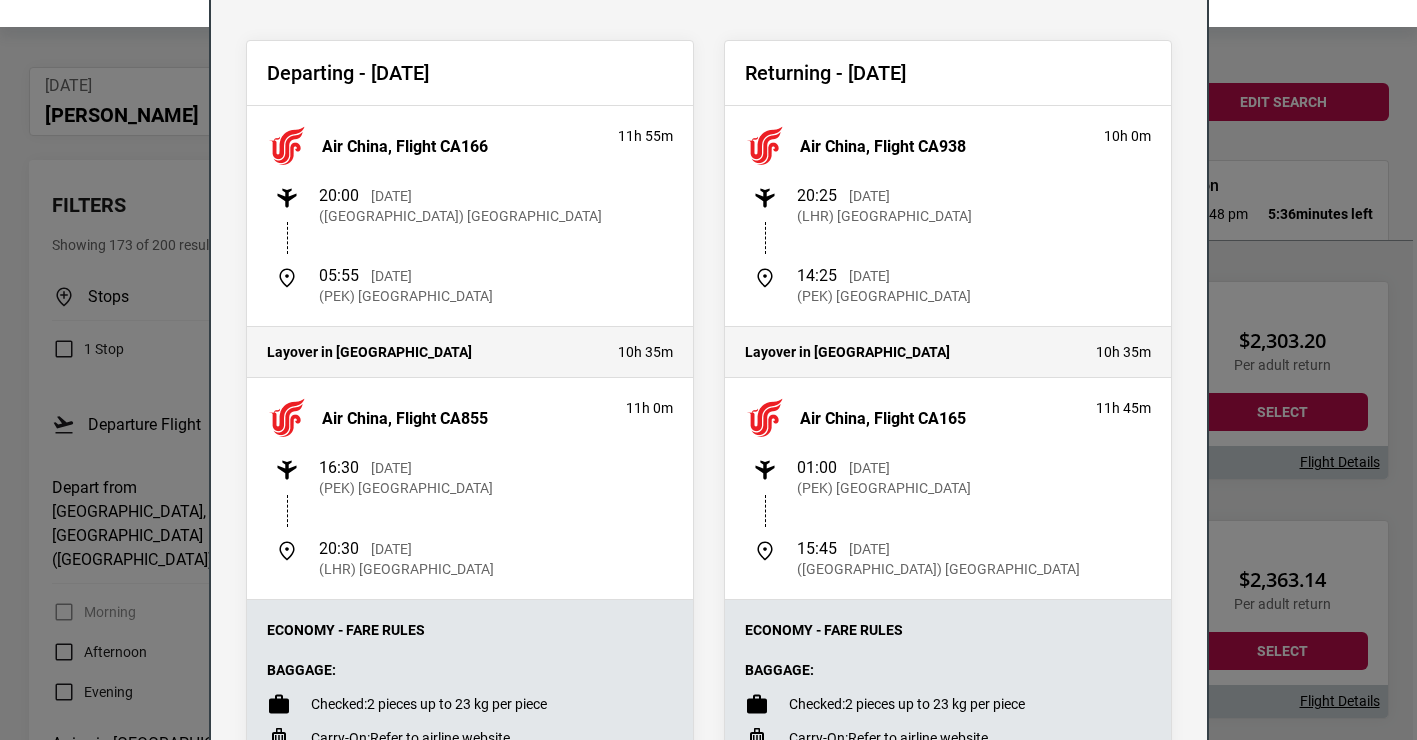 click on "Flight Details     Departing - [DATE]     Air [GEOGRAPHIC_DATA], Flight CA166   11h 55m     20:00   [DATE]   ([GEOGRAPHIC_DATA]) [GEOGRAPHIC_DATA]     05:55   [DATE]   ([GEOGRAPHIC_DATA]) [GEOGRAPHIC_DATA]   Layover in [GEOGRAPHIC_DATA]   10h 35m   Air [GEOGRAPHIC_DATA], Flight CA855   11h 0m     16:30   [DATE]   ([GEOGRAPHIC_DATA]) [GEOGRAPHIC_DATA]     20:30   [DATE]   (LHR) [GEOGRAPHIC_DATA]     Economy - Fare Rules   Baggage:     Checked:  2 pieces up to 23 kg per piece     Carry-On:  Refer to airline website   Fee Information:   Before Departure:    Change fee: AUD $150*   Cancellation fee: AUD $255*   After Departure:    Change fee: AUD $150*   Cancellation fee: AUD $255*   *Additional fare and taxes may apply. Additional fees will be charged by [PERSON_NAME] Study Tours. Returning - [DATE]     Air China, Flight CA938   10h 0m     20:25   [DATE]   ([GEOGRAPHIC_DATA]) [GEOGRAPHIC_DATA]     14:25   [DATE]       10h 35m     11h 45m     01:00" at bounding box center [708, 370] 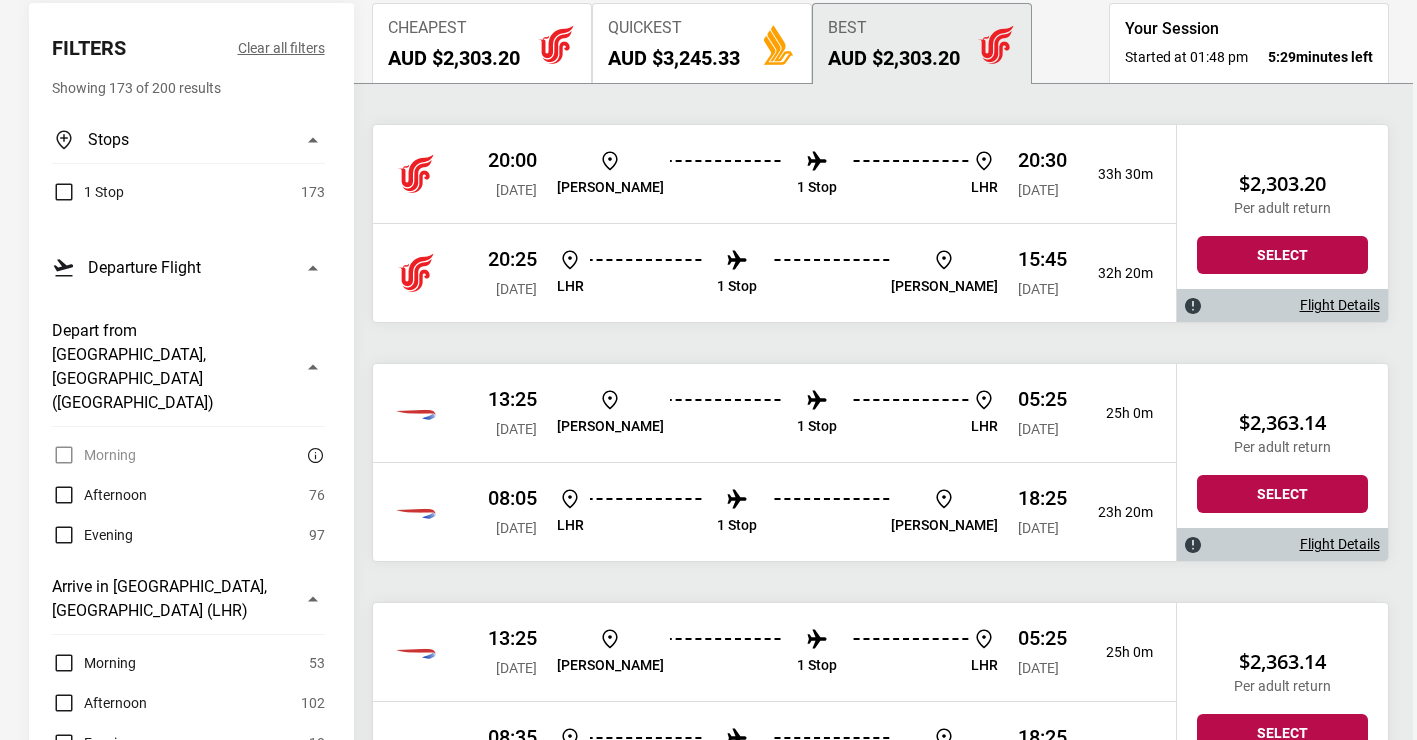 scroll, scrollTop: 251, scrollLeft: 0, axis: vertical 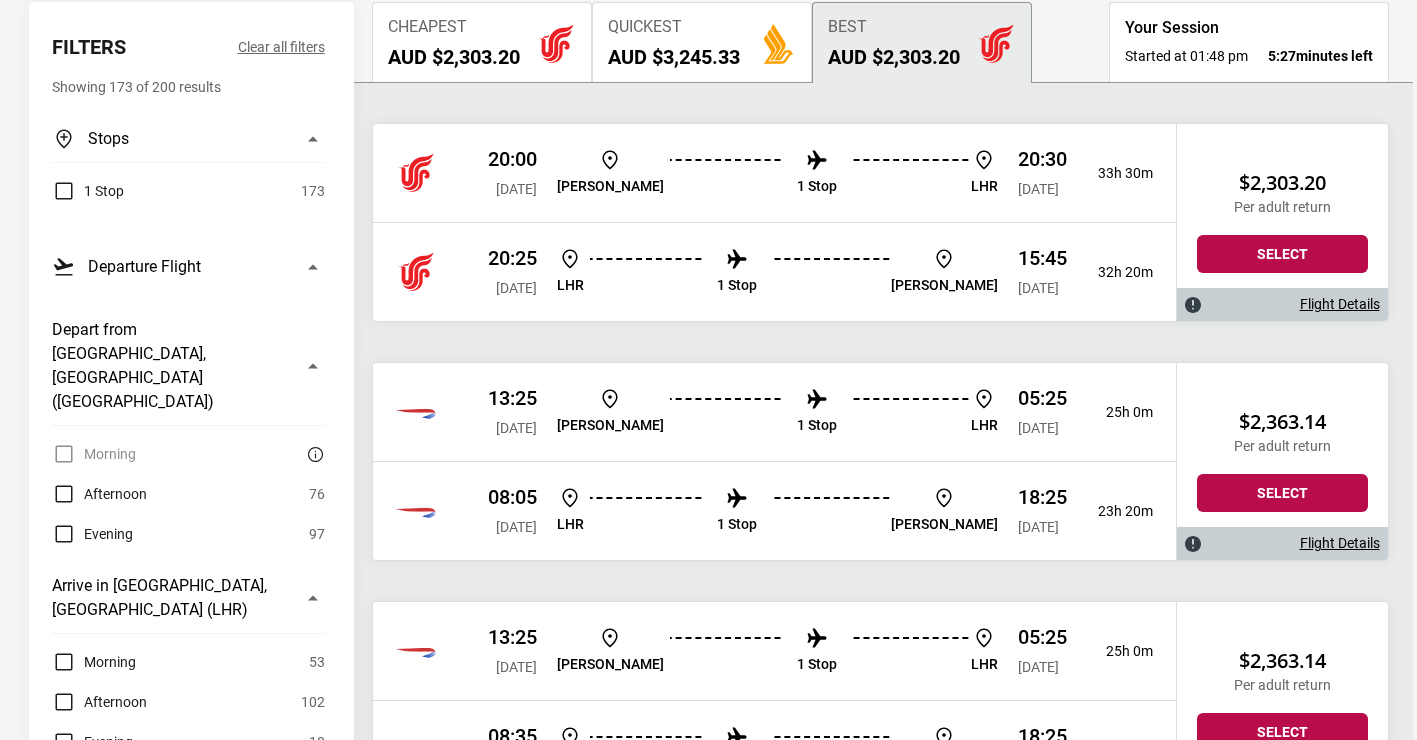 click on "Morning" at bounding box center [94, 662] 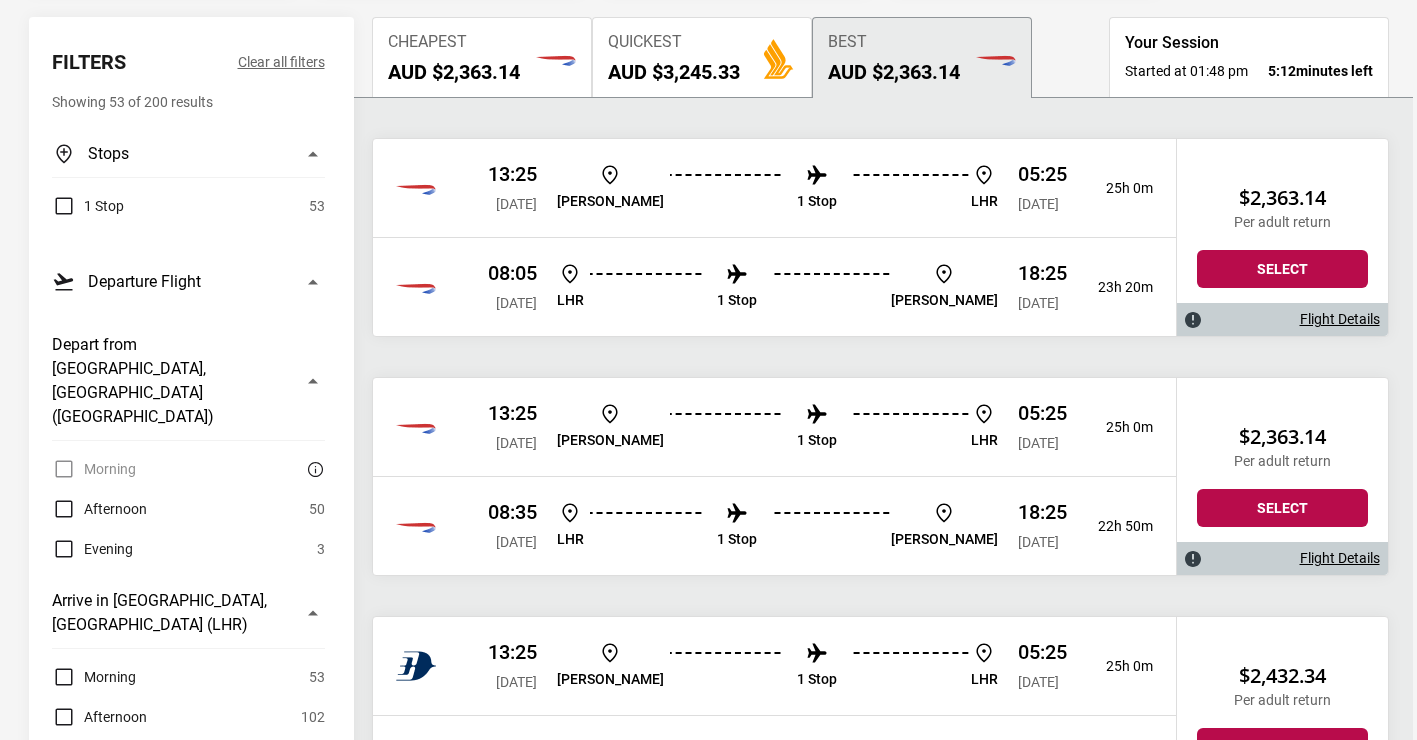 scroll, scrollTop: 237, scrollLeft: 0, axis: vertical 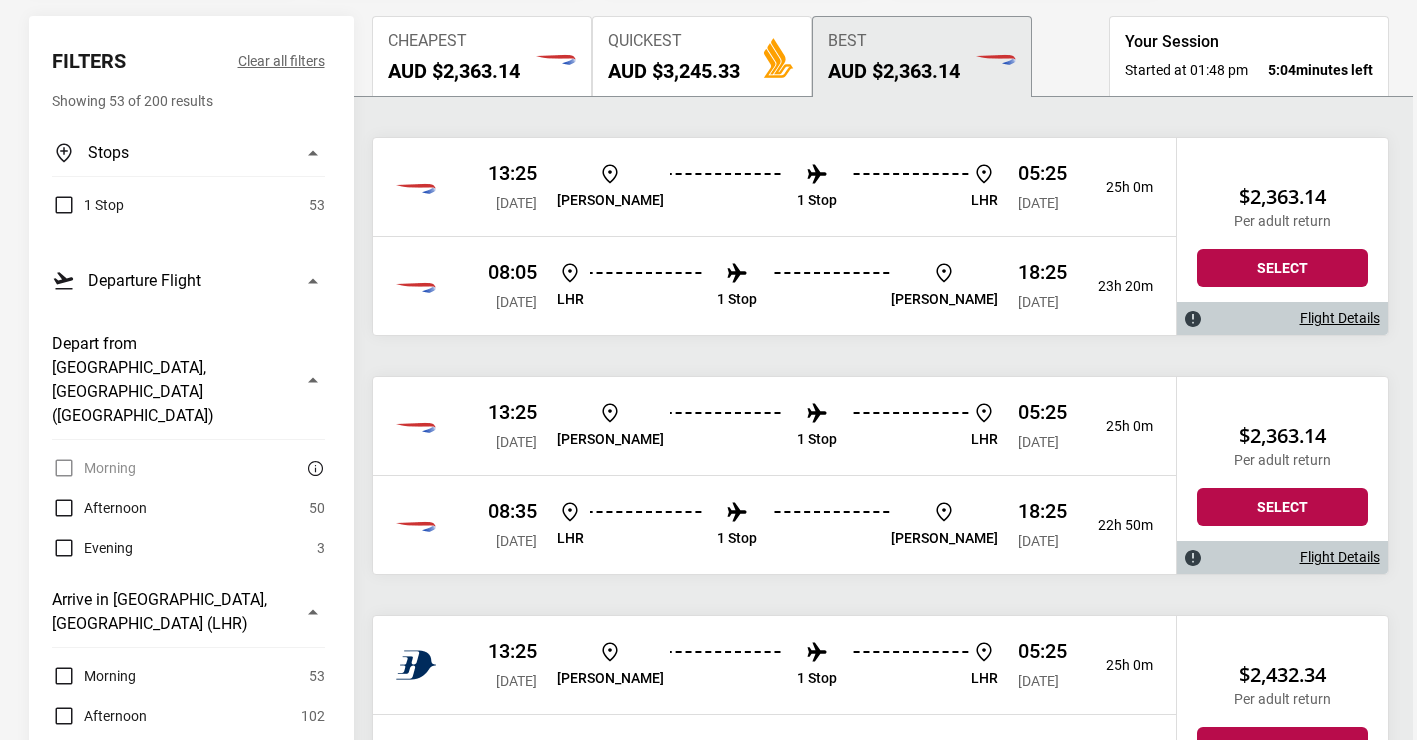 click on "[PERSON_NAME]     1 Stop     LHR" at bounding box center [777, 187] 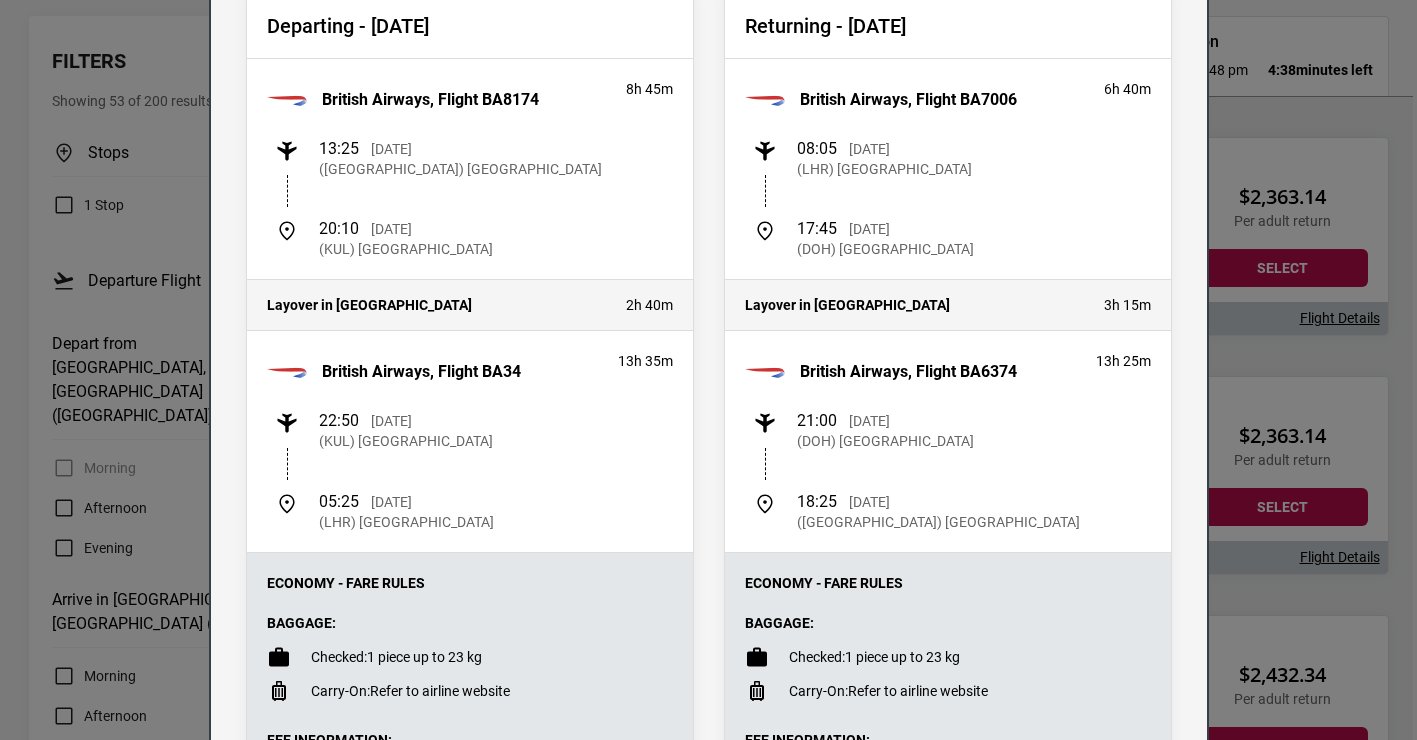 scroll, scrollTop: 0, scrollLeft: 0, axis: both 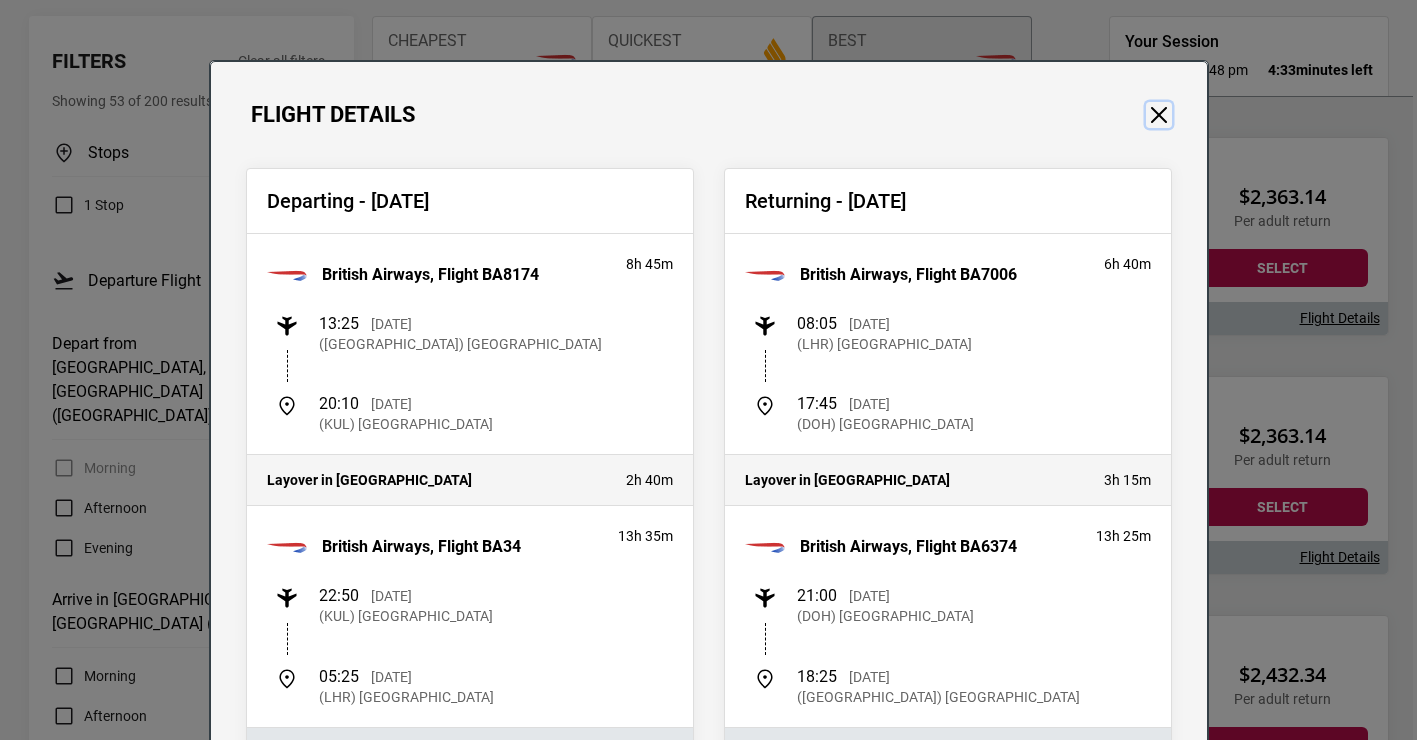 click at bounding box center (1159, 115) 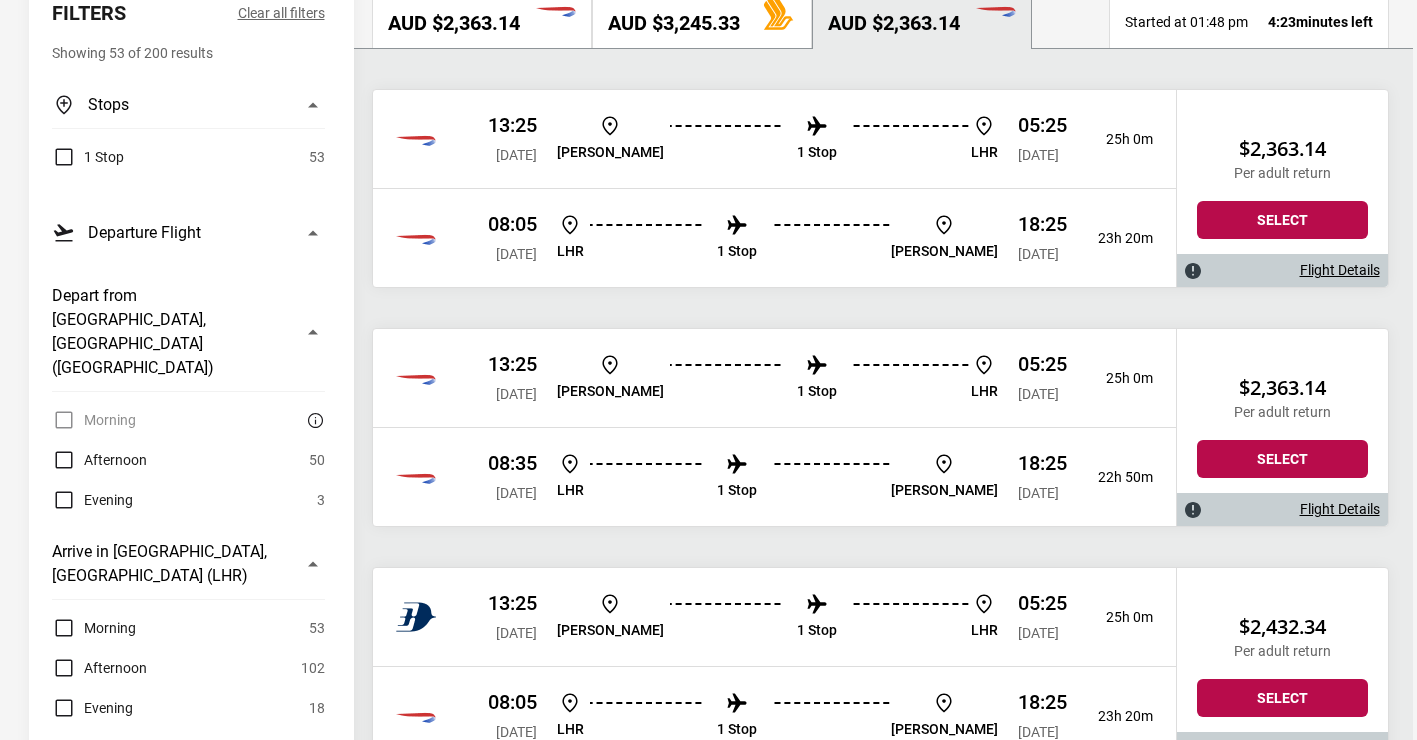 scroll, scrollTop: 366, scrollLeft: 0, axis: vertical 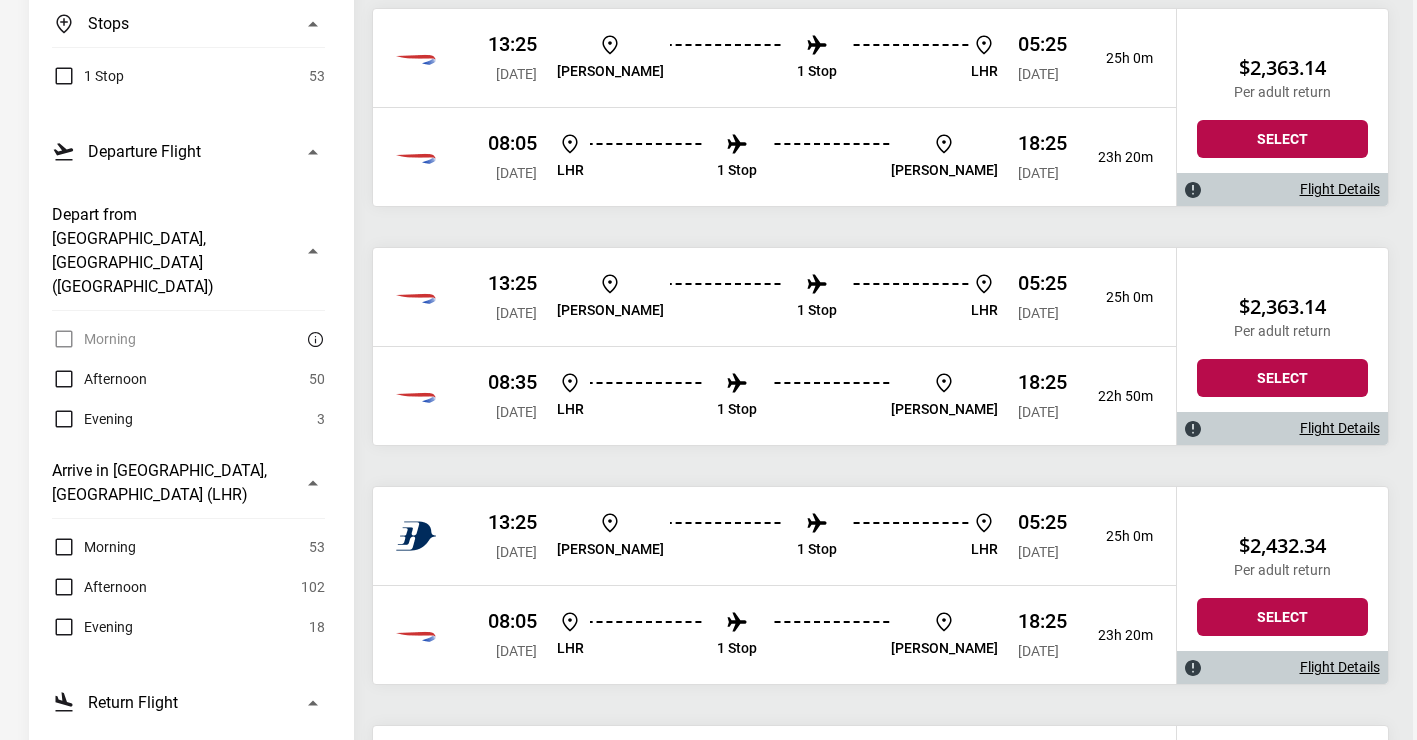 click on "[PERSON_NAME]     1 Stop     LHR" at bounding box center (777, 297) 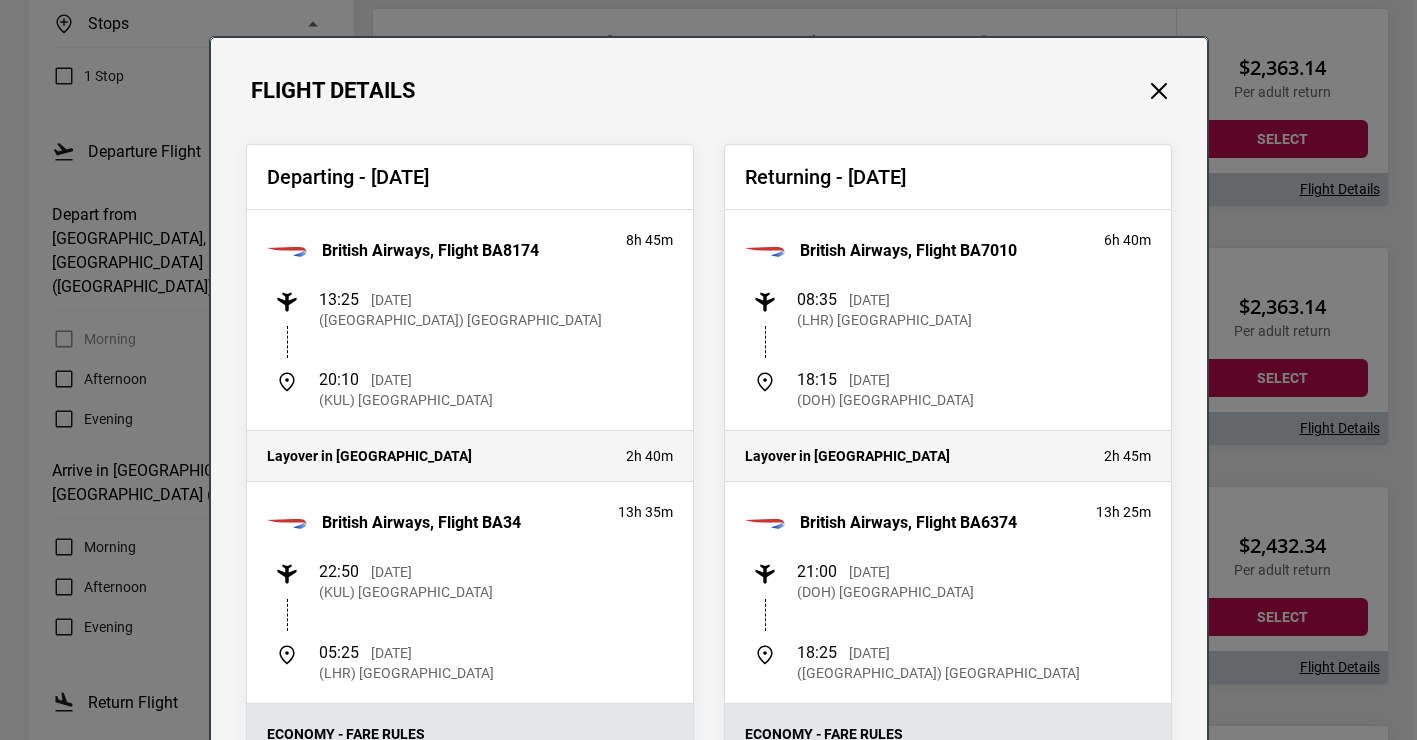 scroll, scrollTop: 0, scrollLeft: 0, axis: both 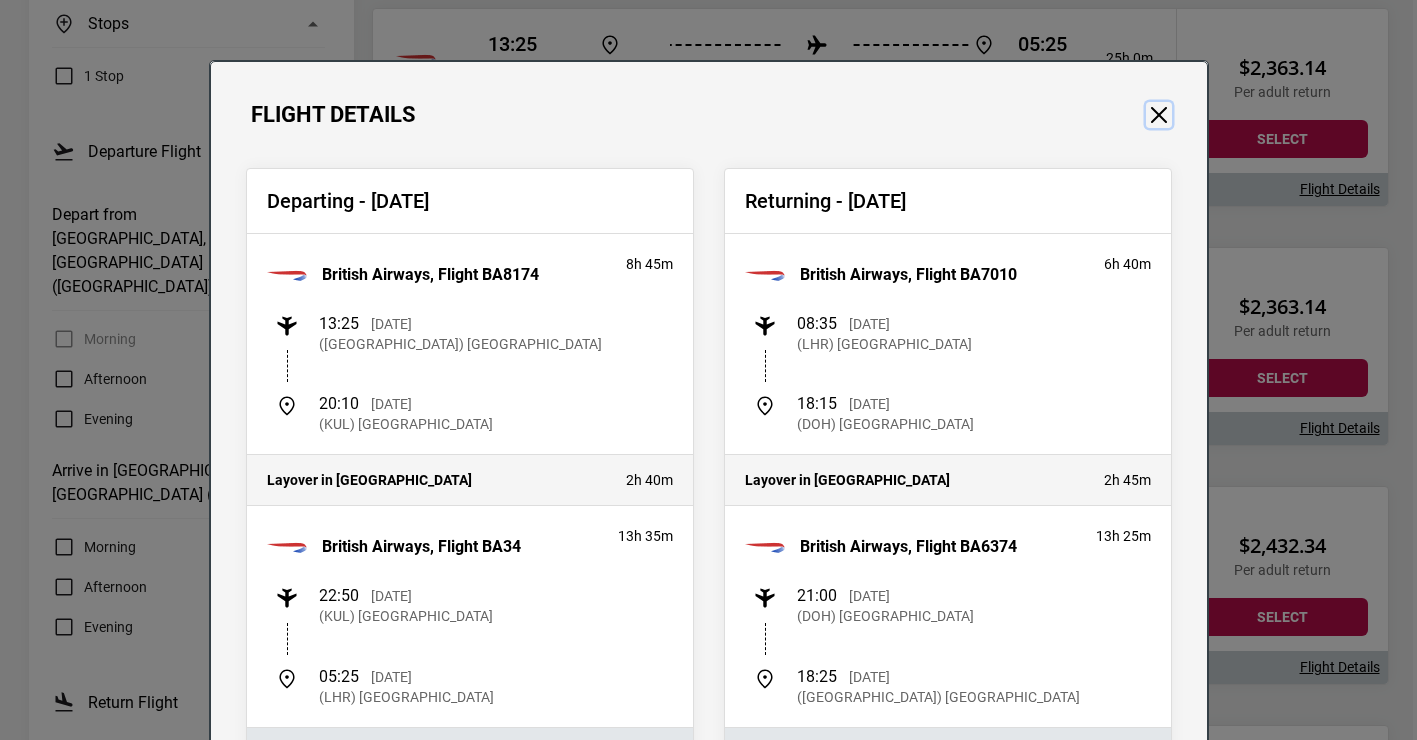 click at bounding box center (1159, 115) 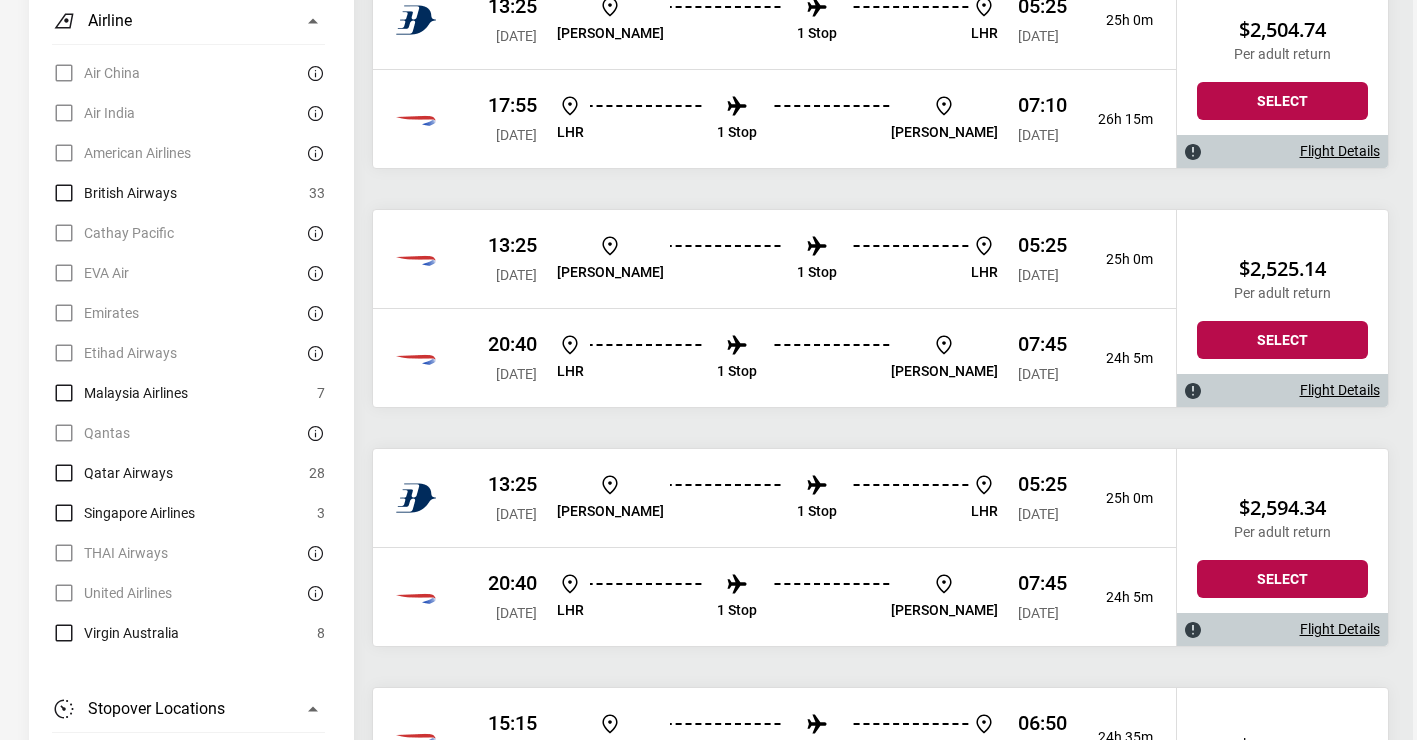 scroll, scrollTop: 1600, scrollLeft: 0, axis: vertical 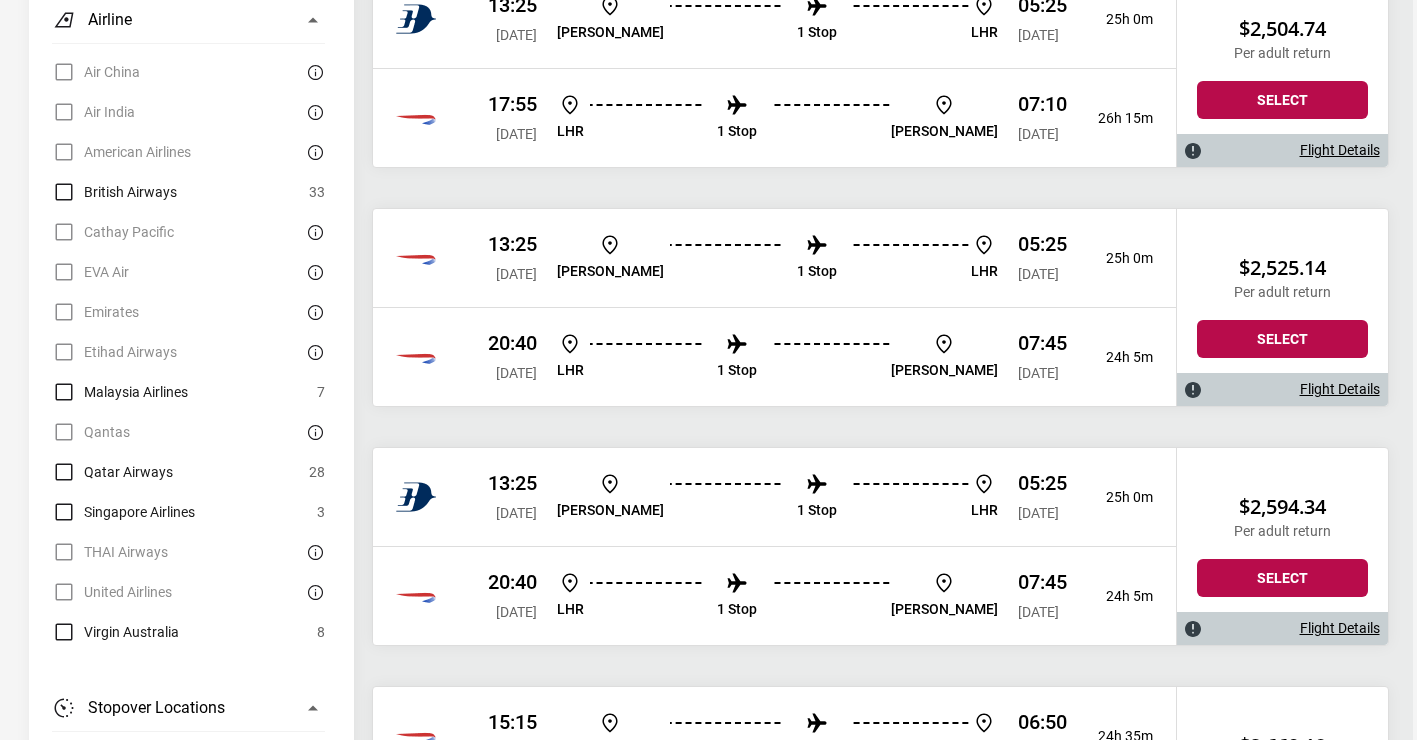 click on "[PERSON_NAME]     1 Stop     LHR" at bounding box center [777, 258] 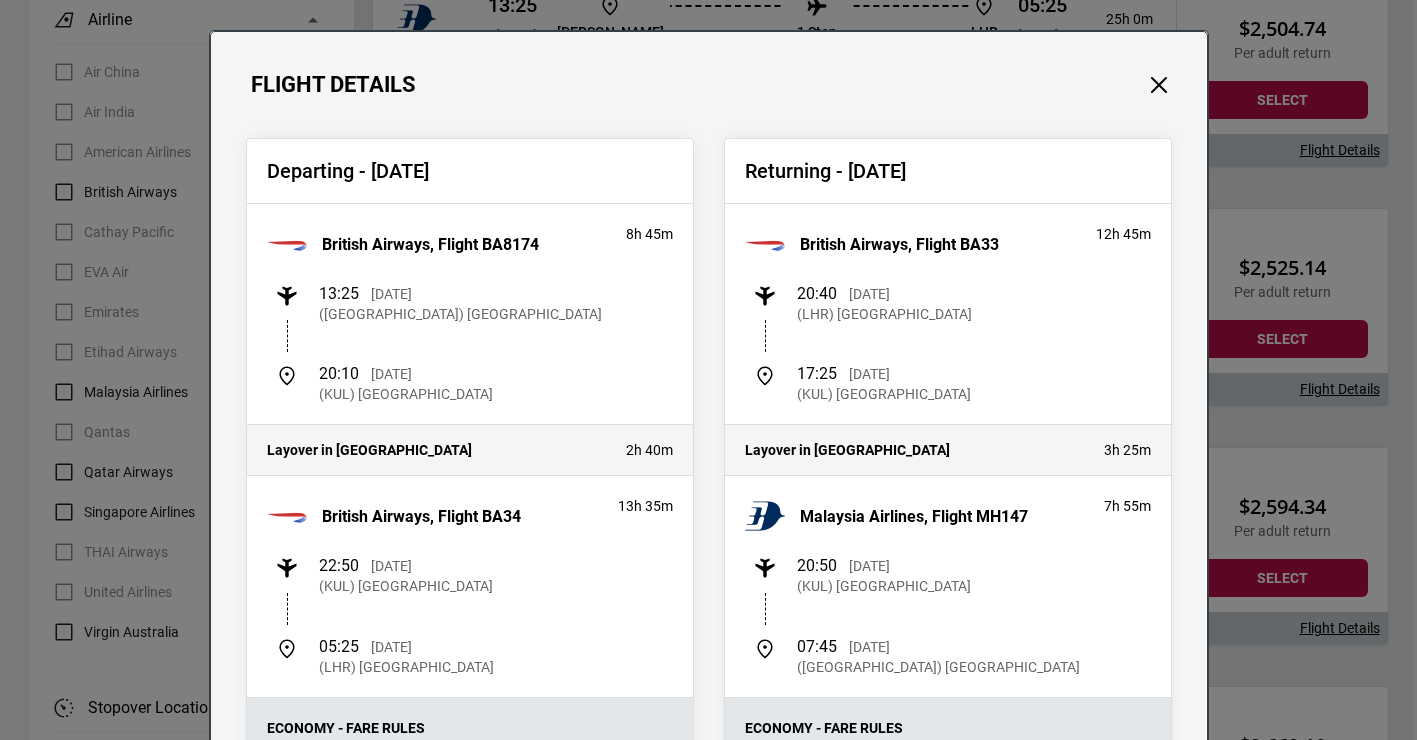 scroll, scrollTop: 28, scrollLeft: 0, axis: vertical 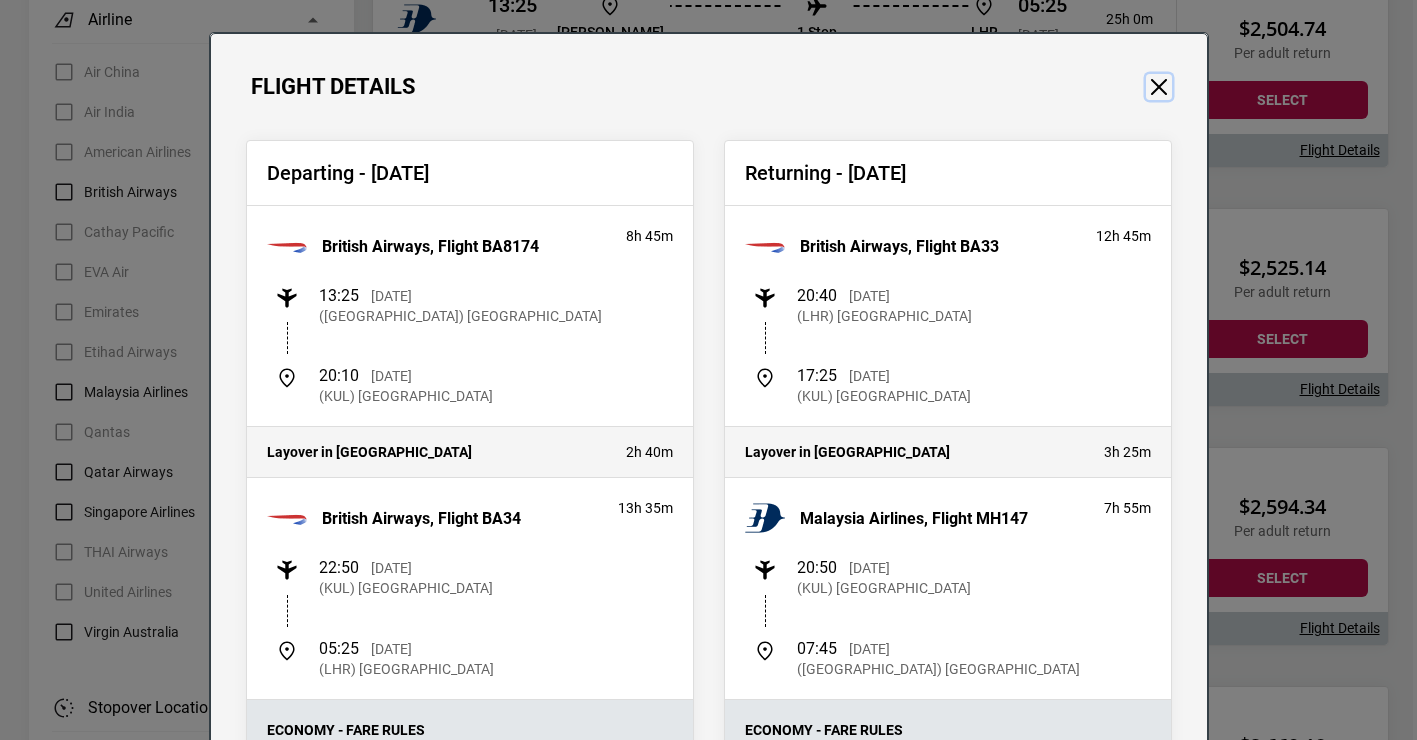click at bounding box center (1159, 87) 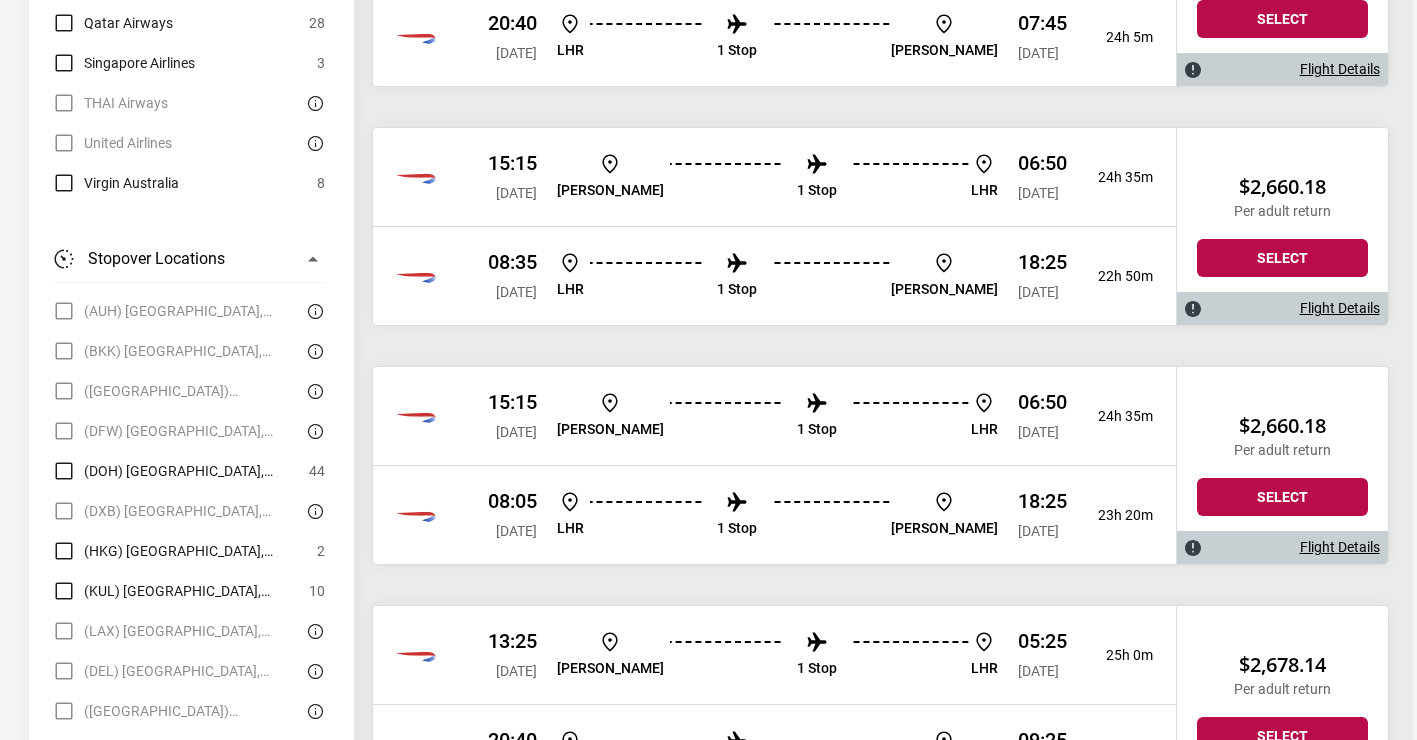 scroll, scrollTop: 2160, scrollLeft: 0, axis: vertical 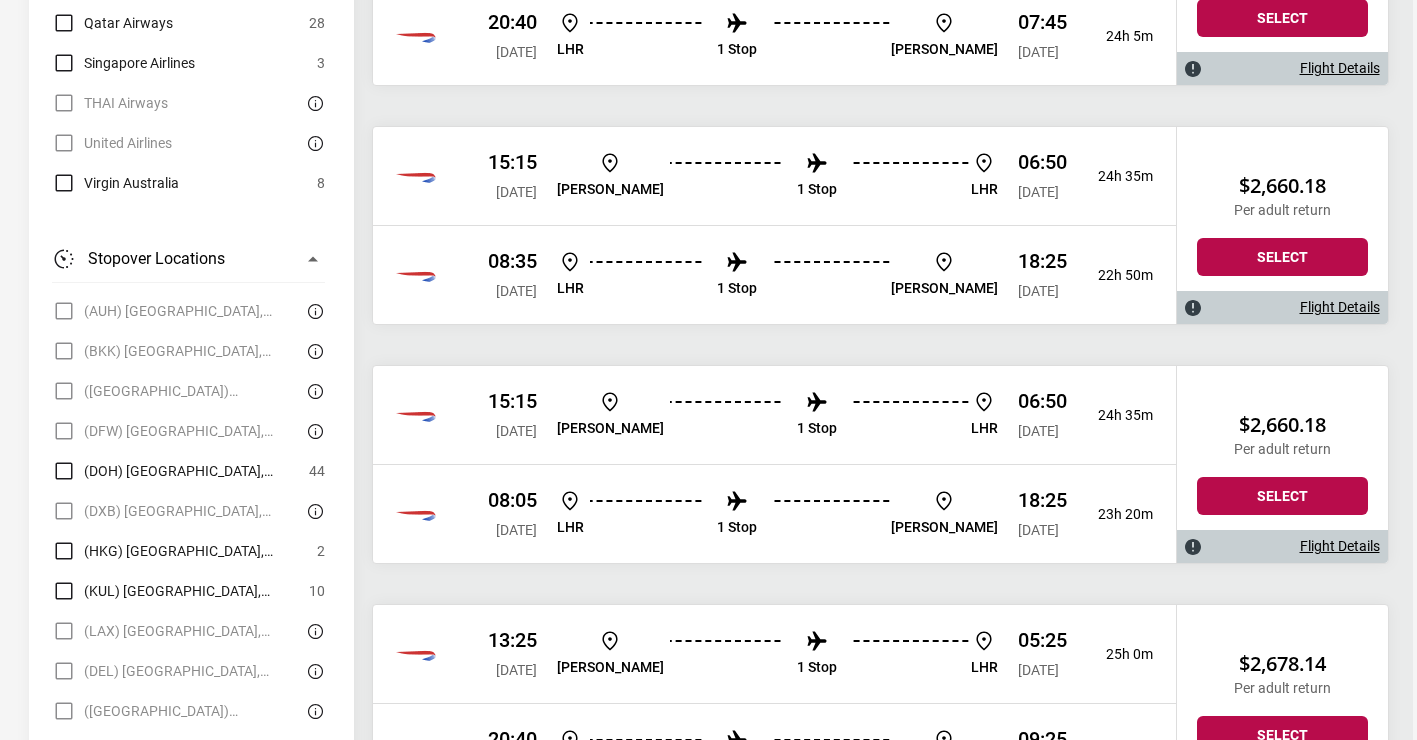 click on "1 Stop" at bounding box center [817, 415] 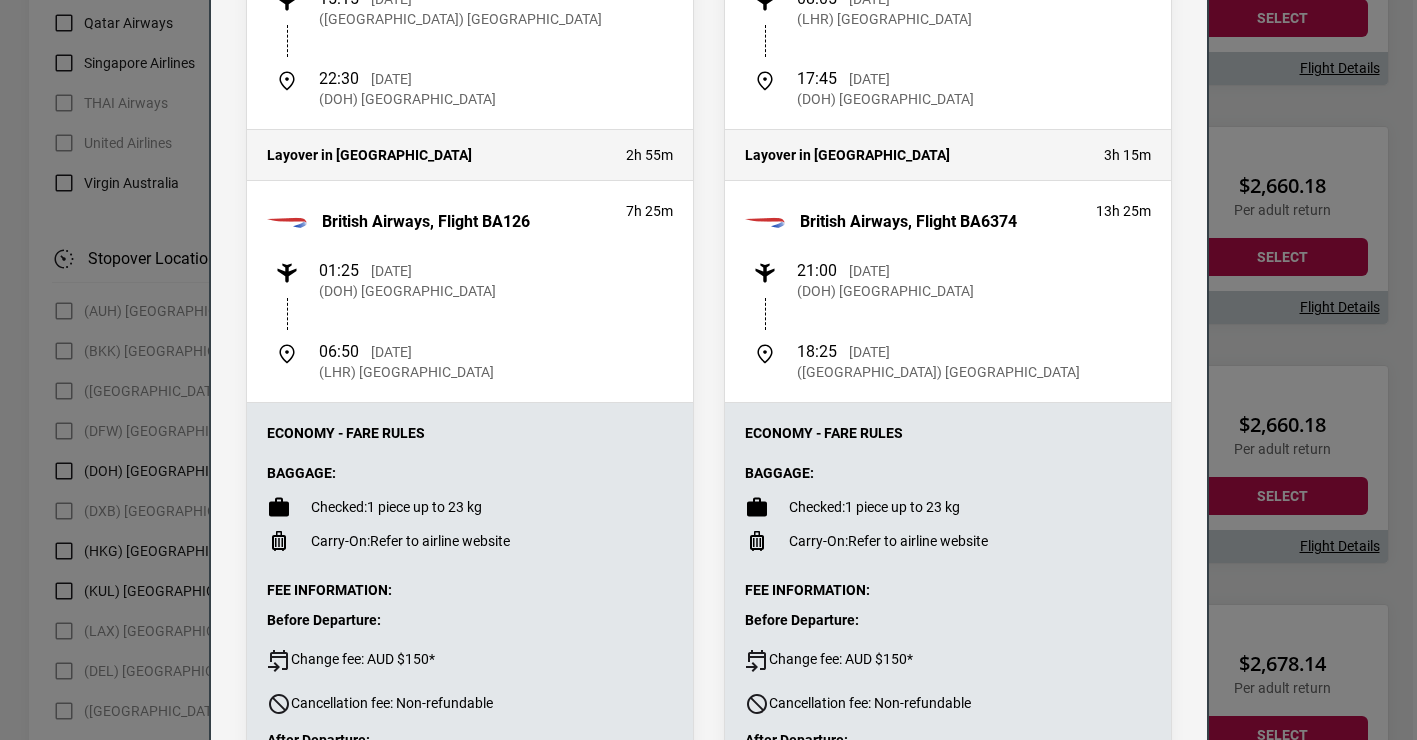 scroll, scrollTop: 0, scrollLeft: 0, axis: both 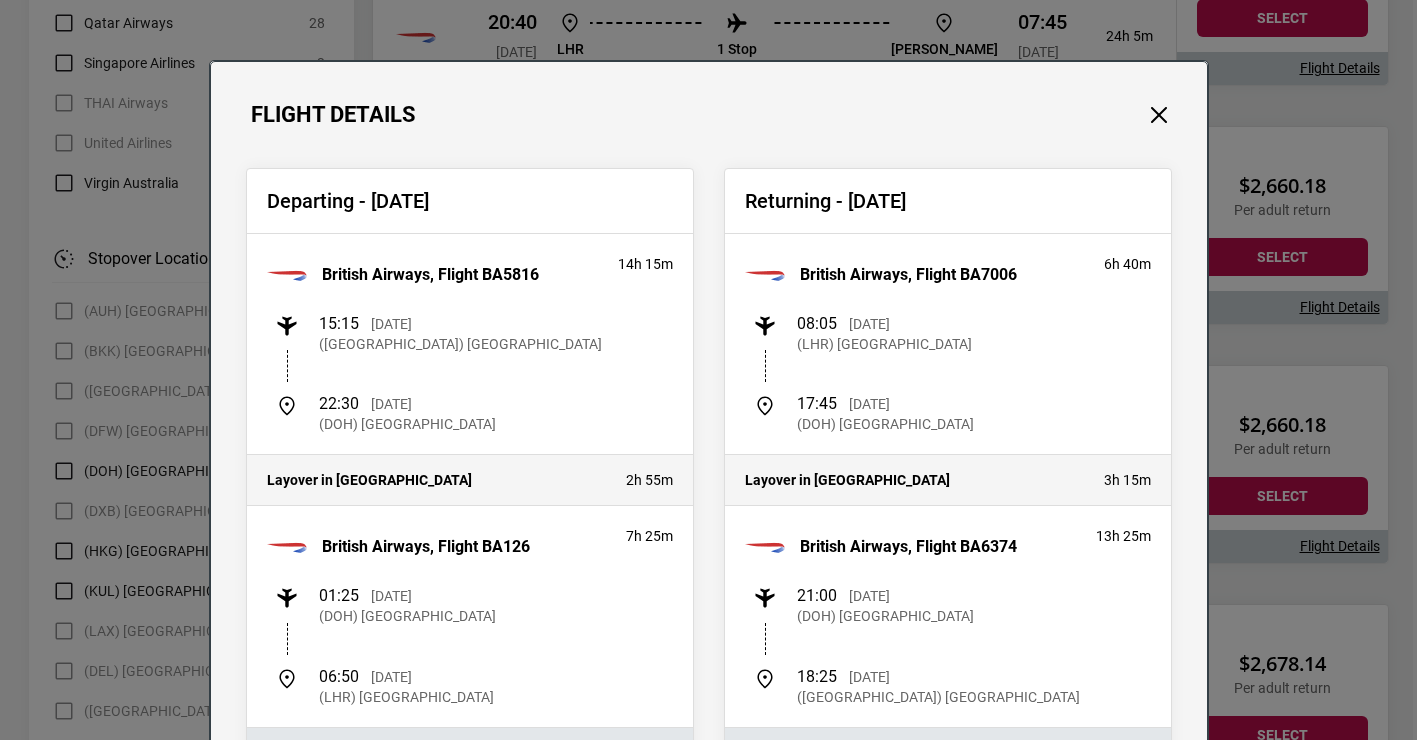 click on "Departing - [DATE]     British Airways, Flight BA5816   14h 15m     15:15   [DATE]   ([GEOGRAPHIC_DATA]) [GEOGRAPHIC_DATA]     22:30   [DATE]   (DOH) [GEOGRAPHIC_DATA]   Layover in [GEOGRAPHIC_DATA]   2h 55m   British Airways, Flight BA126   7h 25m     01:25   [DATE]   (DOH) [GEOGRAPHIC_DATA]     06:50   [DATE]   (LHR) [GEOGRAPHIC_DATA]     Economy - Fare Rules   Baggage:     Checked:  1 piece up to 23 kg      Carry-On:  Refer to airline website   Fee Information:   Before Departure:    Change fee: AUD $150*   Cancellation fee: Non-refundable   After Departure:    Change fee: AUD $150*   Cancellation fee: Non-refundable   *Additional fare and taxes may apply. Additional fees will be charged by [PERSON_NAME] Study Tours. Returning - [DATE]     British Airways, Flight BA7006   6h 40m     08:05   [DATE]   ([GEOGRAPHIC_DATA]) [GEOGRAPHIC_DATA]     17:45   [DATE]   (DOH) [GEOGRAPHIC_DATA]     3h 15m     13h 25m     21:00" at bounding box center [709, 720] 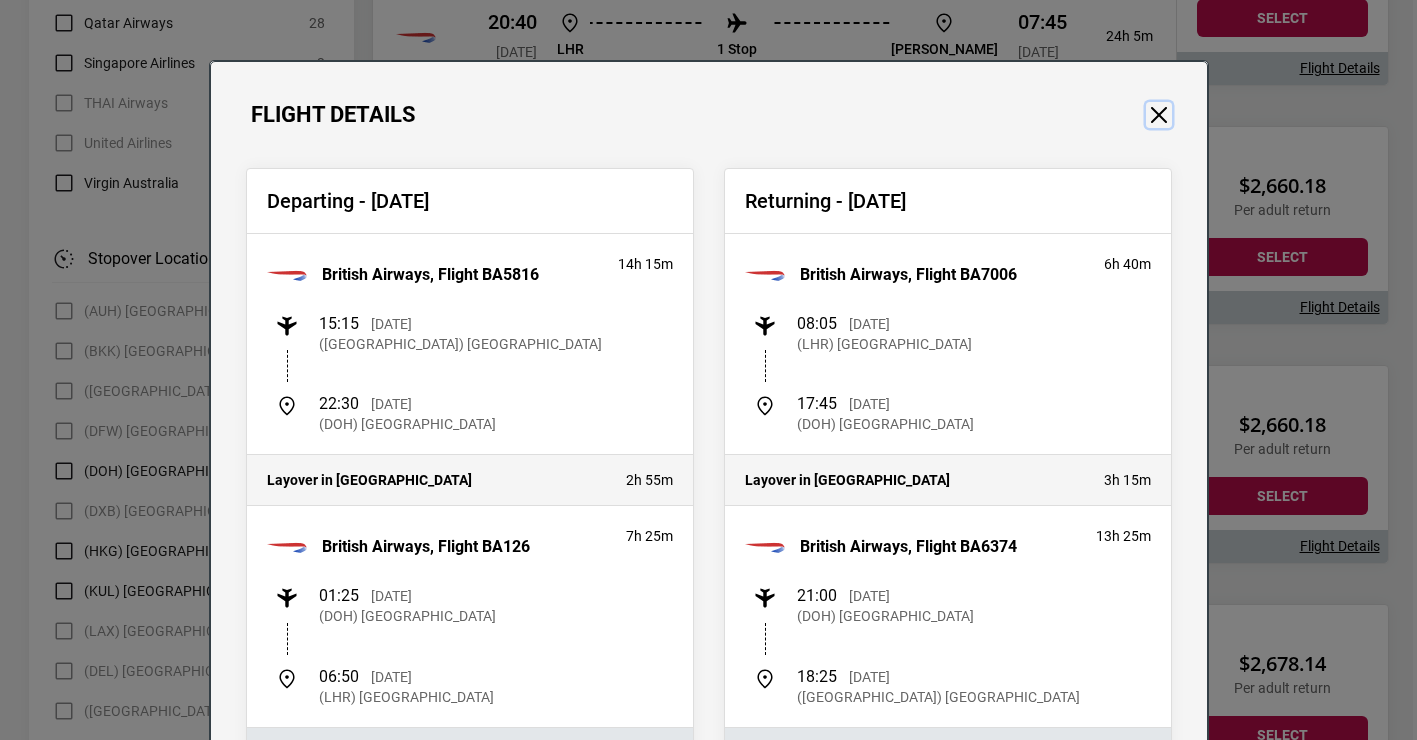 click at bounding box center [1159, 115] 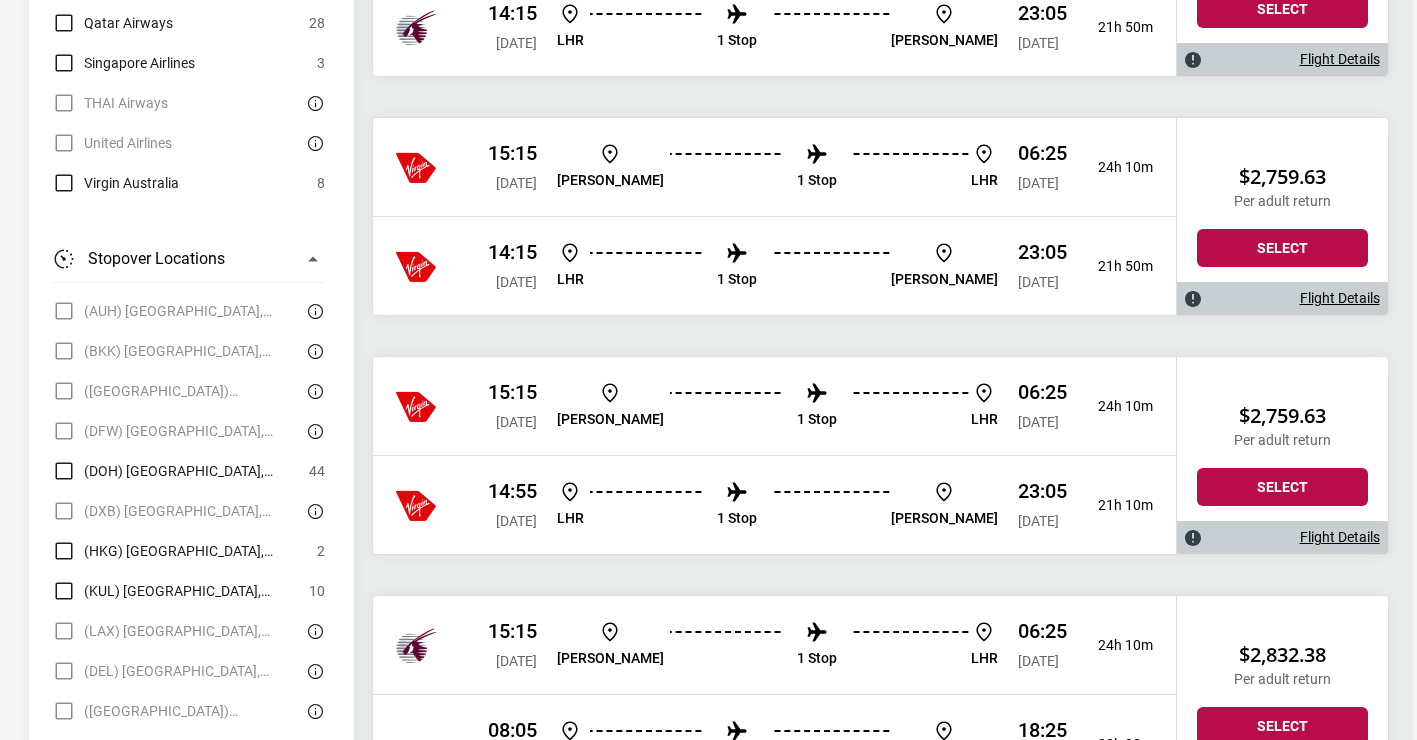 scroll, scrollTop: 6711, scrollLeft: 0, axis: vertical 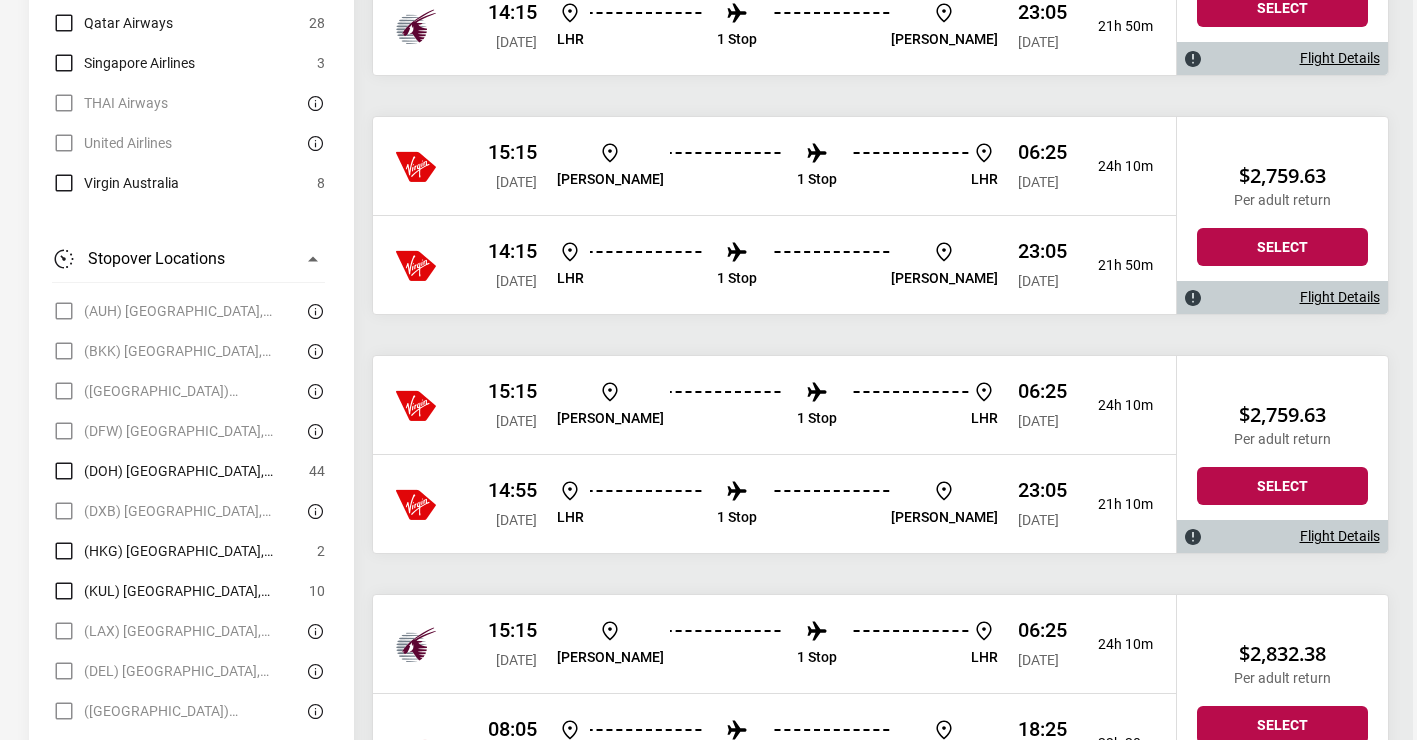 click on "1 Stop" at bounding box center (817, 166) 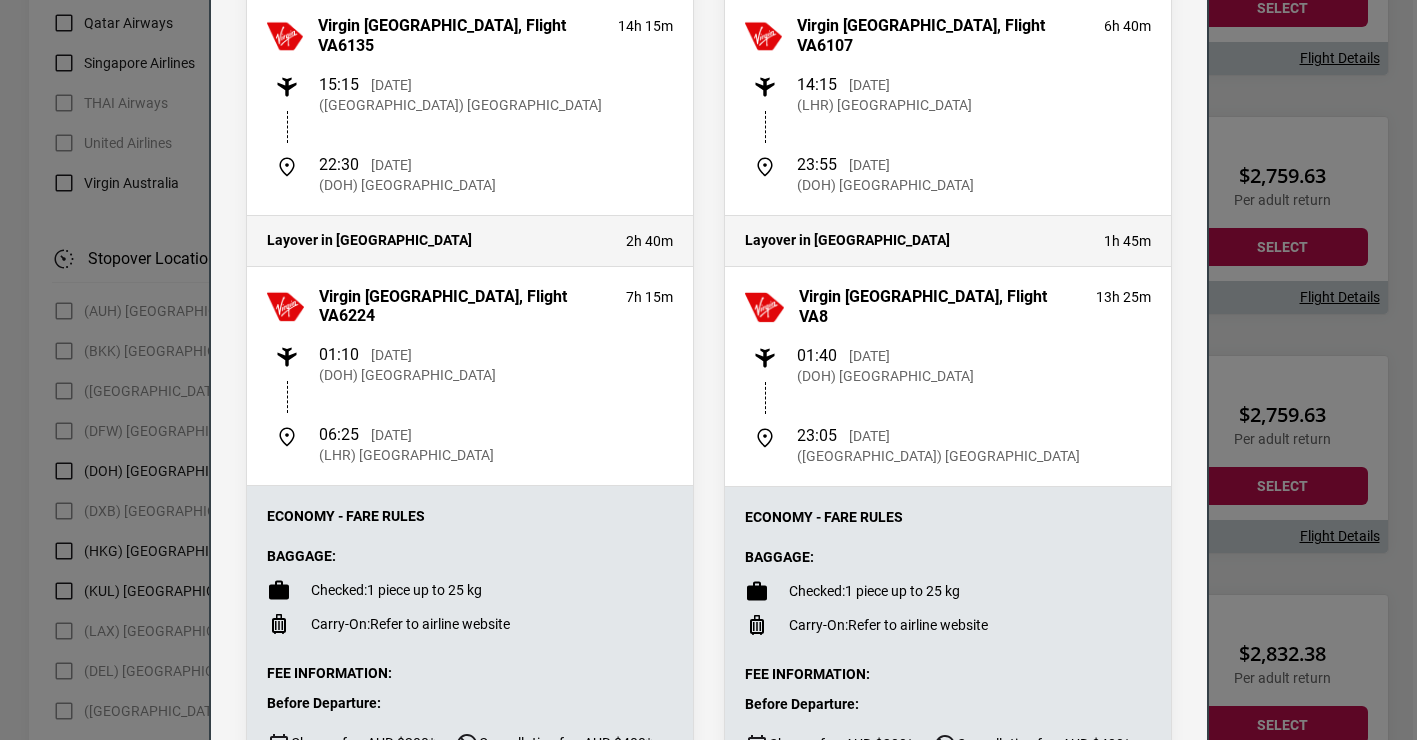 scroll, scrollTop: 0, scrollLeft: 0, axis: both 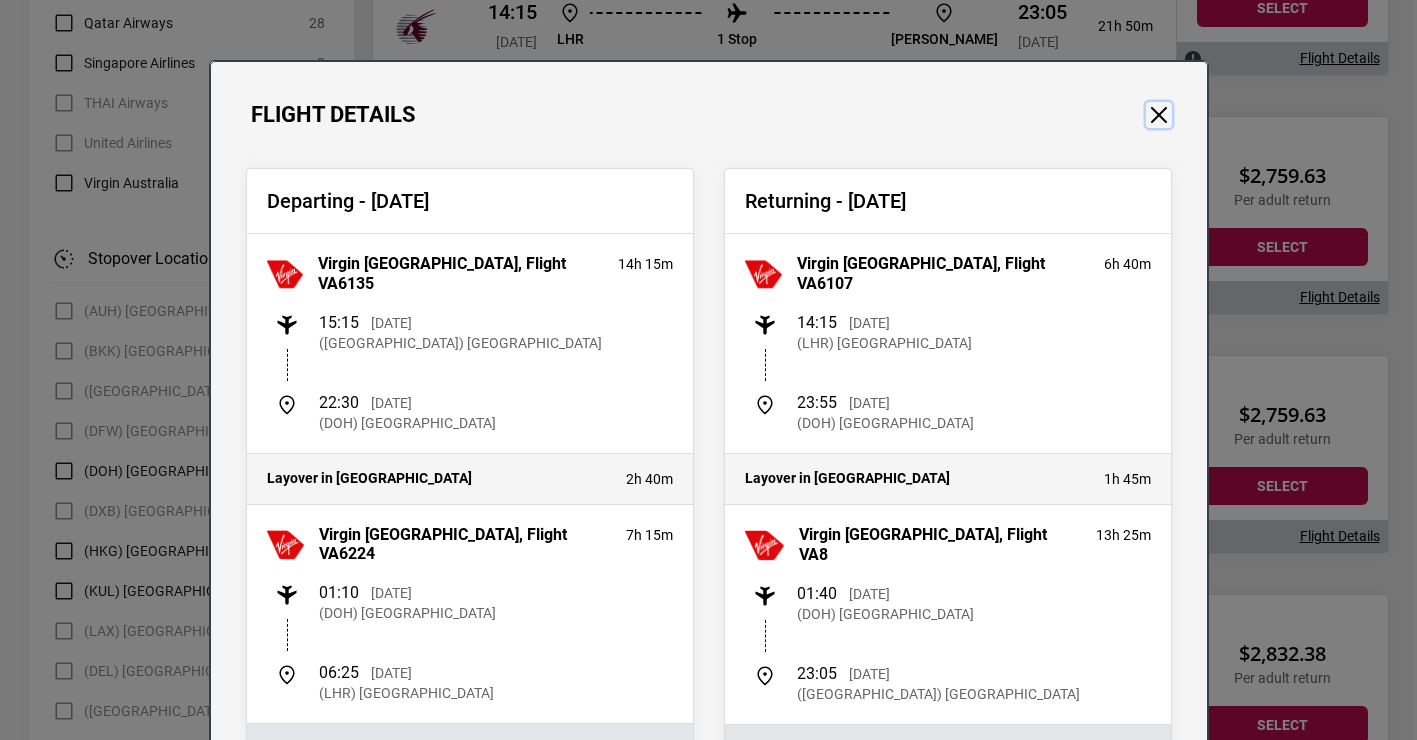 click at bounding box center [1159, 115] 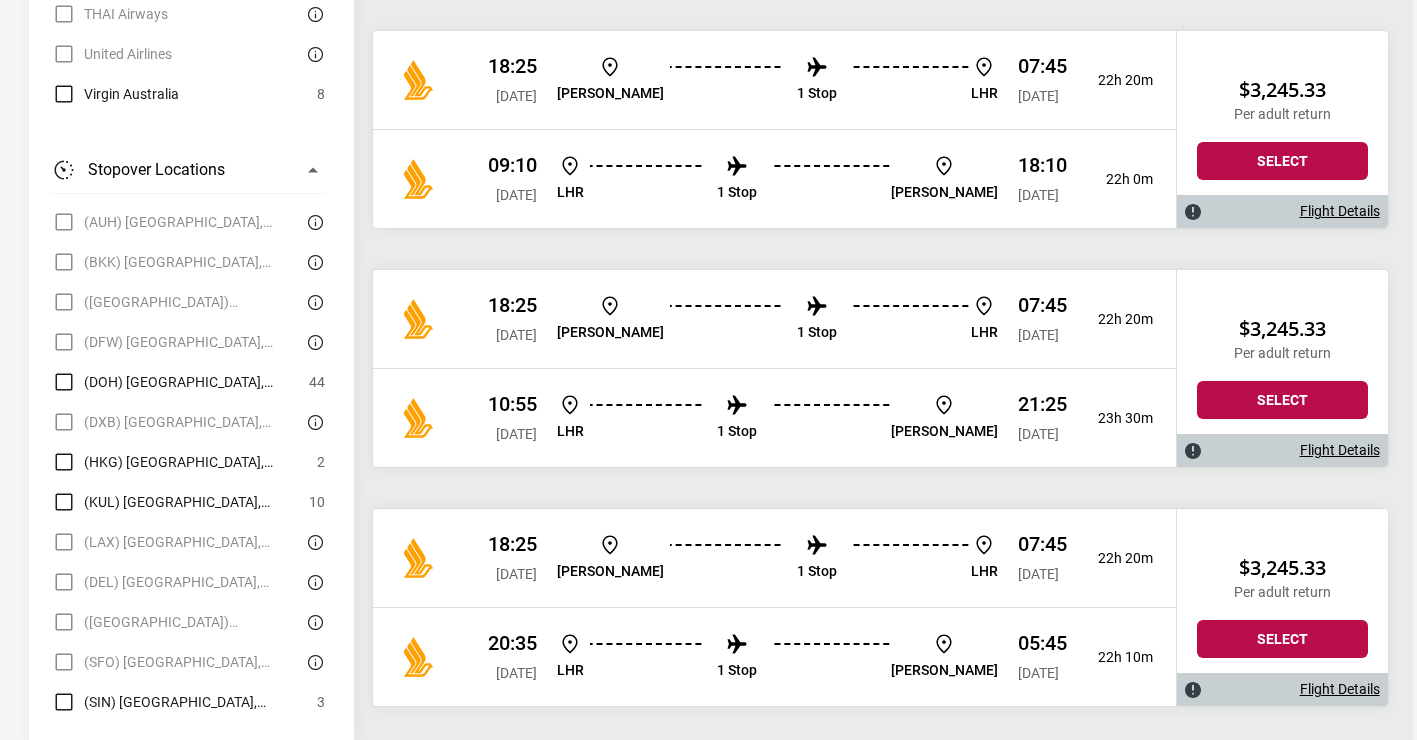 scroll, scrollTop: 12301, scrollLeft: 0, axis: vertical 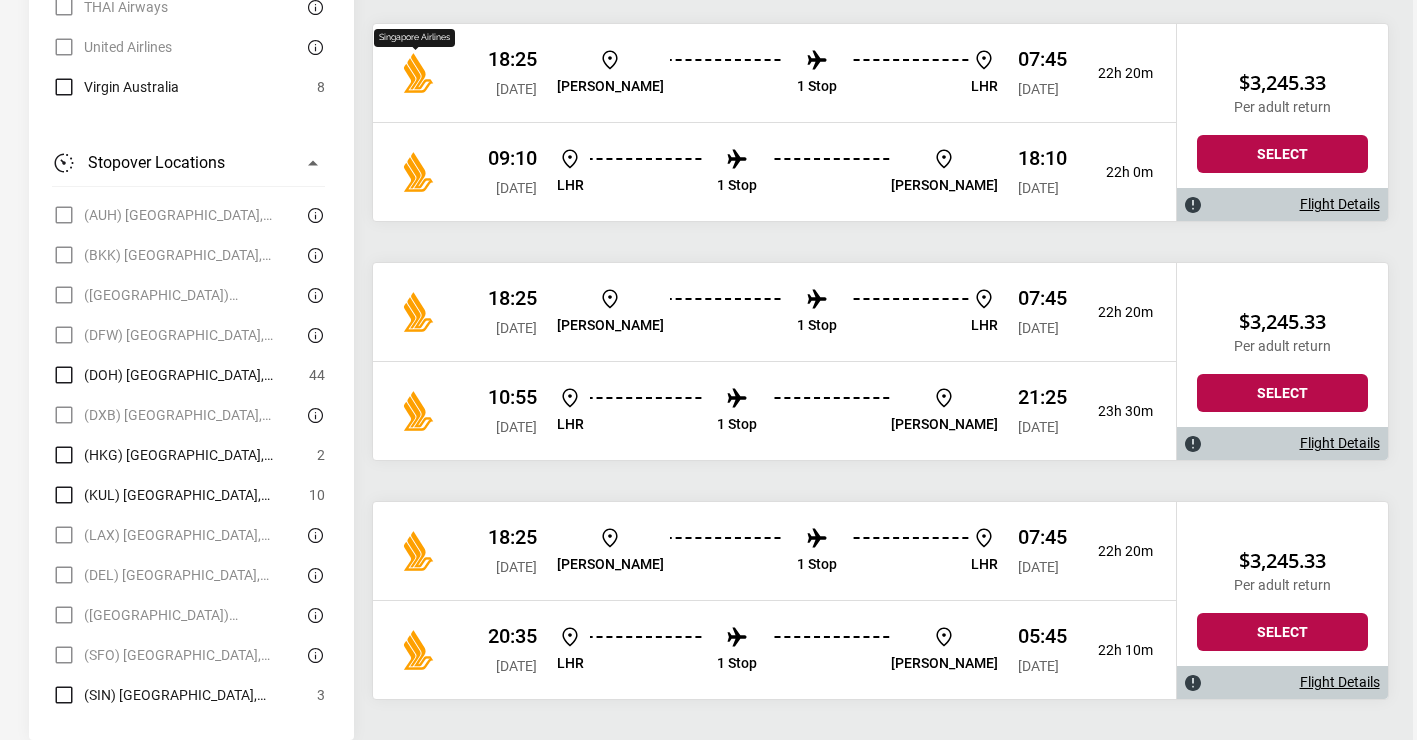 click at bounding box center [416, 73] 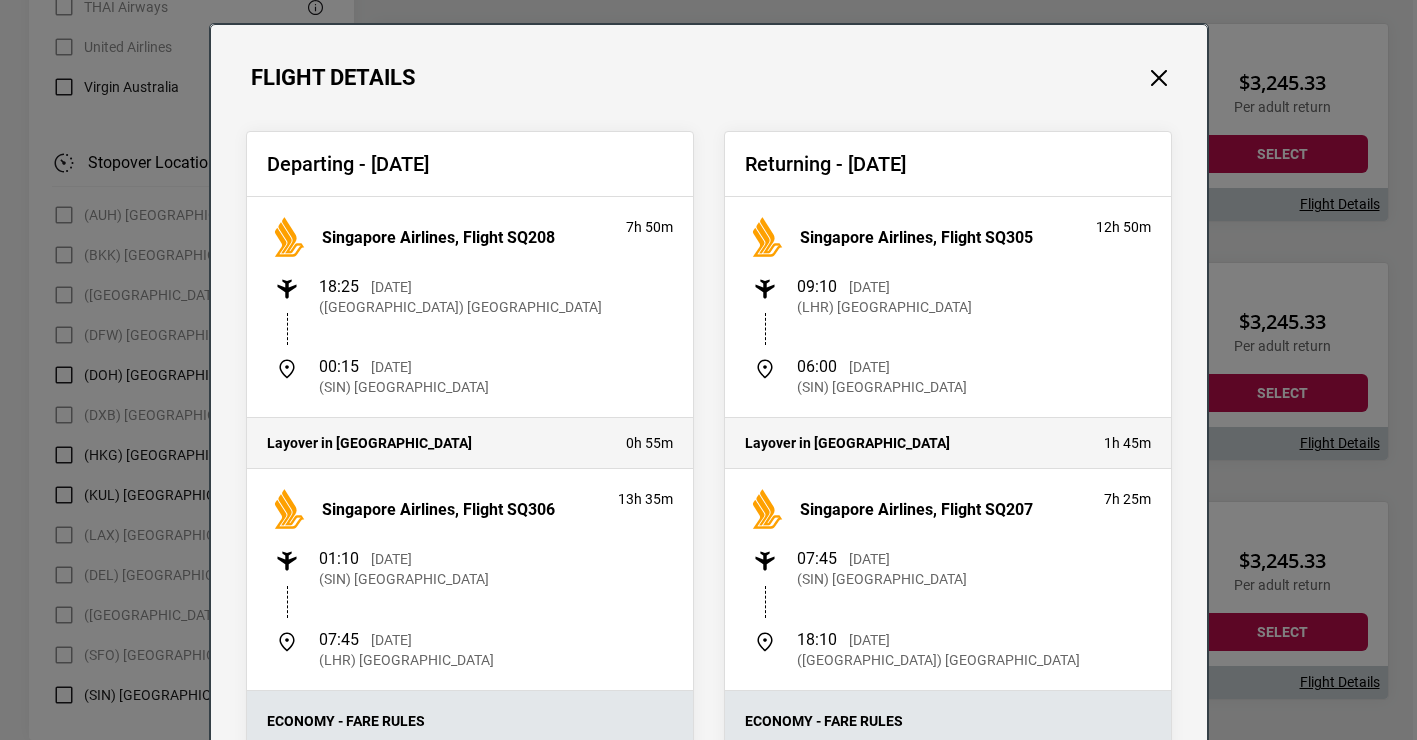 scroll, scrollTop: 0, scrollLeft: 0, axis: both 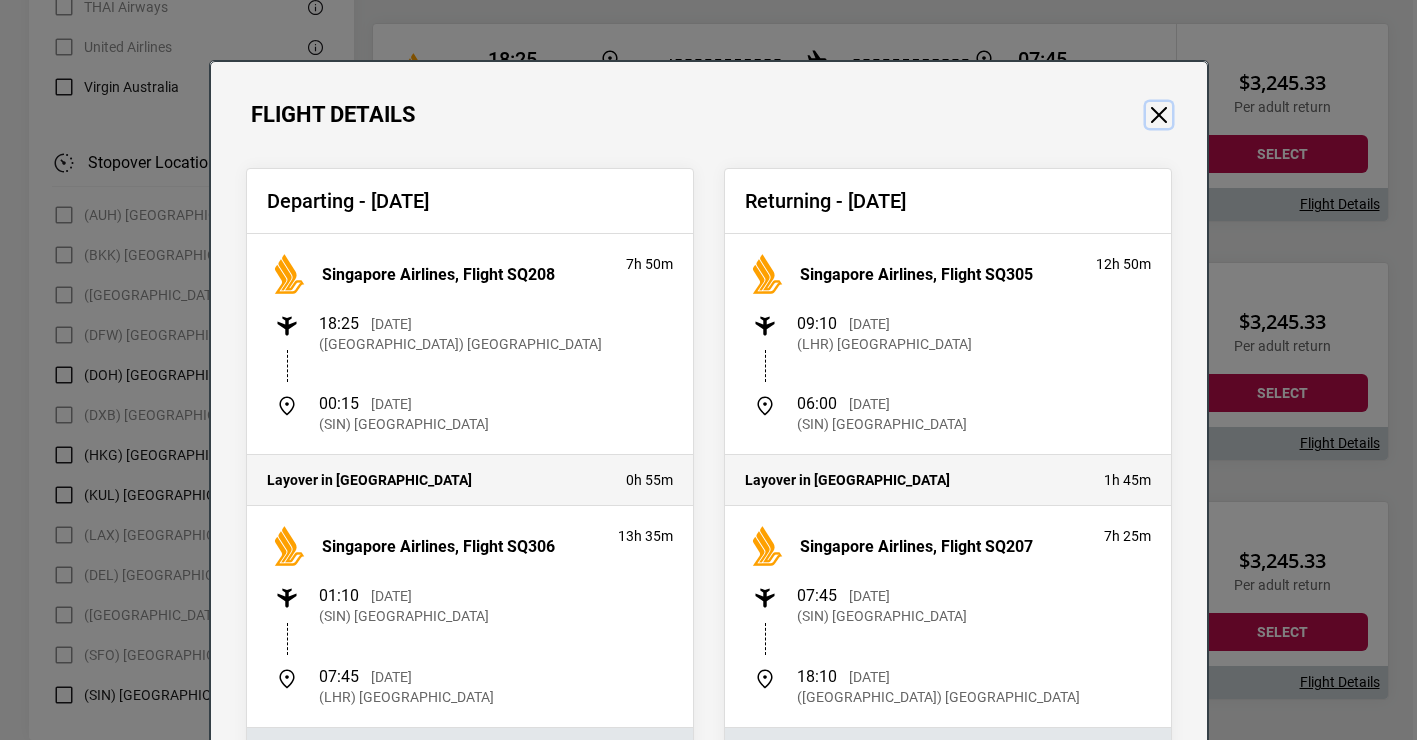 click at bounding box center [1159, 115] 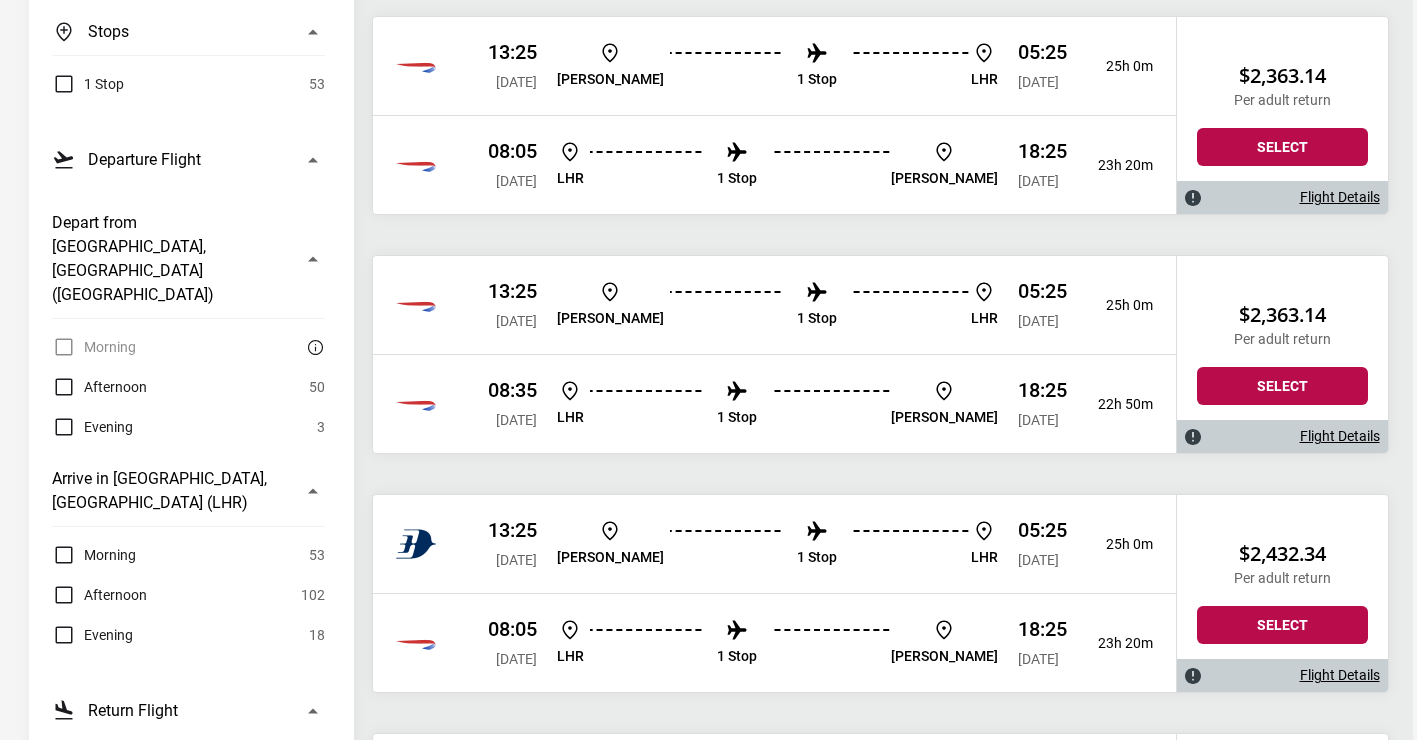 scroll, scrollTop: 366, scrollLeft: 0, axis: vertical 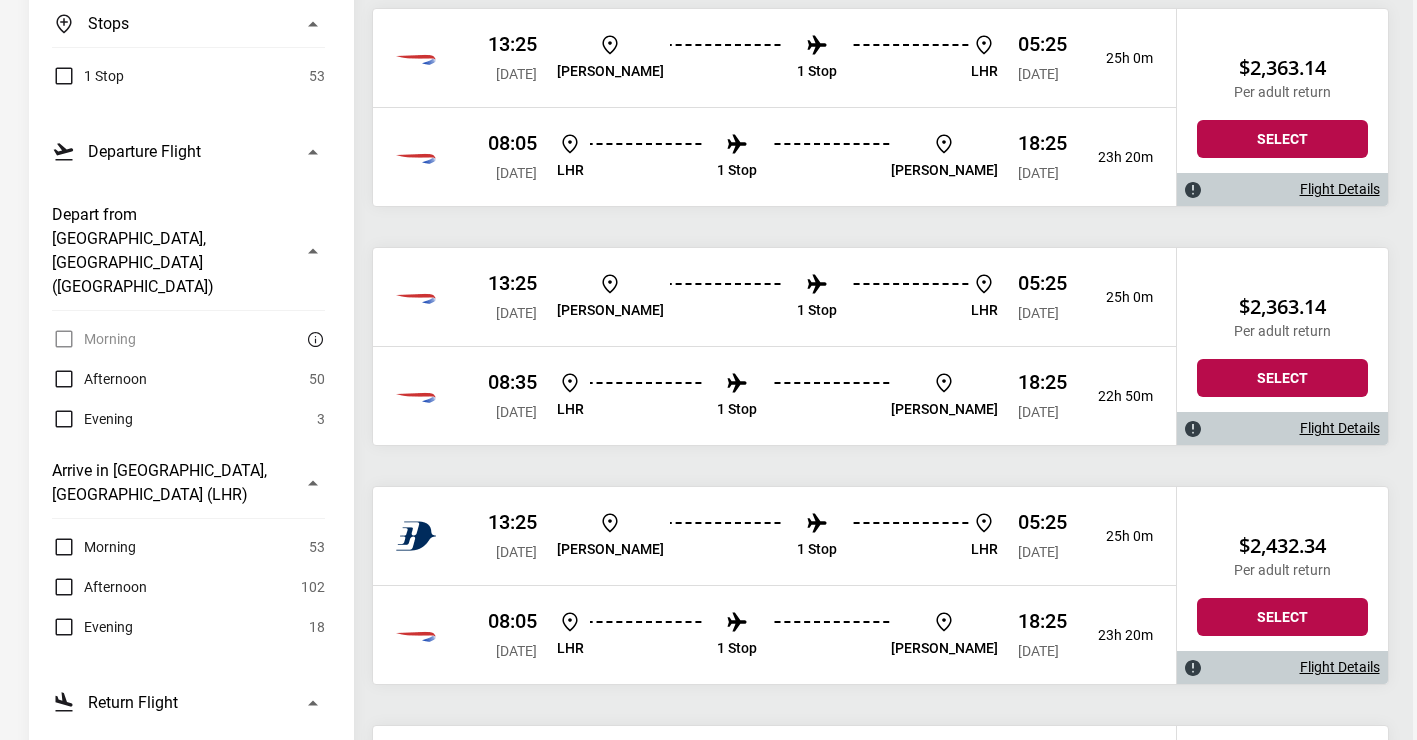 click on "Morning" at bounding box center [110, 547] 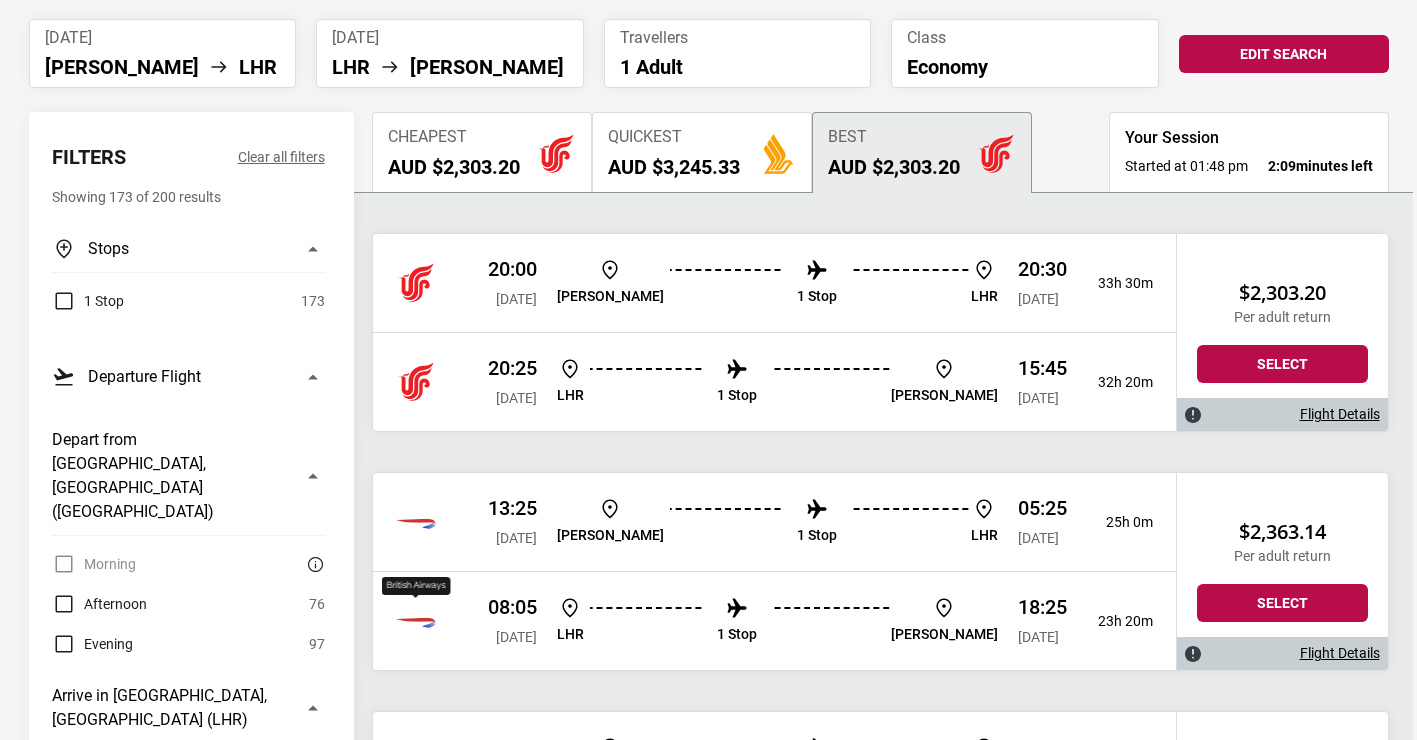 scroll, scrollTop: 140, scrollLeft: 0, axis: vertical 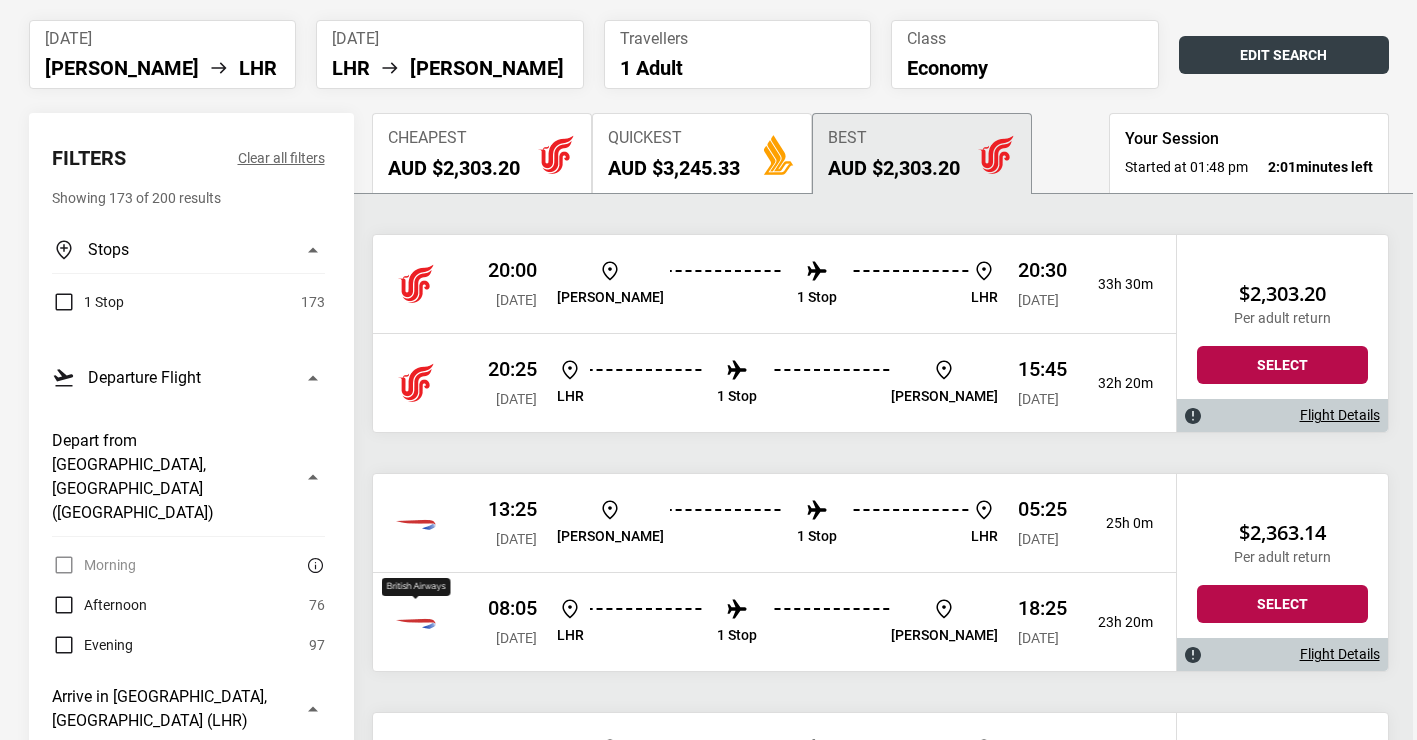 click on "Edit Search" at bounding box center (1284, 55) 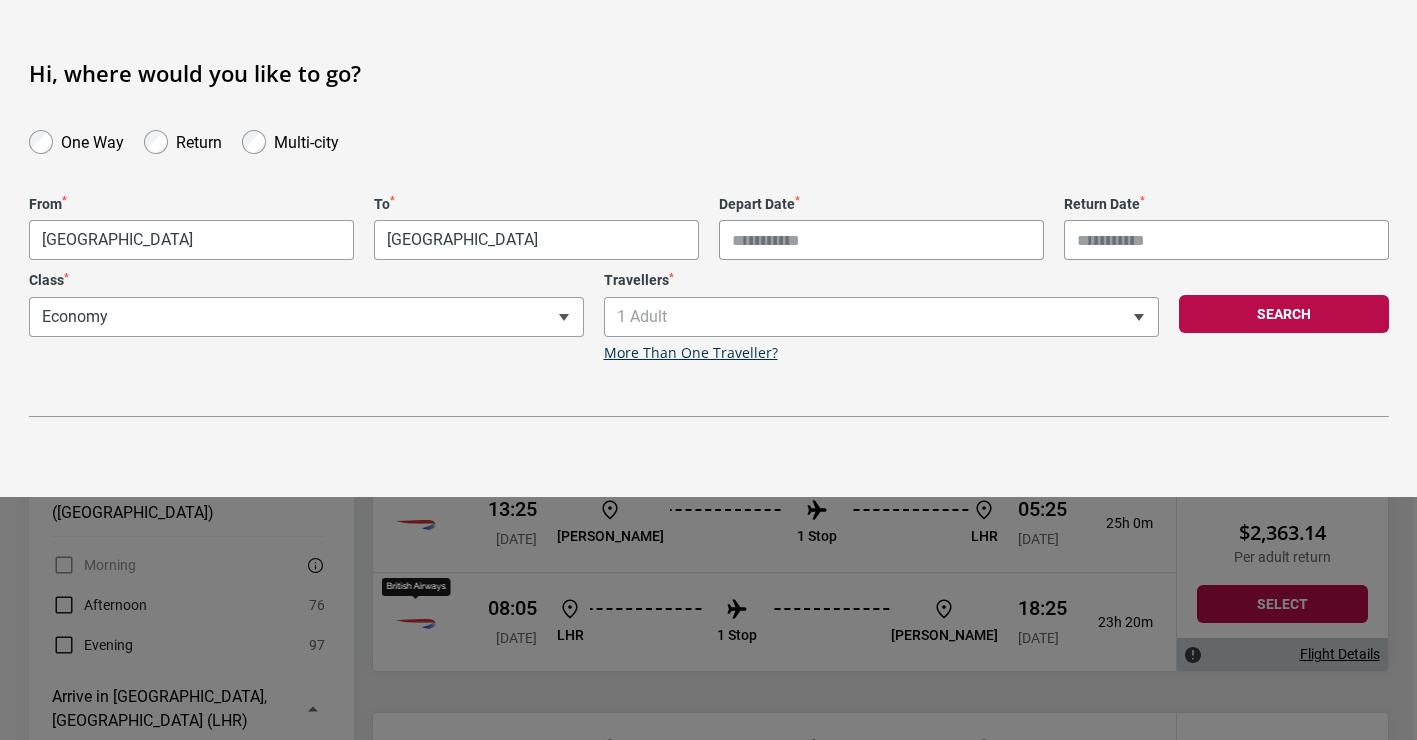 type on "**********" 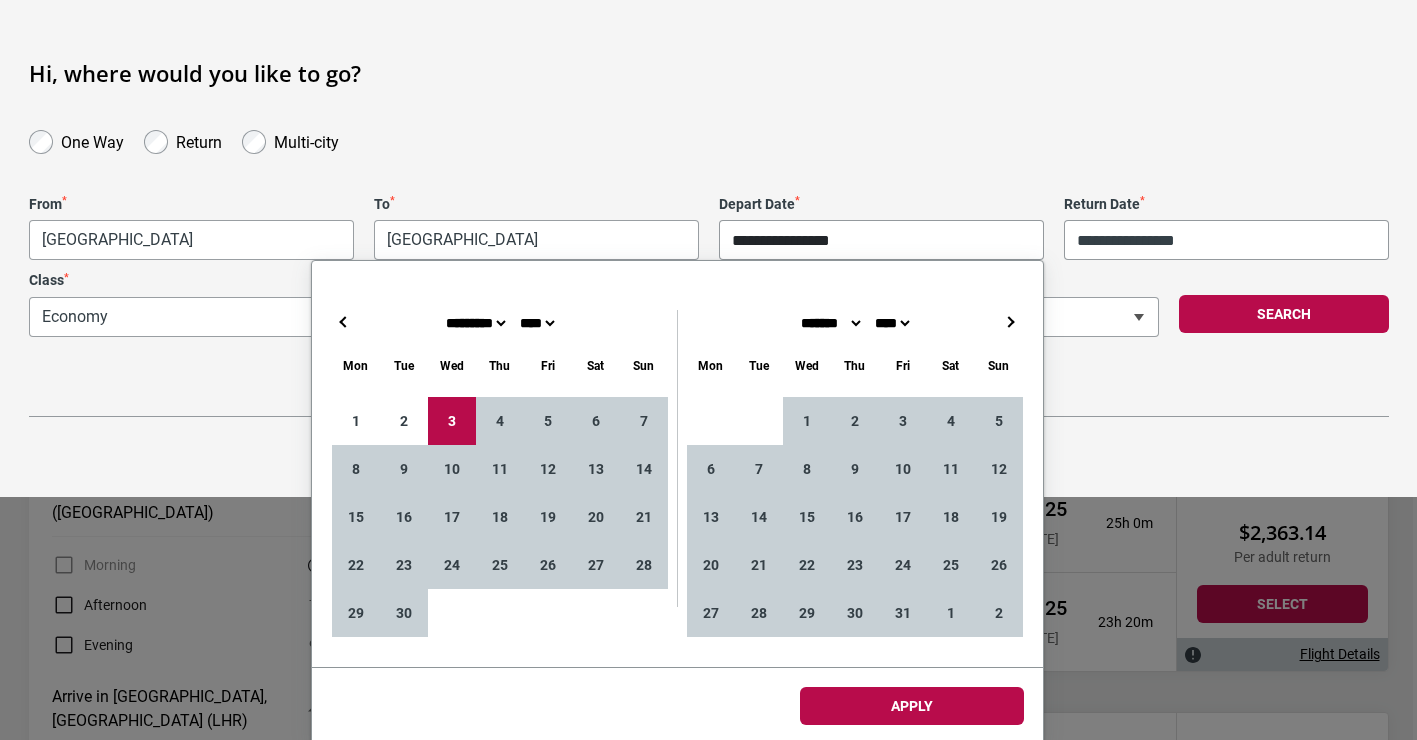 click on "**********" at bounding box center (881, 240) 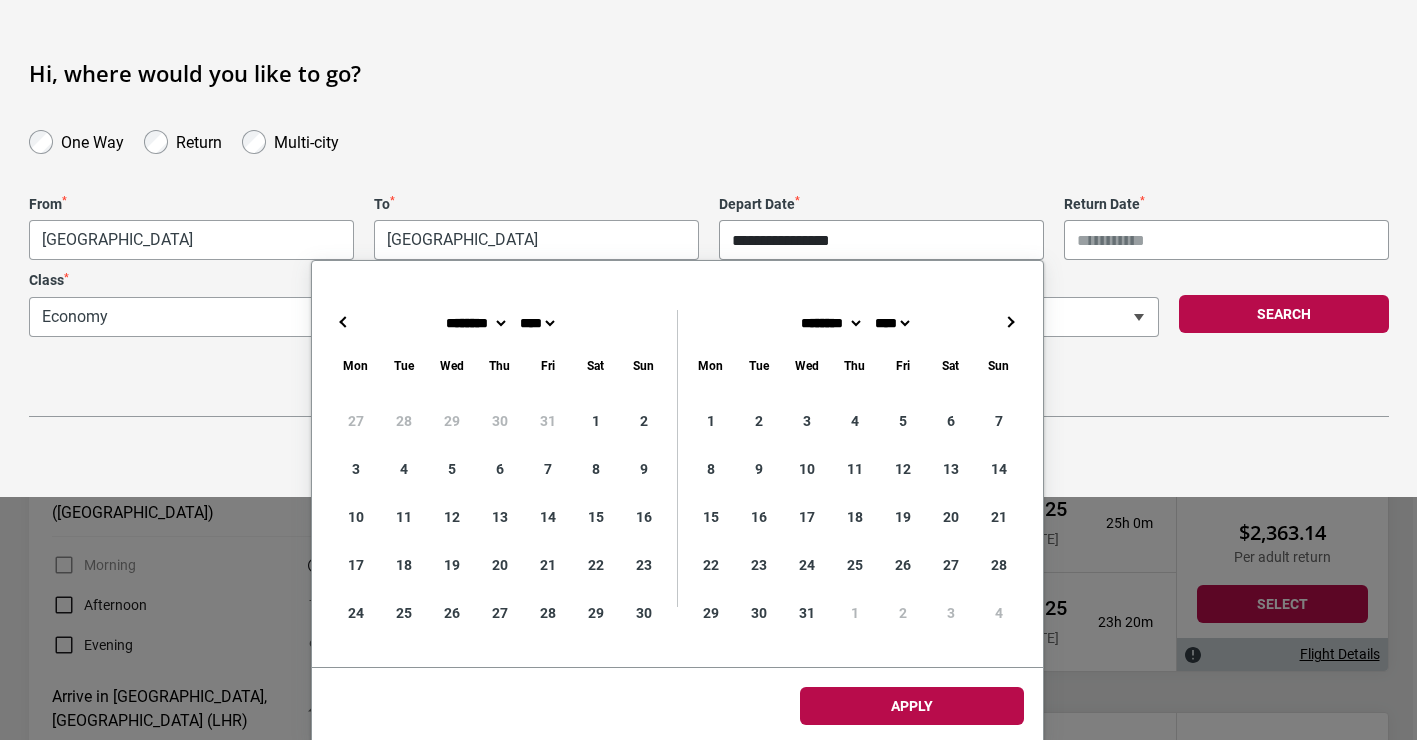 click on "→" at bounding box center [1011, 322] 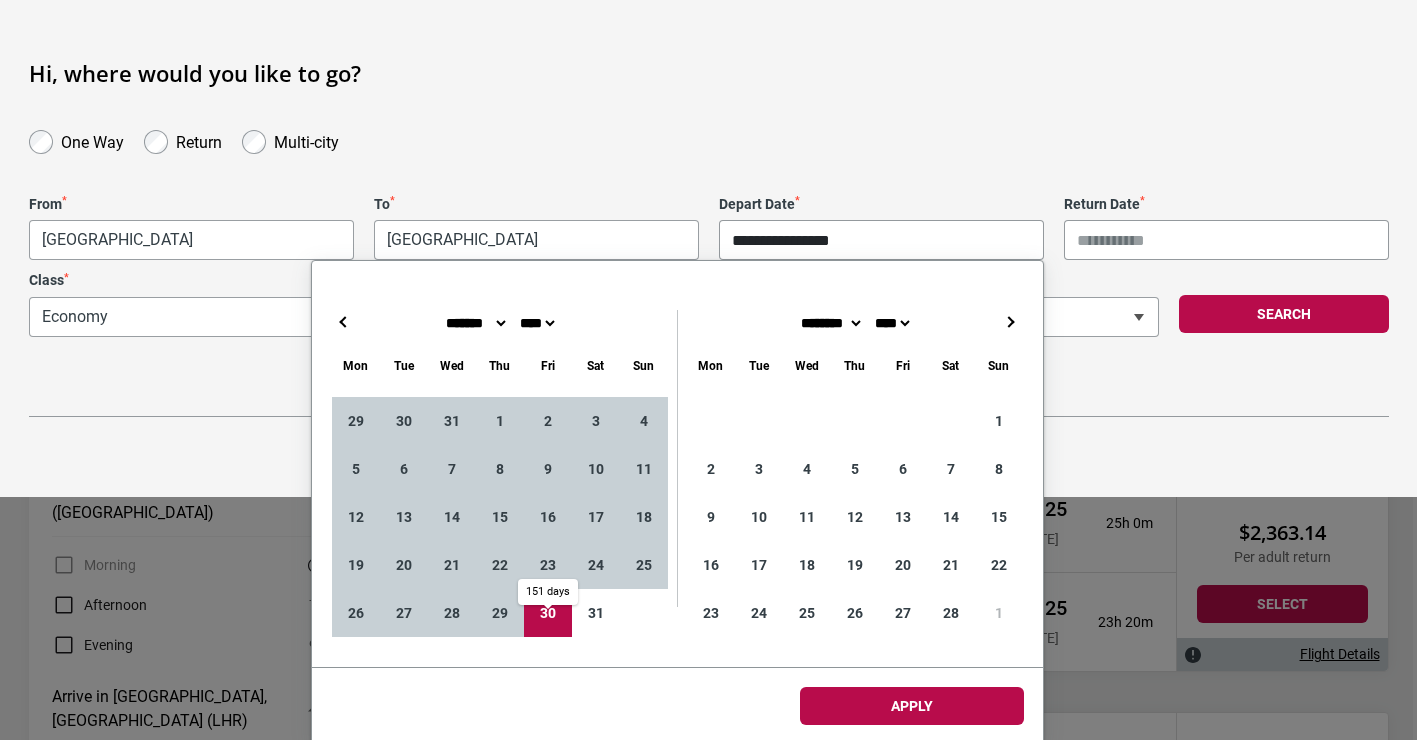 type on "**********" 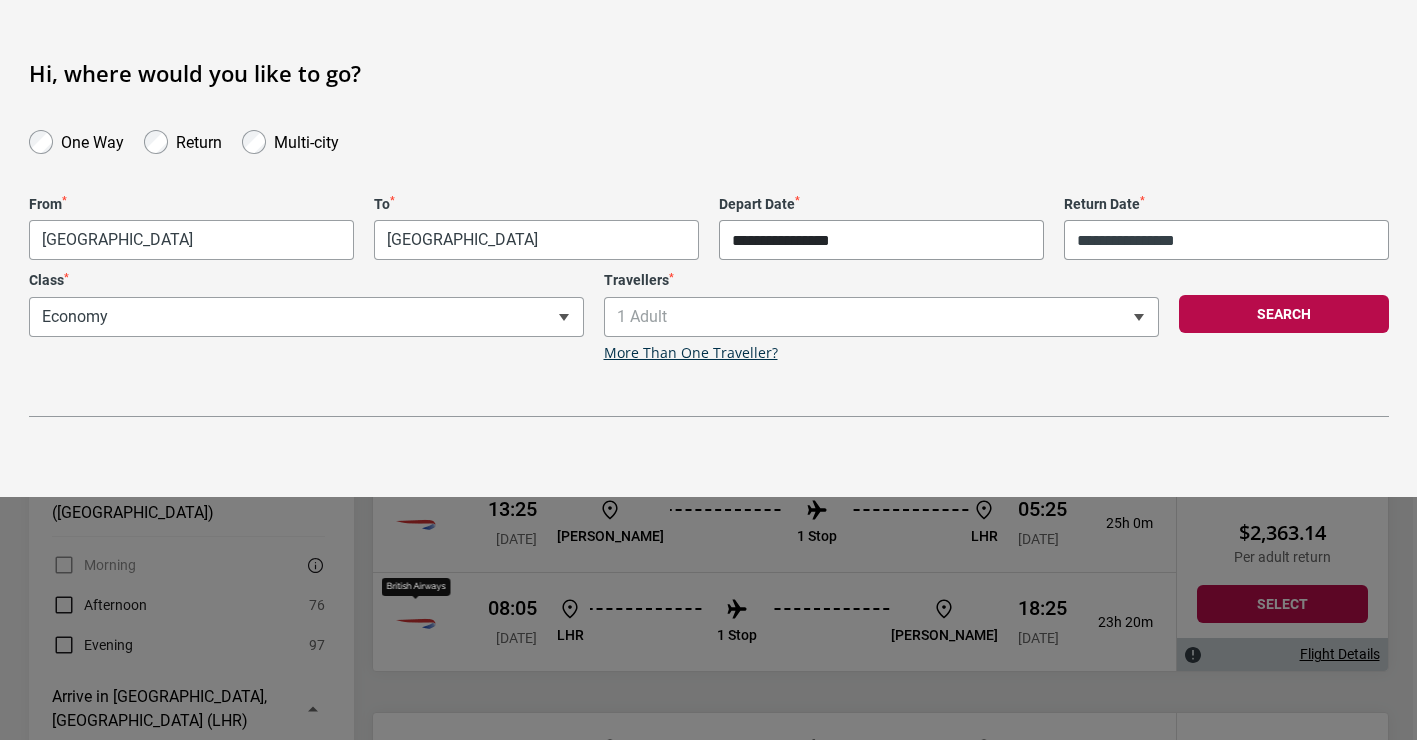 click on "**********" at bounding box center (708, 20720) 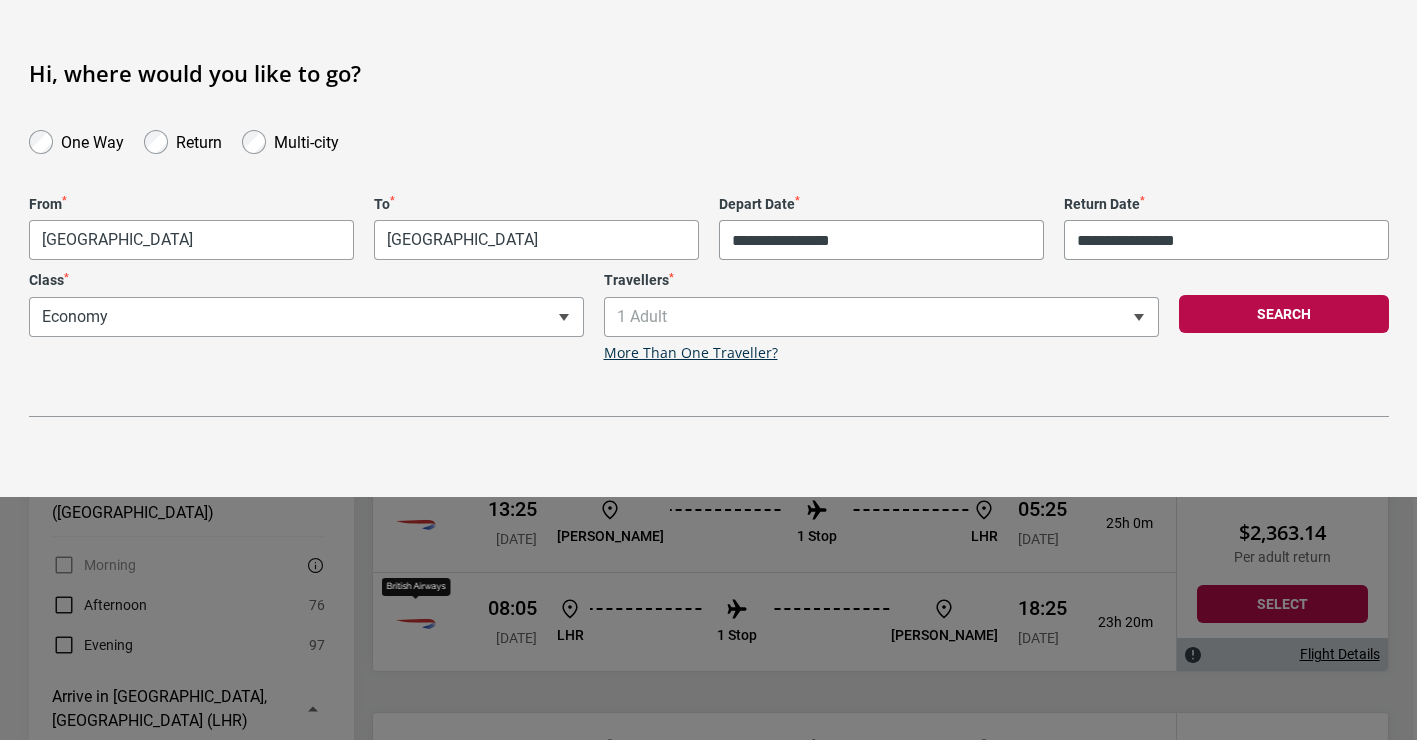 click on "**********" at bounding box center [306, 317] 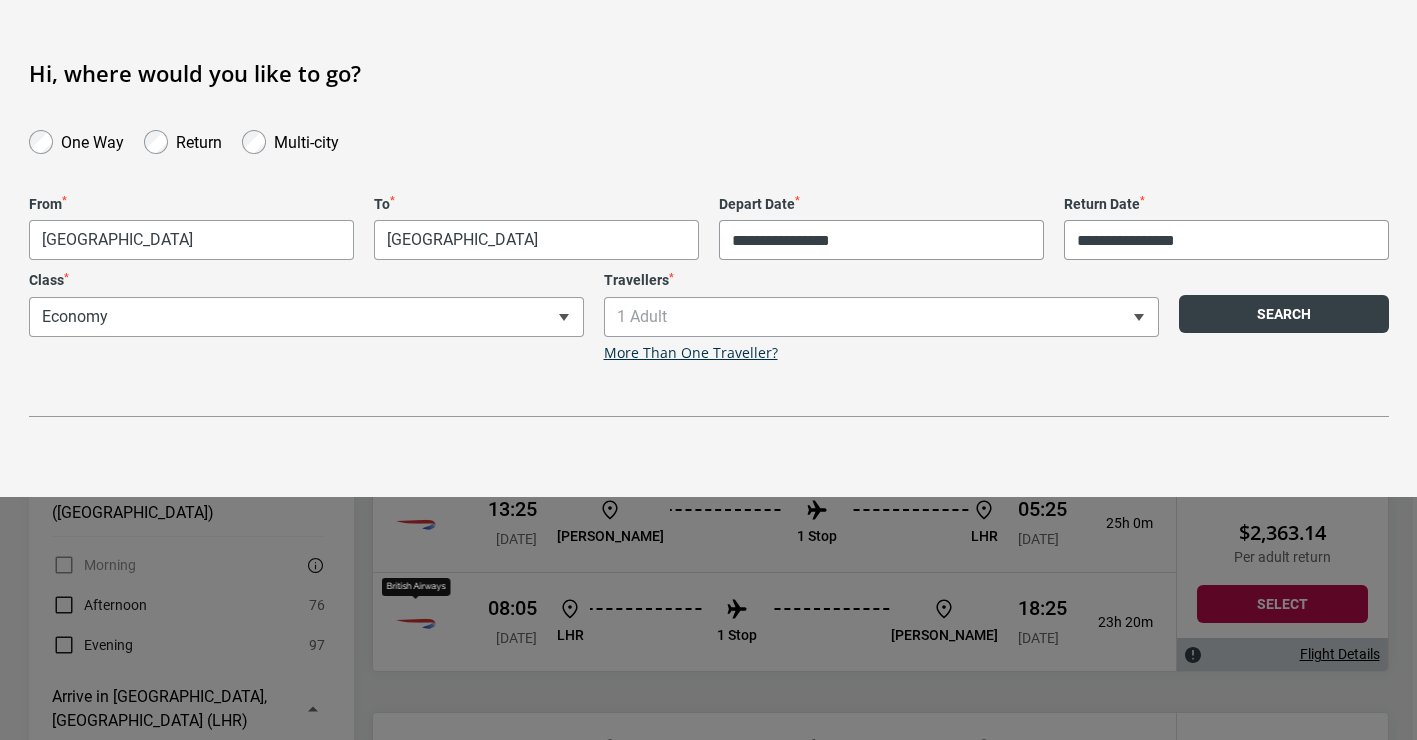 click on "Search" at bounding box center [1284, 314] 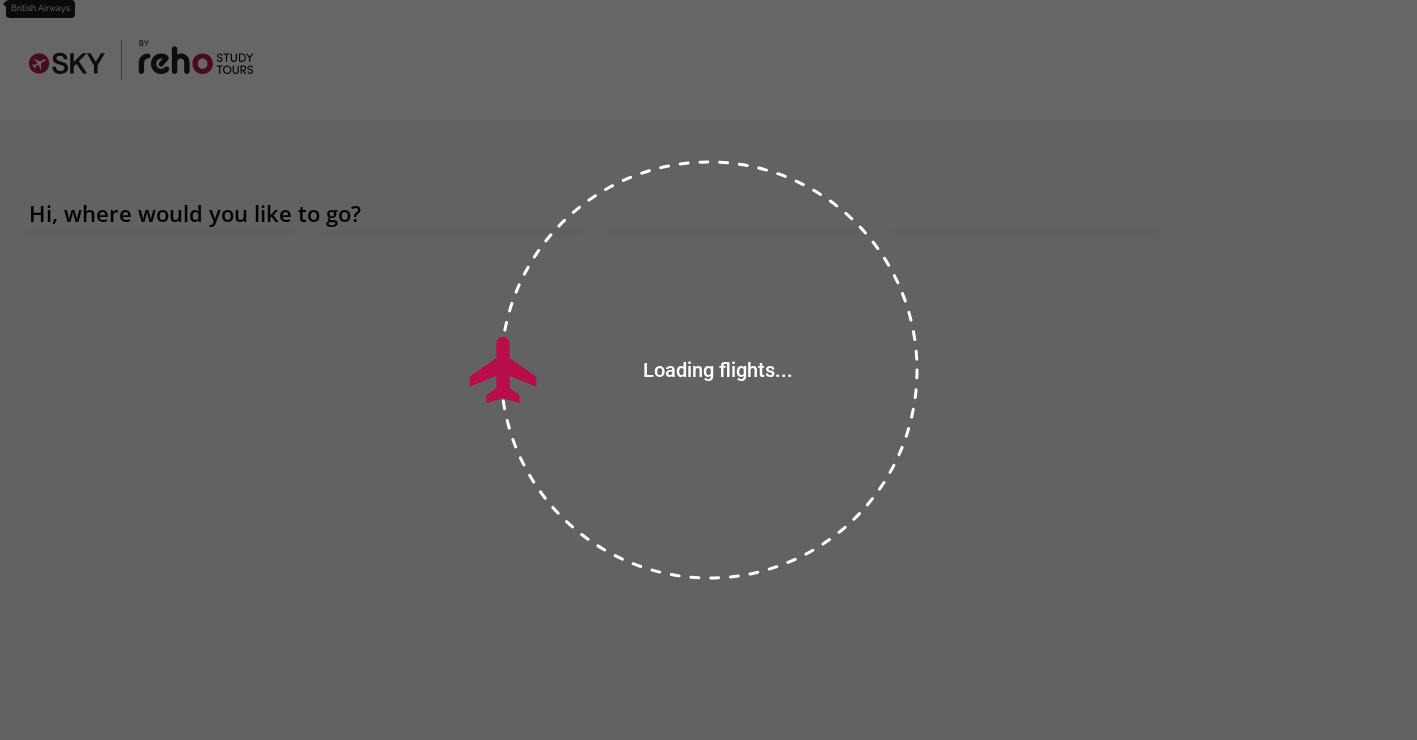 scroll, scrollTop: 0, scrollLeft: 0, axis: both 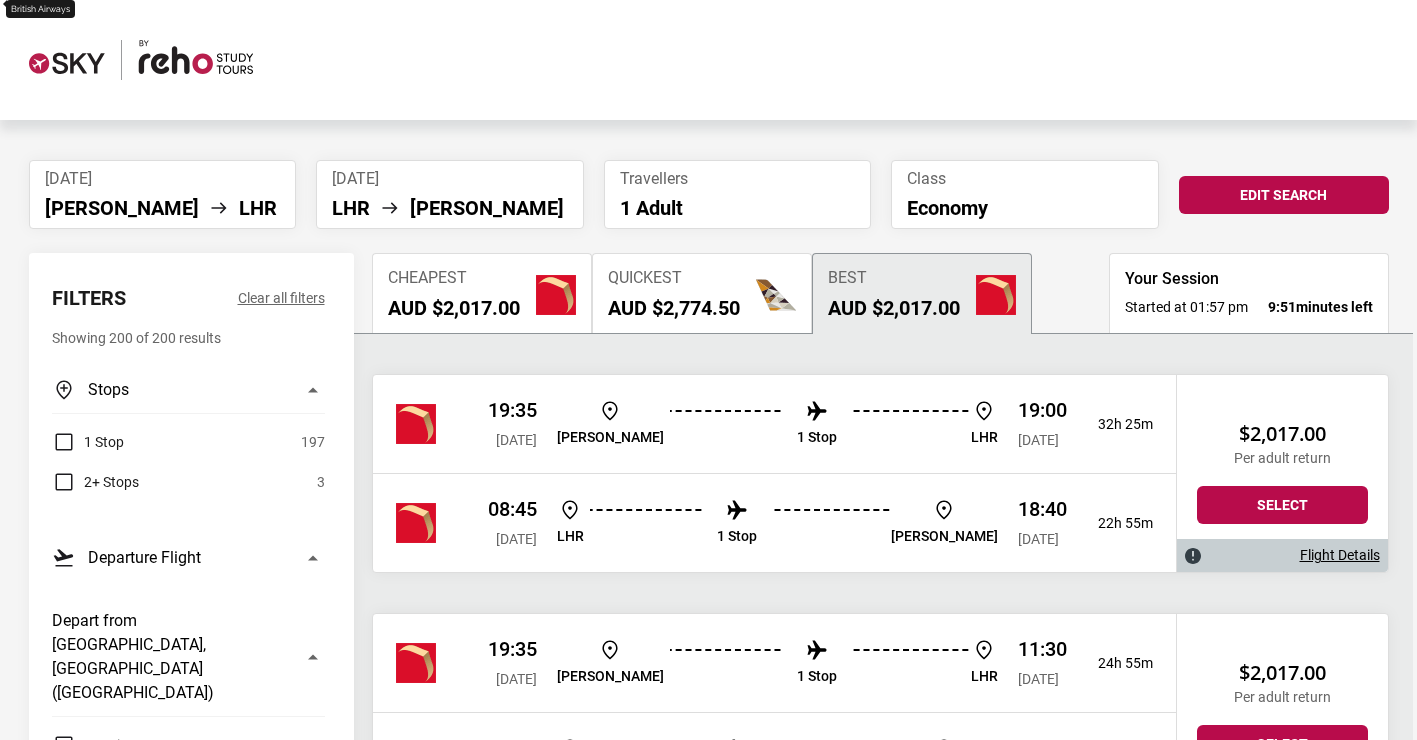 click on "1 Stop" at bounding box center [88, 442] 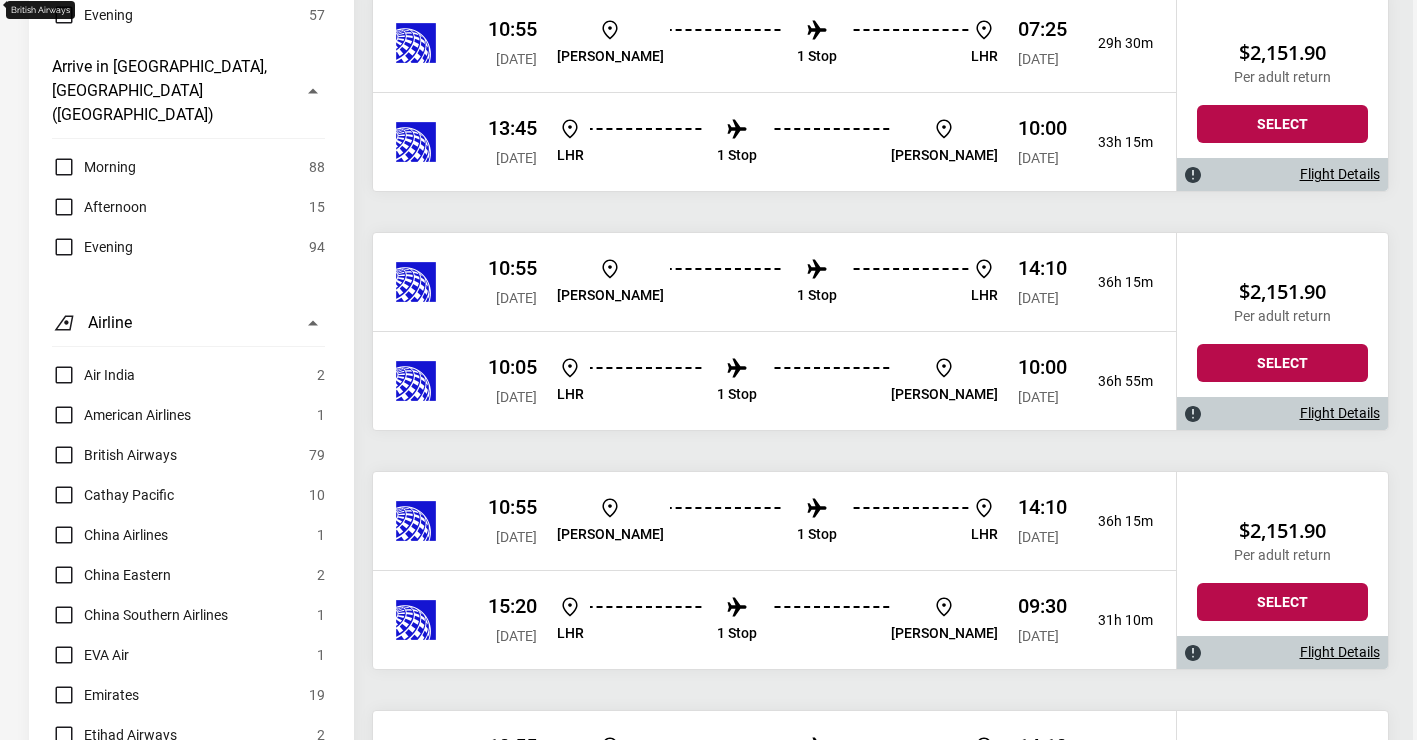 scroll, scrollTop: 1338, scrollLeft: 0, axis: vertical 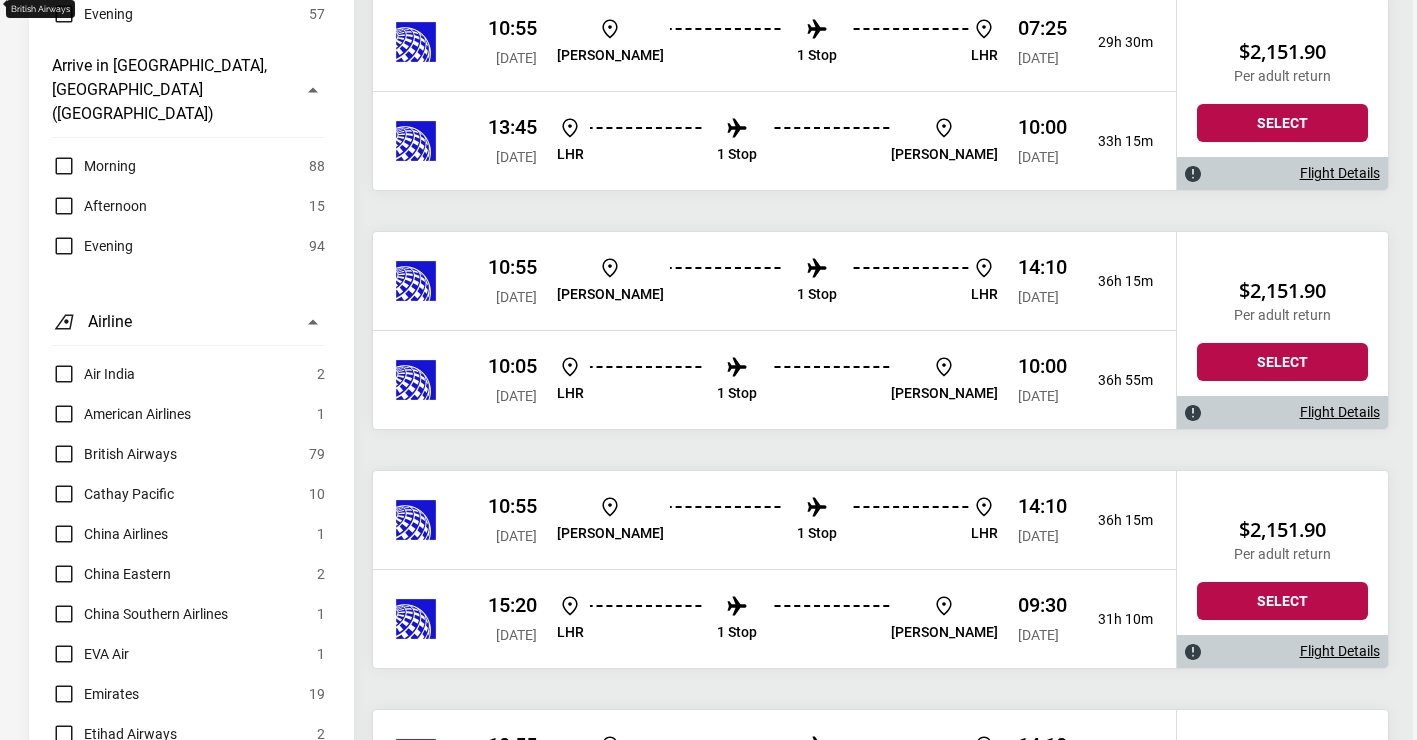 click on "Air India" at bounding box center (93, 374) 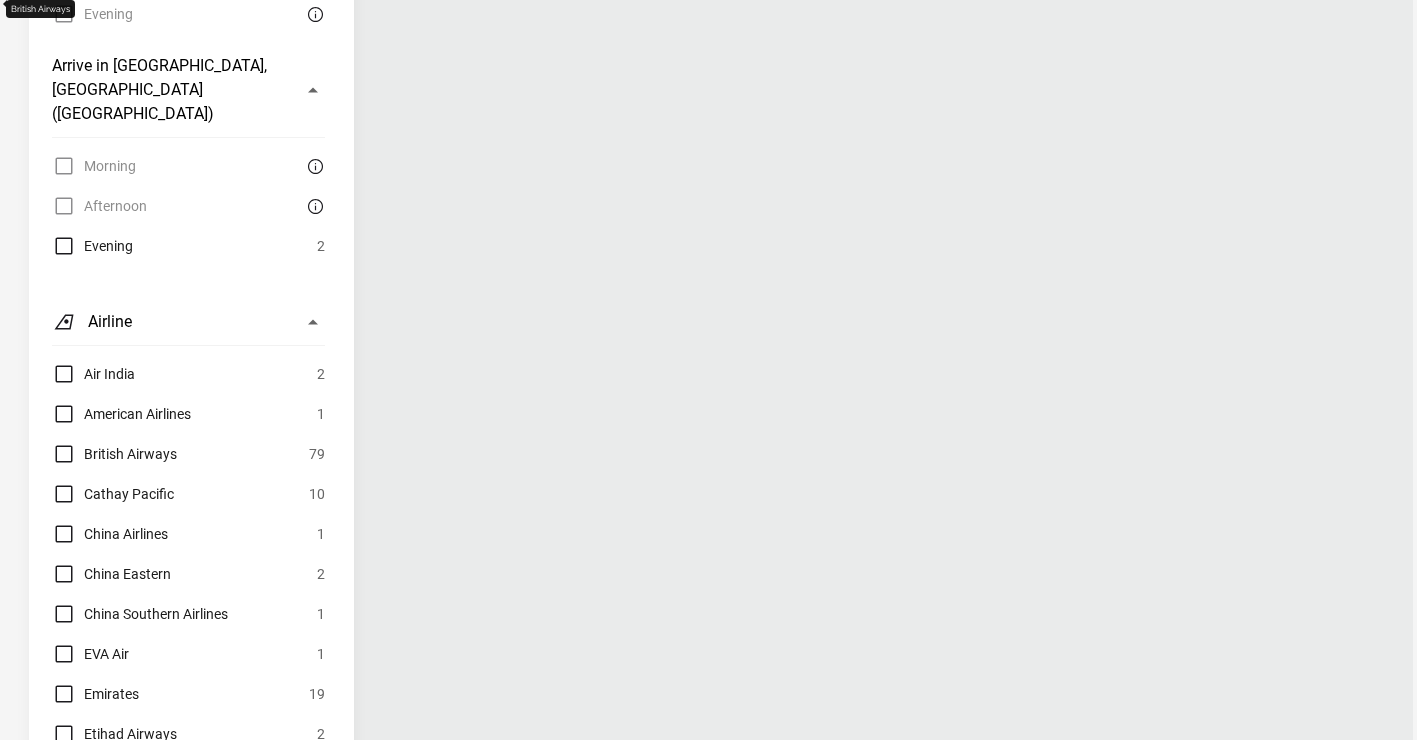 click on "Air India" at bounding box center [93, 374] 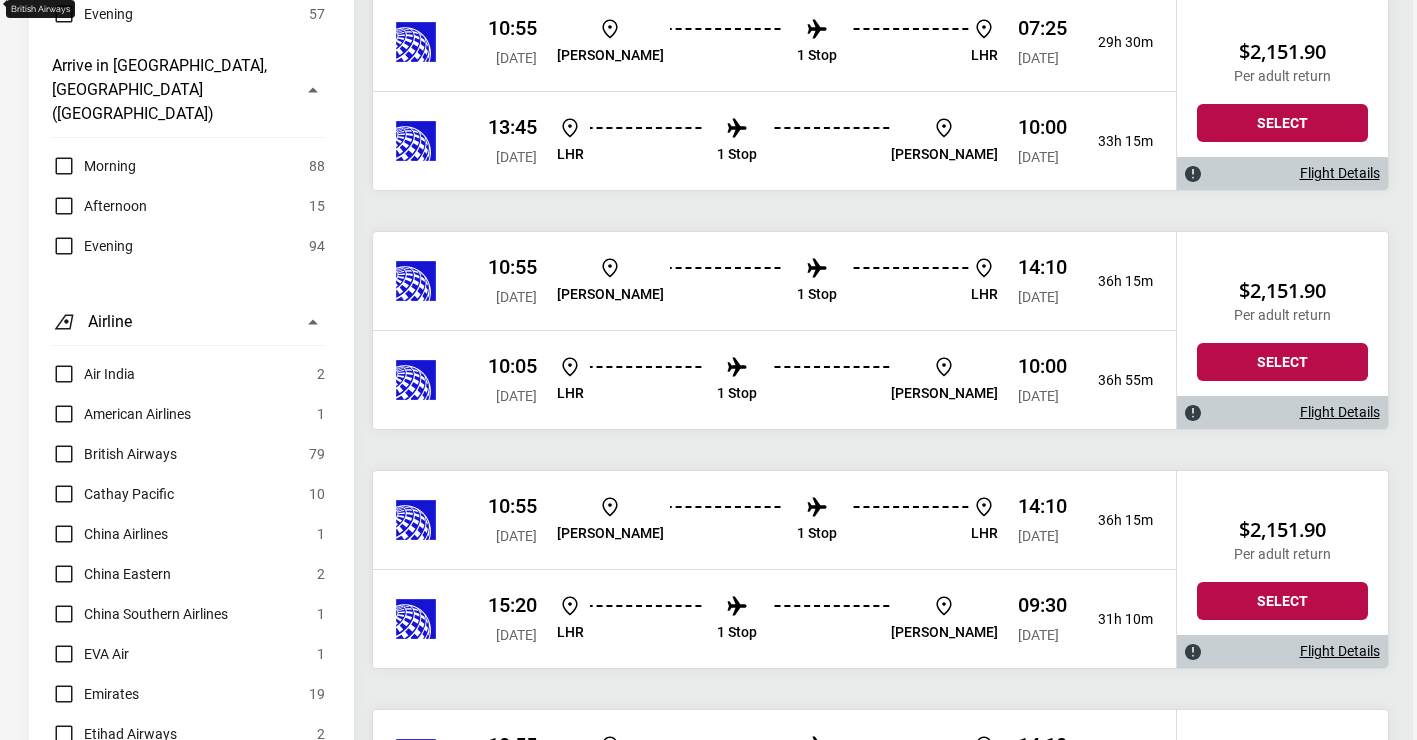 click on "British Airways" at bounding box center [114, 454] 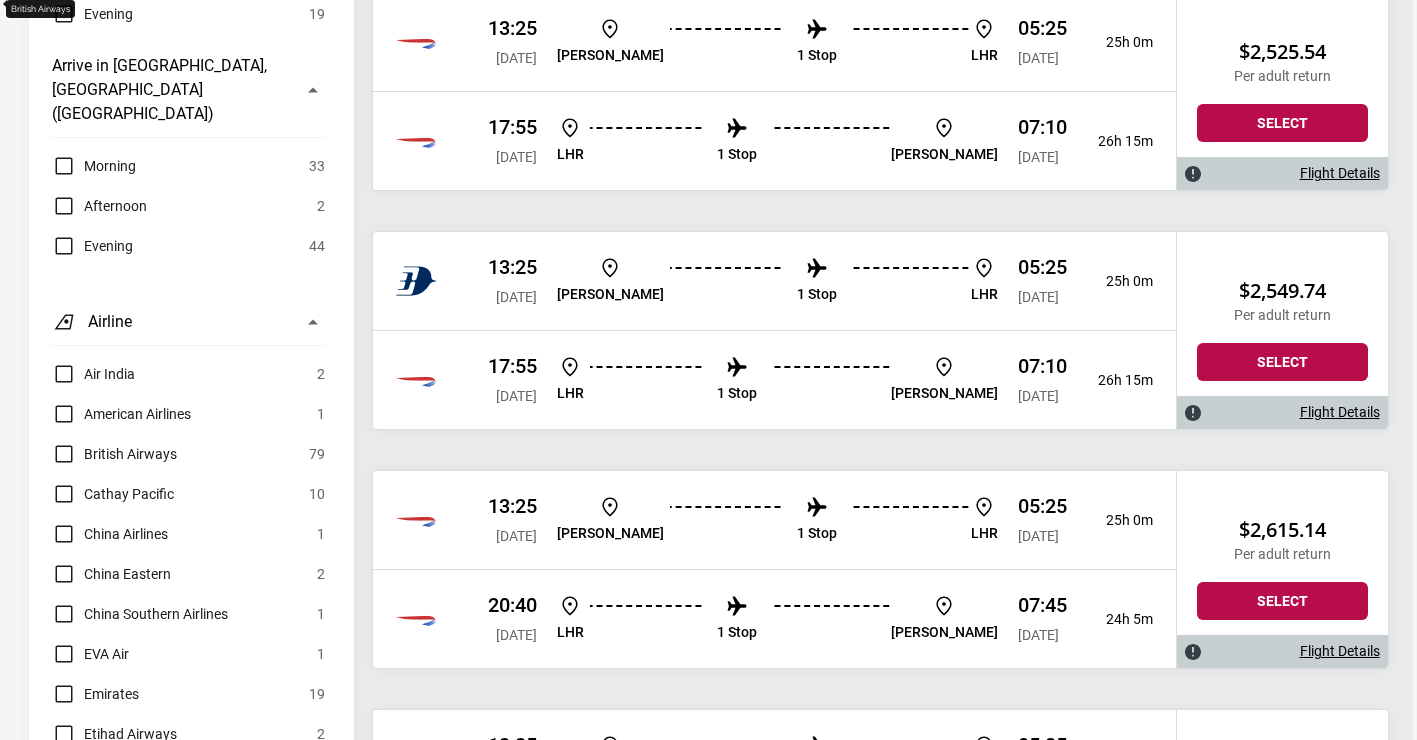 click on "Cathay Pacific" at bounding box center (113, 494) 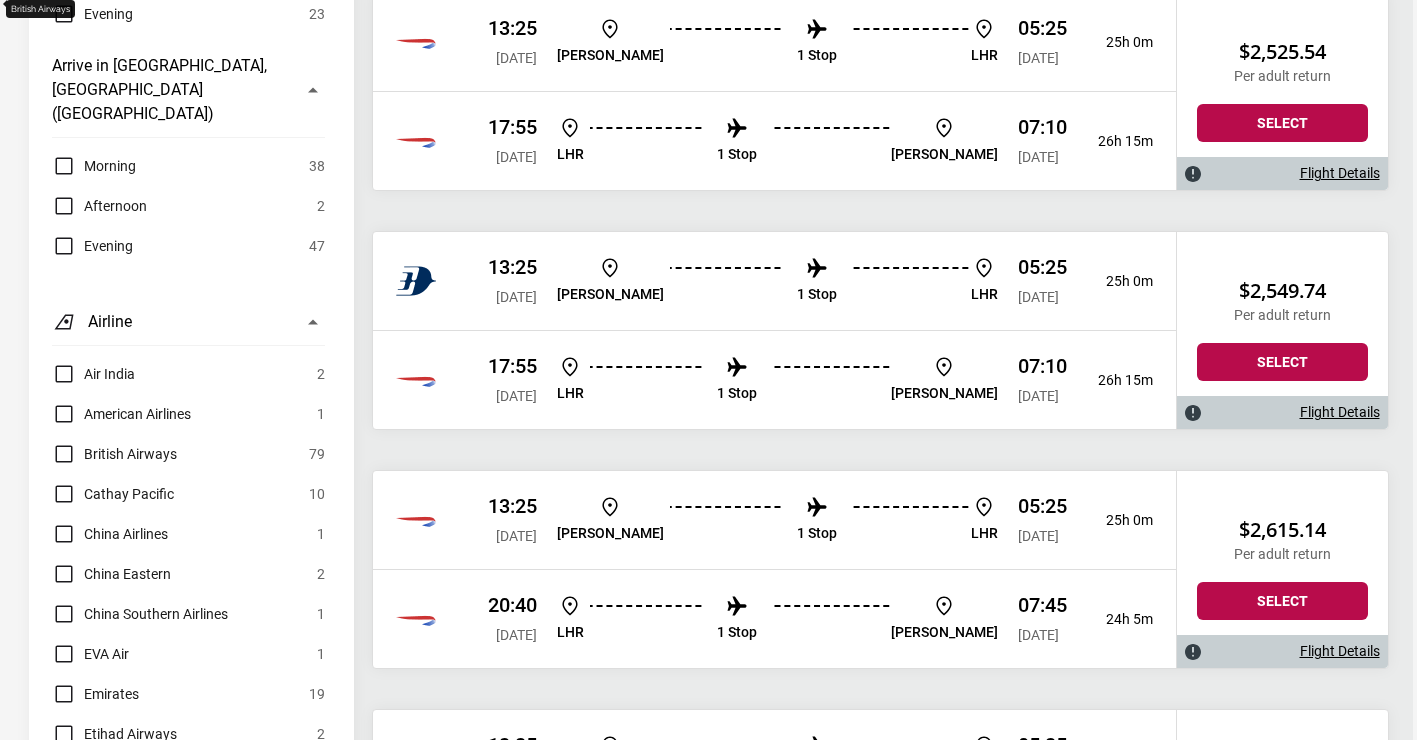 click on "China Airlines" at bounding box center (110, 534) 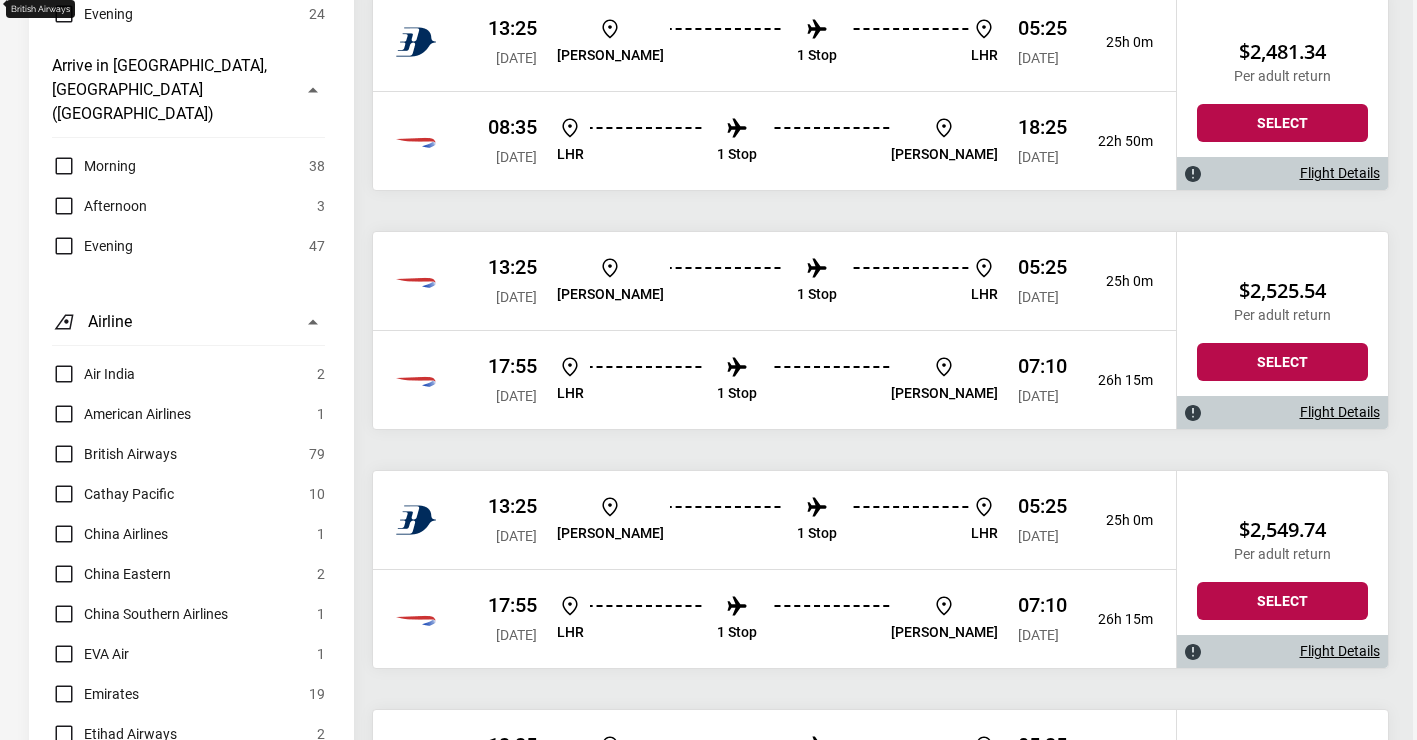 click on "China Eastern" at bounding box center (111, 574) 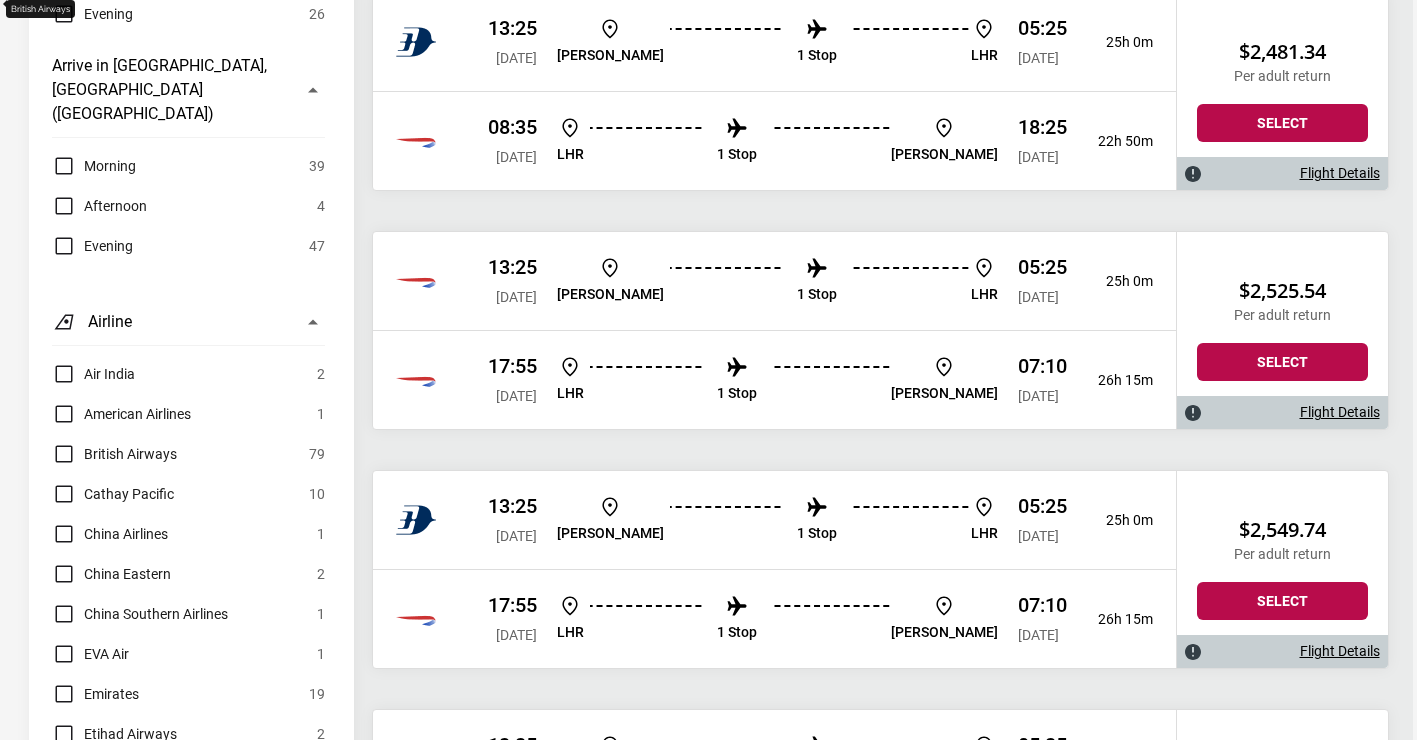 click on "China Southern Airlines" at bounding box center (140, 614) 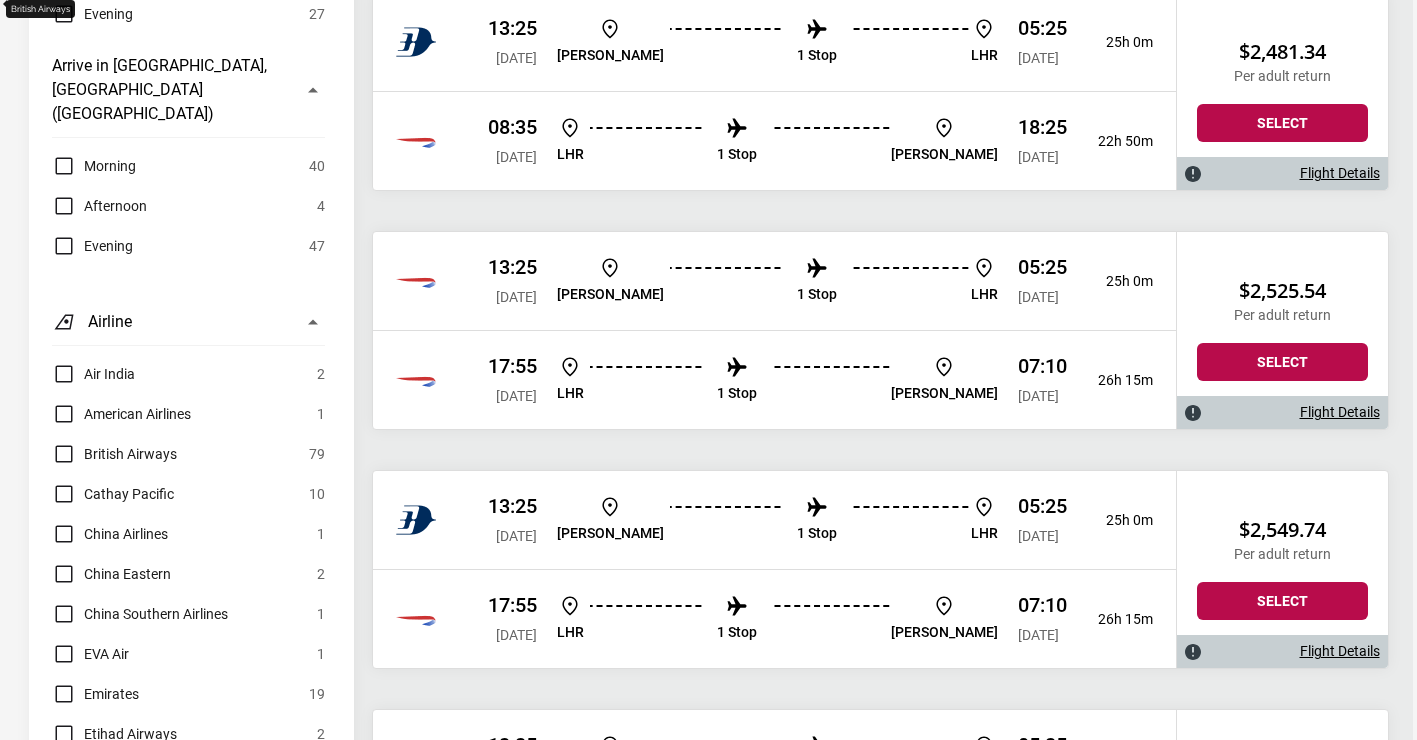 click on "Emirates" at bounding box center [95, 694] 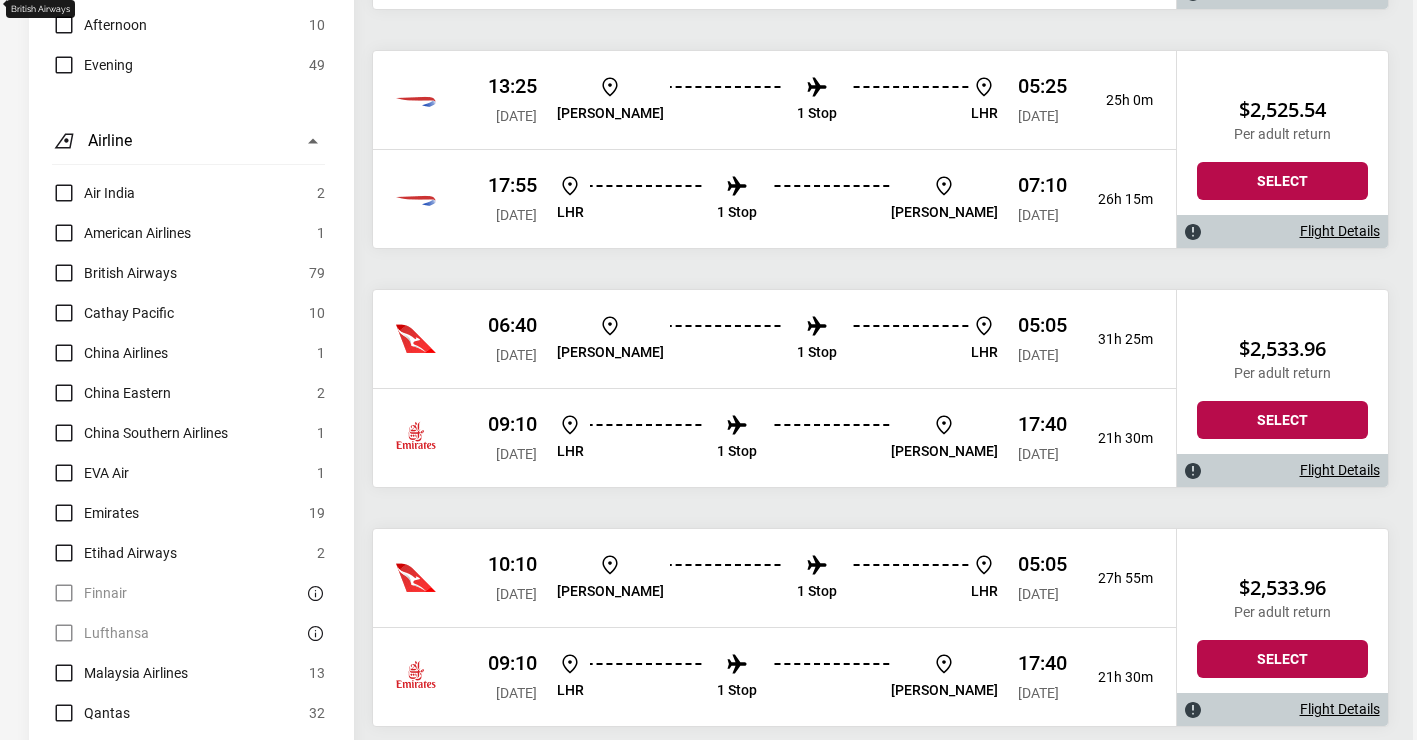 scroll, scrollTop: 1521, scrollLeft: 0, axis: vertical 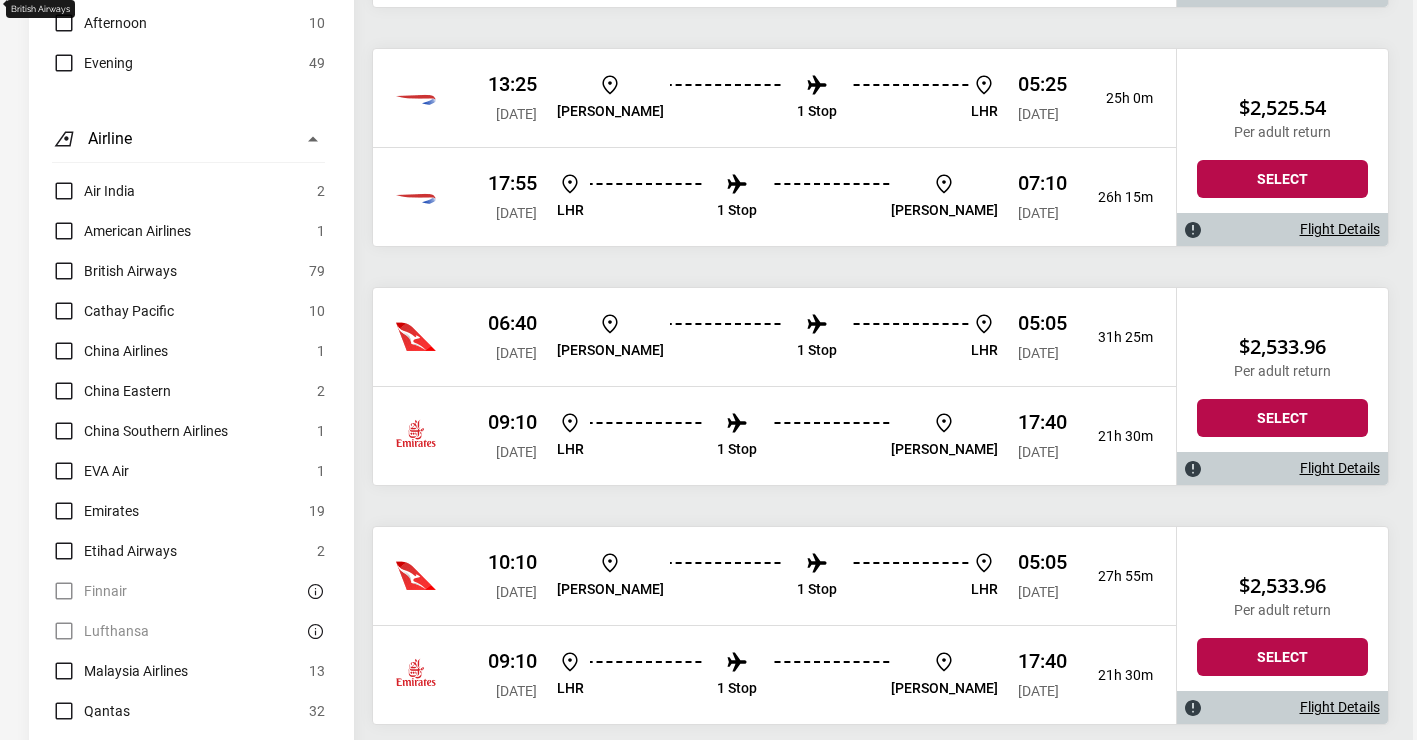 click on "Qantas" at bounding box center [91, 711] 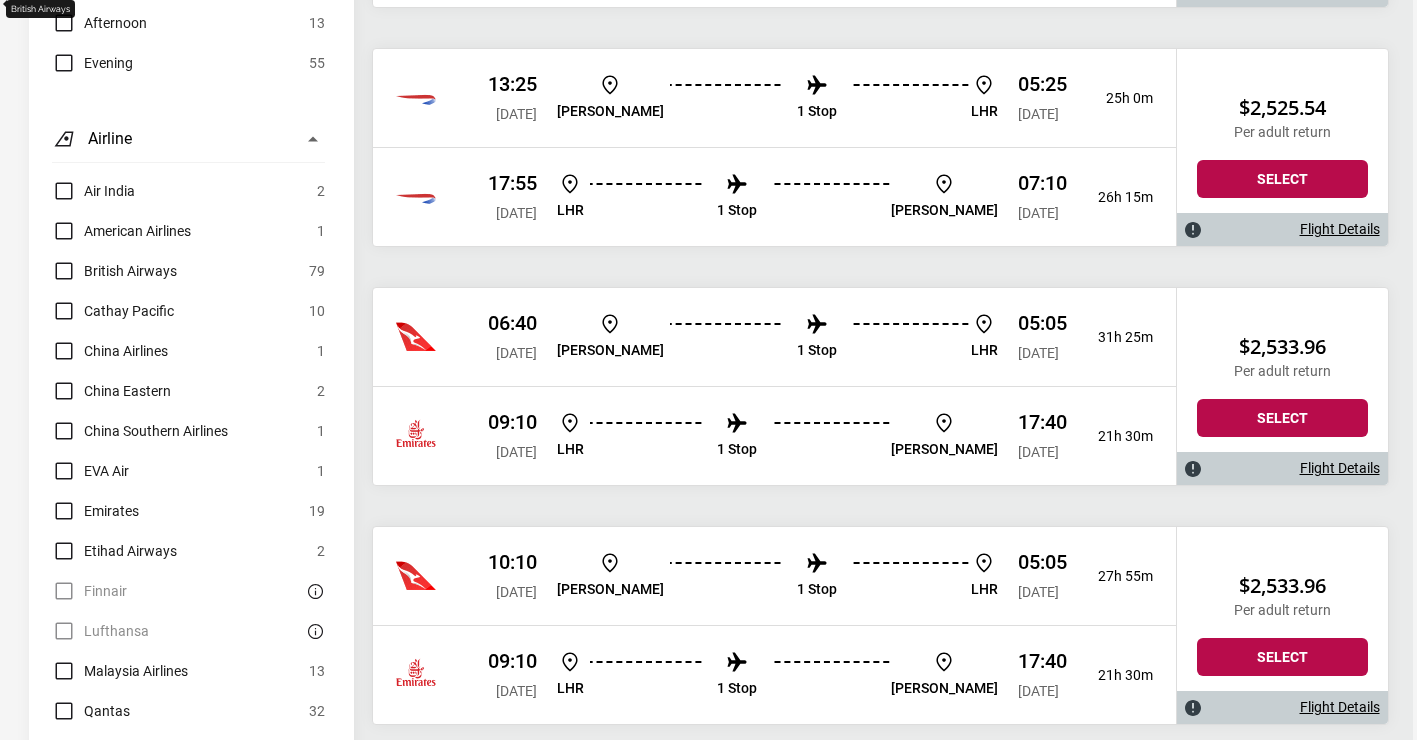 click on "Qatar Airways" at bounding box center (112, 751) 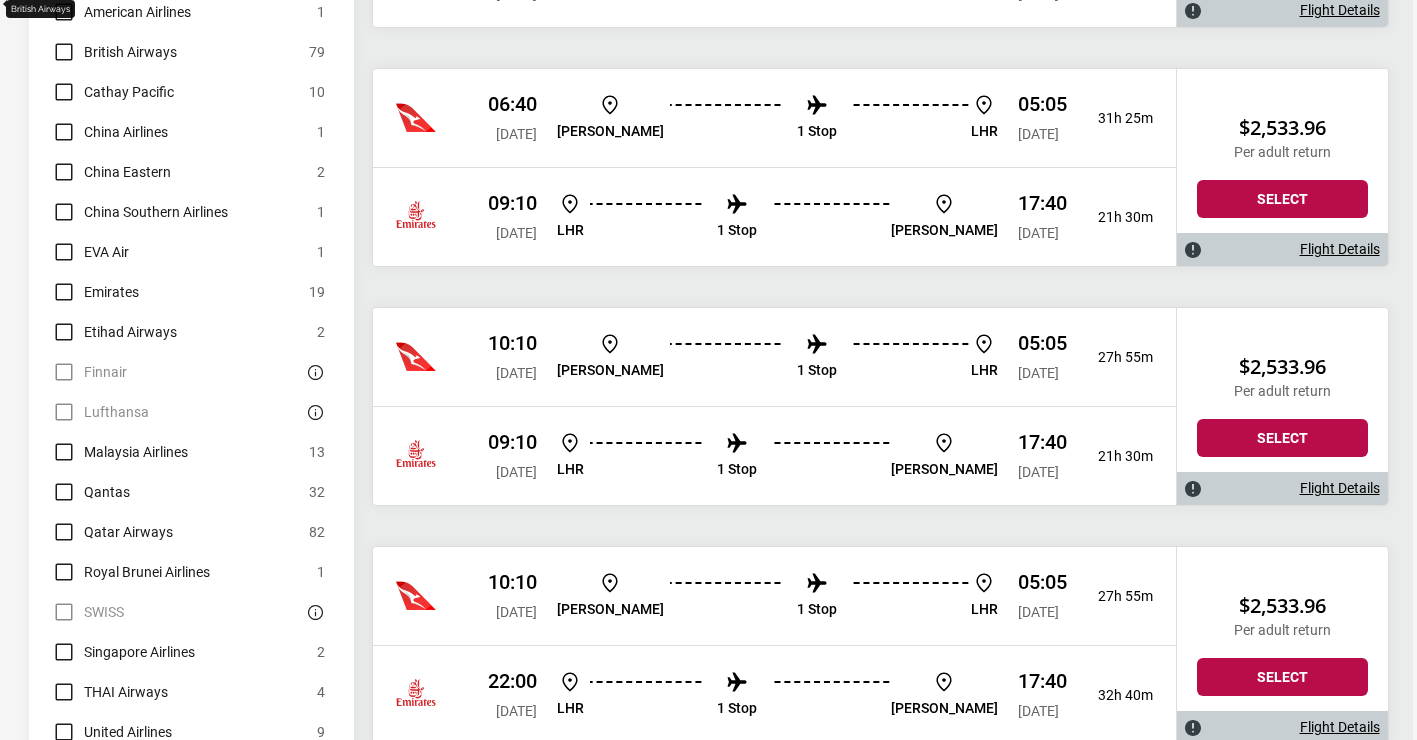 scroll, scrollTop: 1741, scrollLeft: 0, axis: vertical 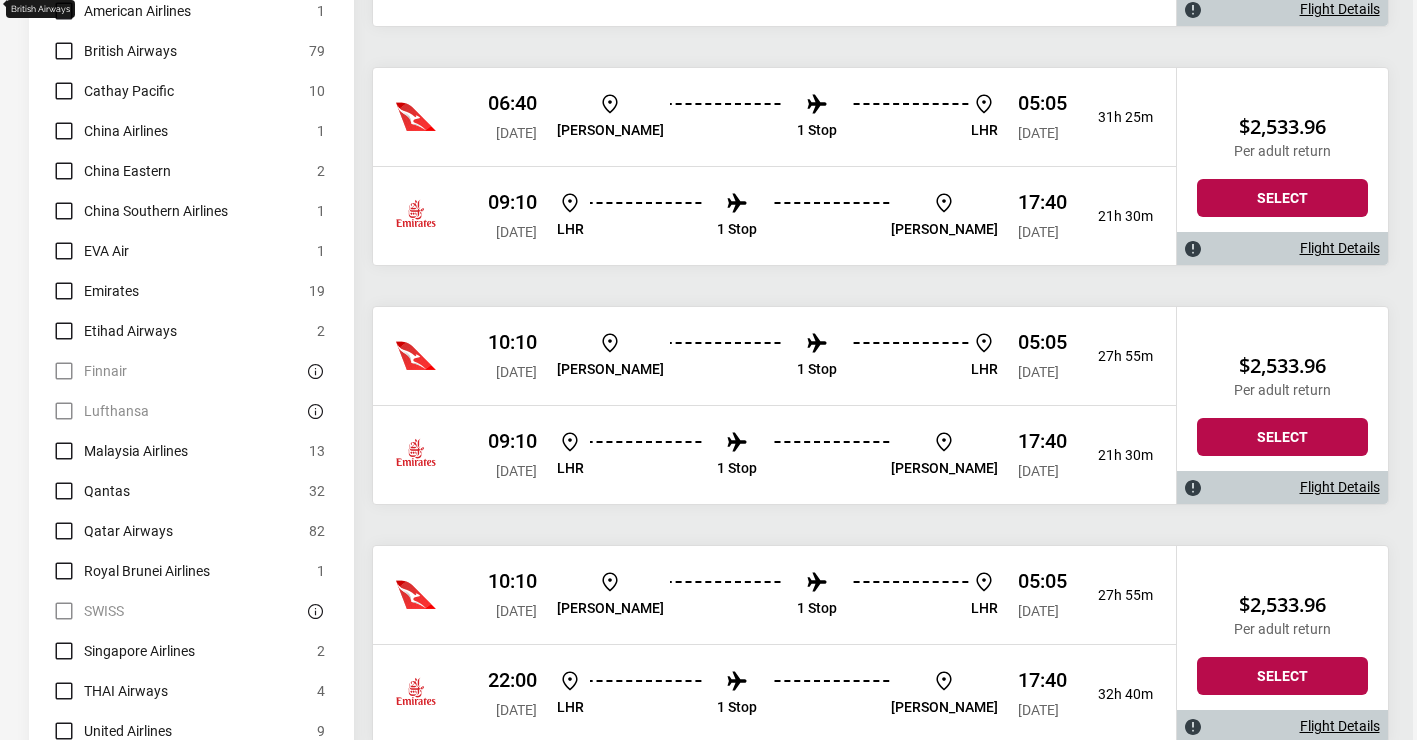 click on "Virgin Australia" at bounding box center [115, 771] 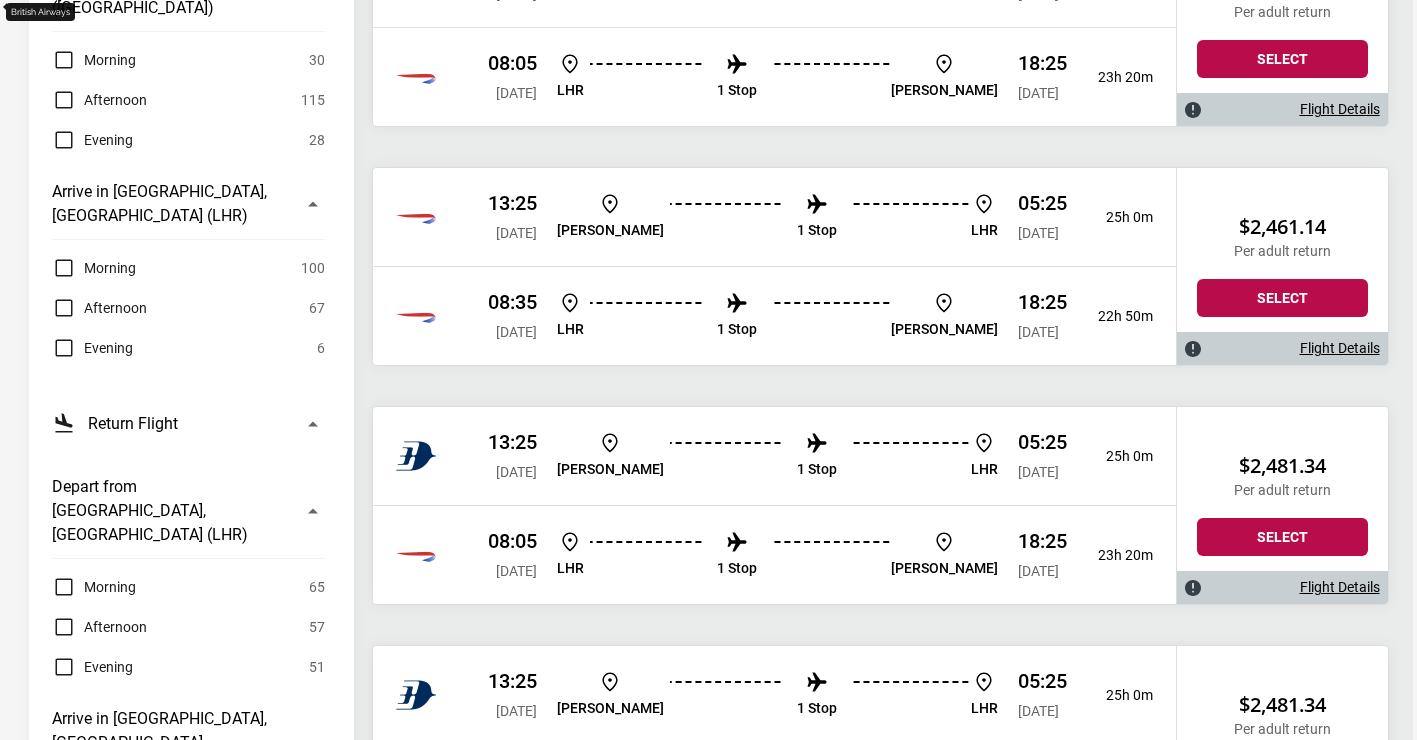 scroll, scrollTop: 683, scrollLeft: 0, axis: vertical 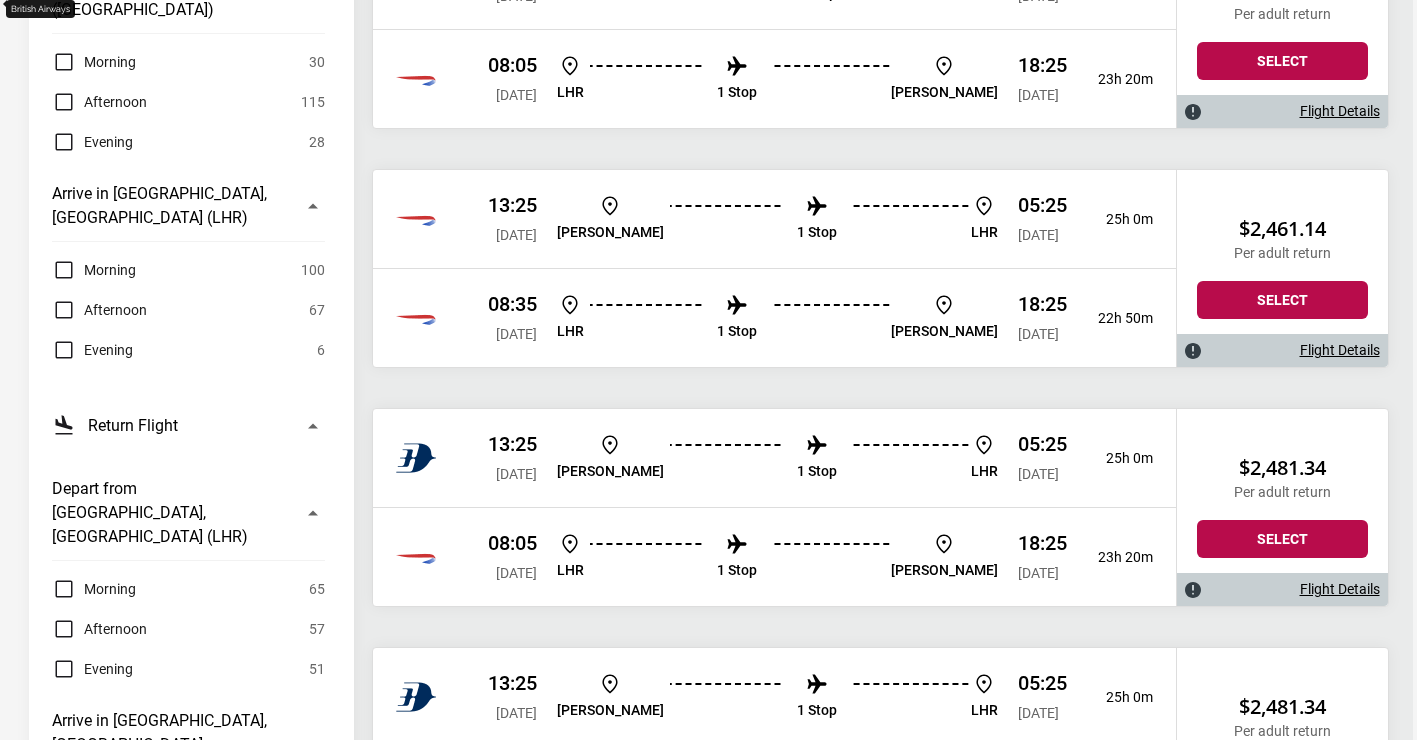 click on "Morning" at bounding box center [94, 270] 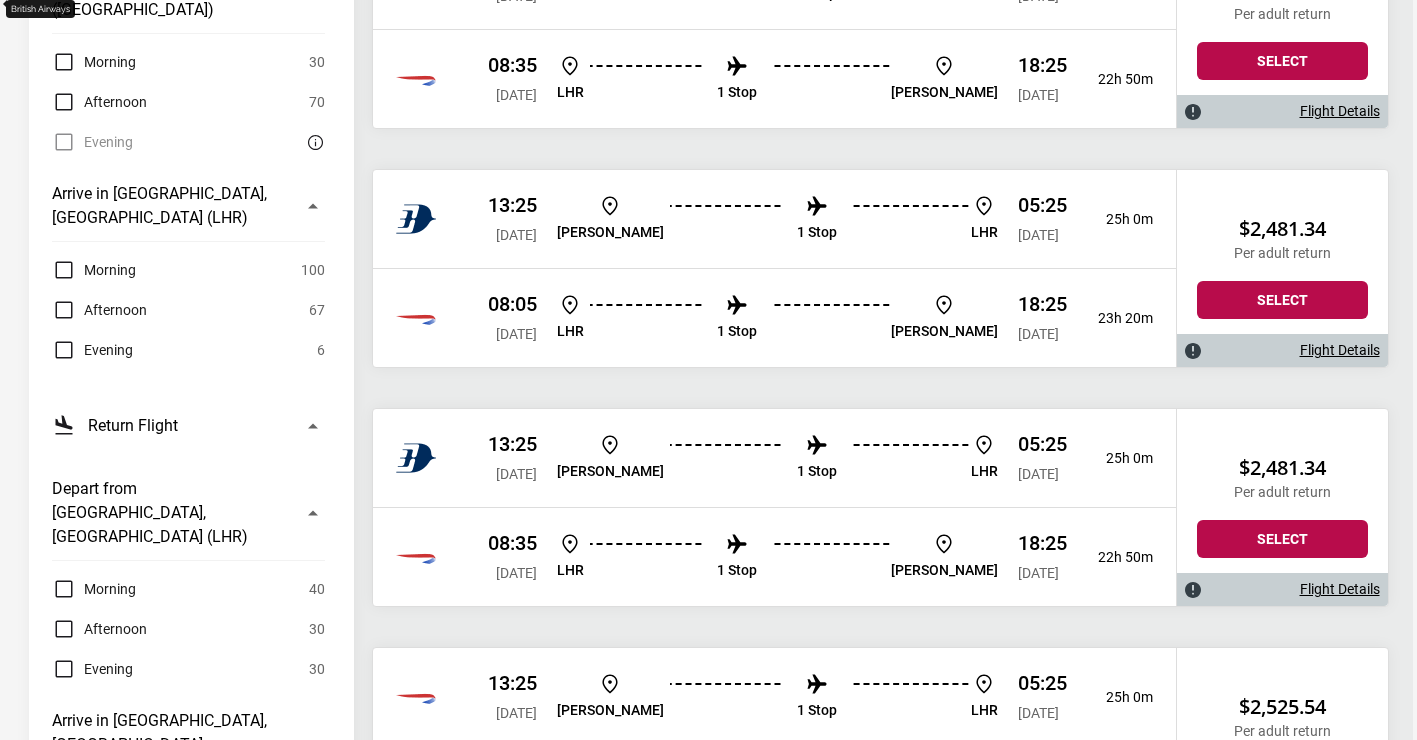 click on "Afternoon" at bounding box center (99, 310) 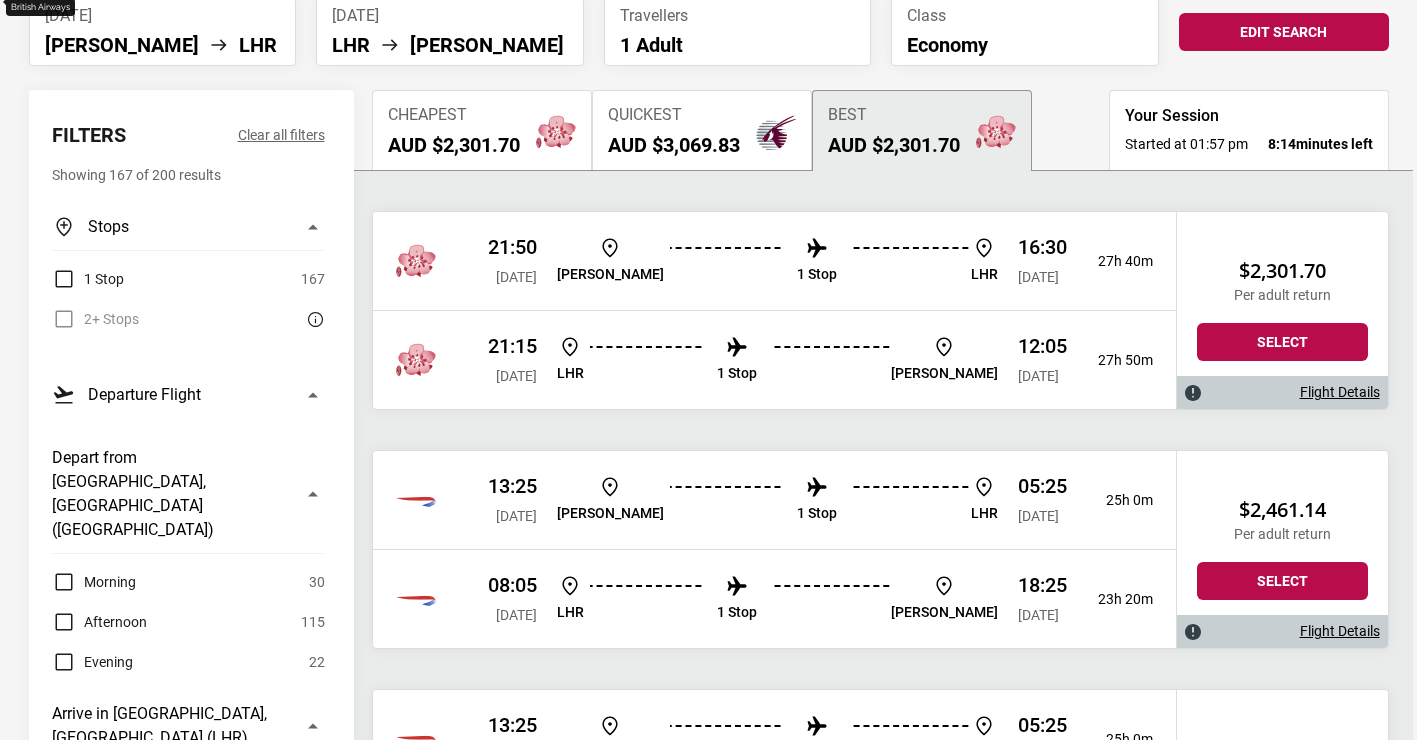 scroll, scrollTop: 161, scrollLeft: 0, axis: vertical 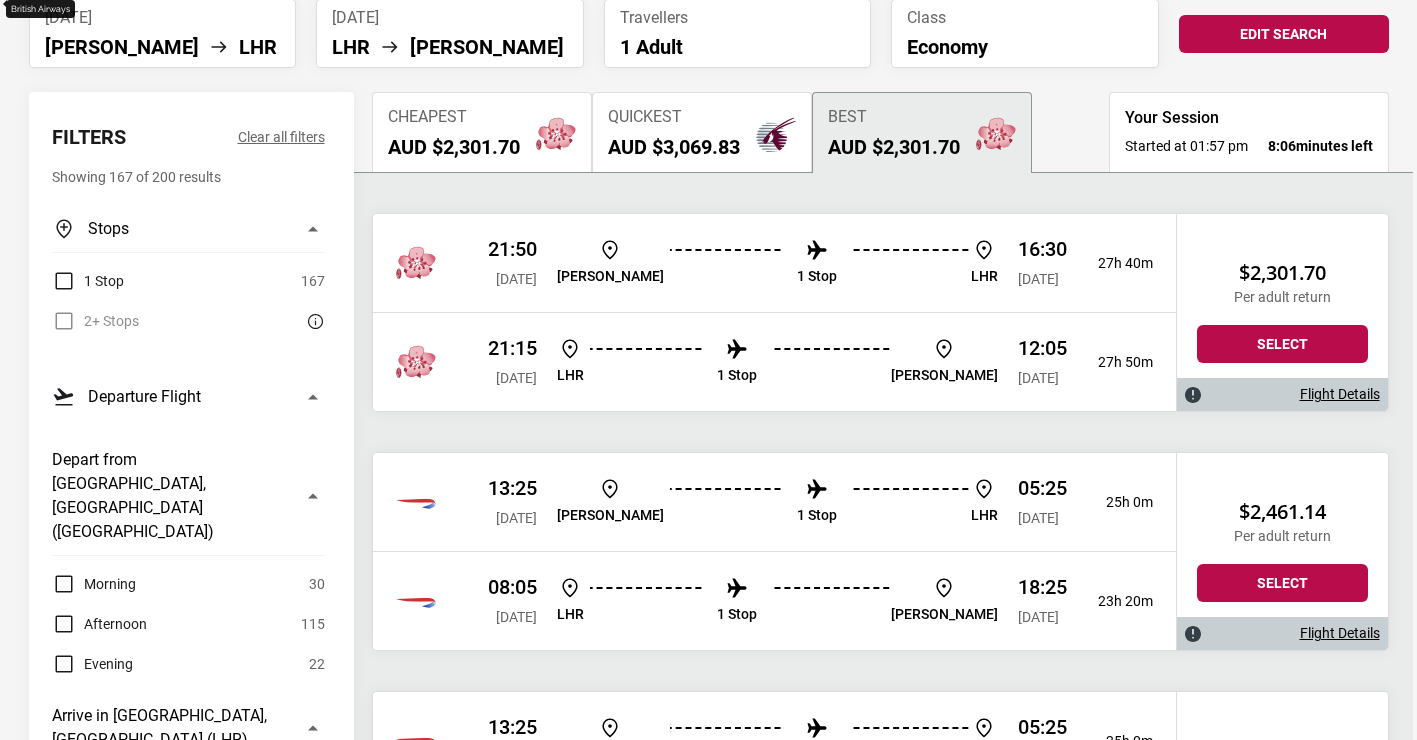 click on "1 Stop" at bounding box center [817, 263] 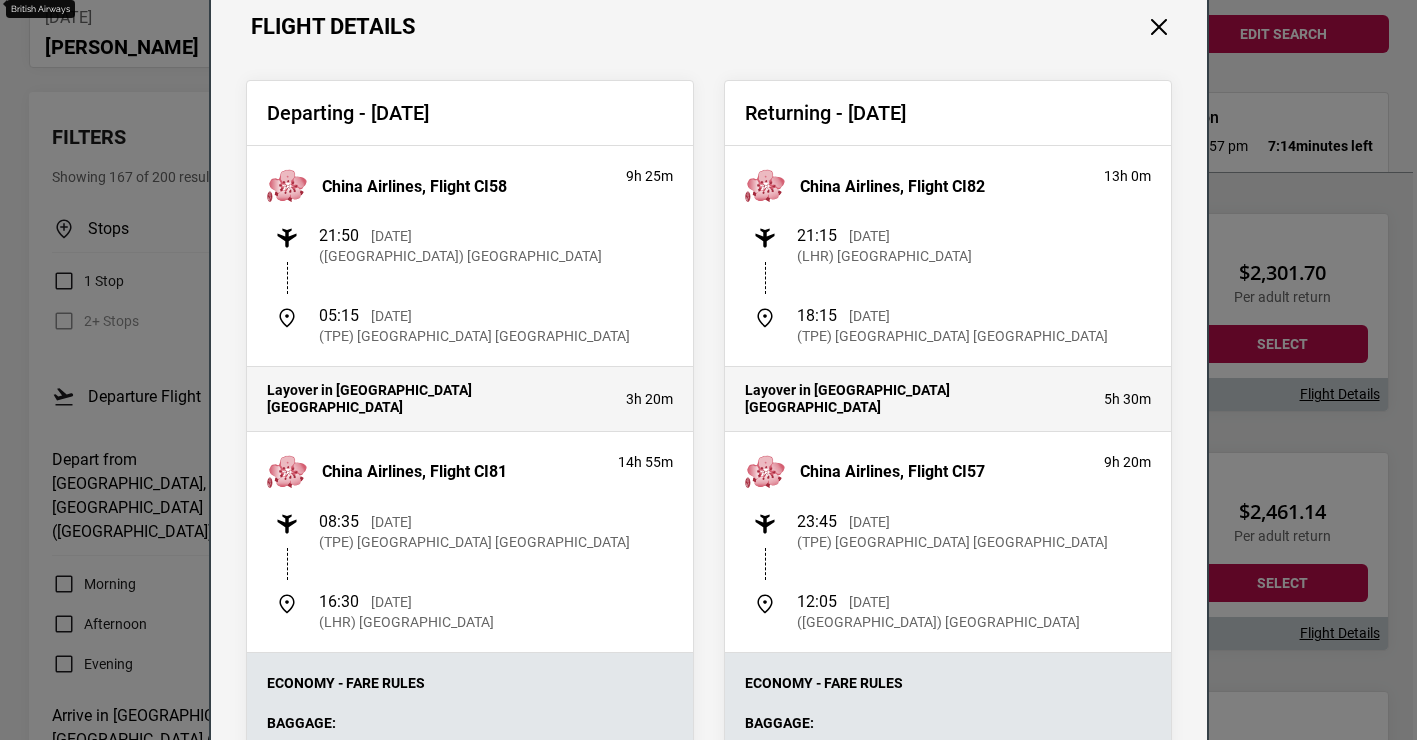 scroll, scrollTop: 82, scrollLeft: 0, axis: vertical 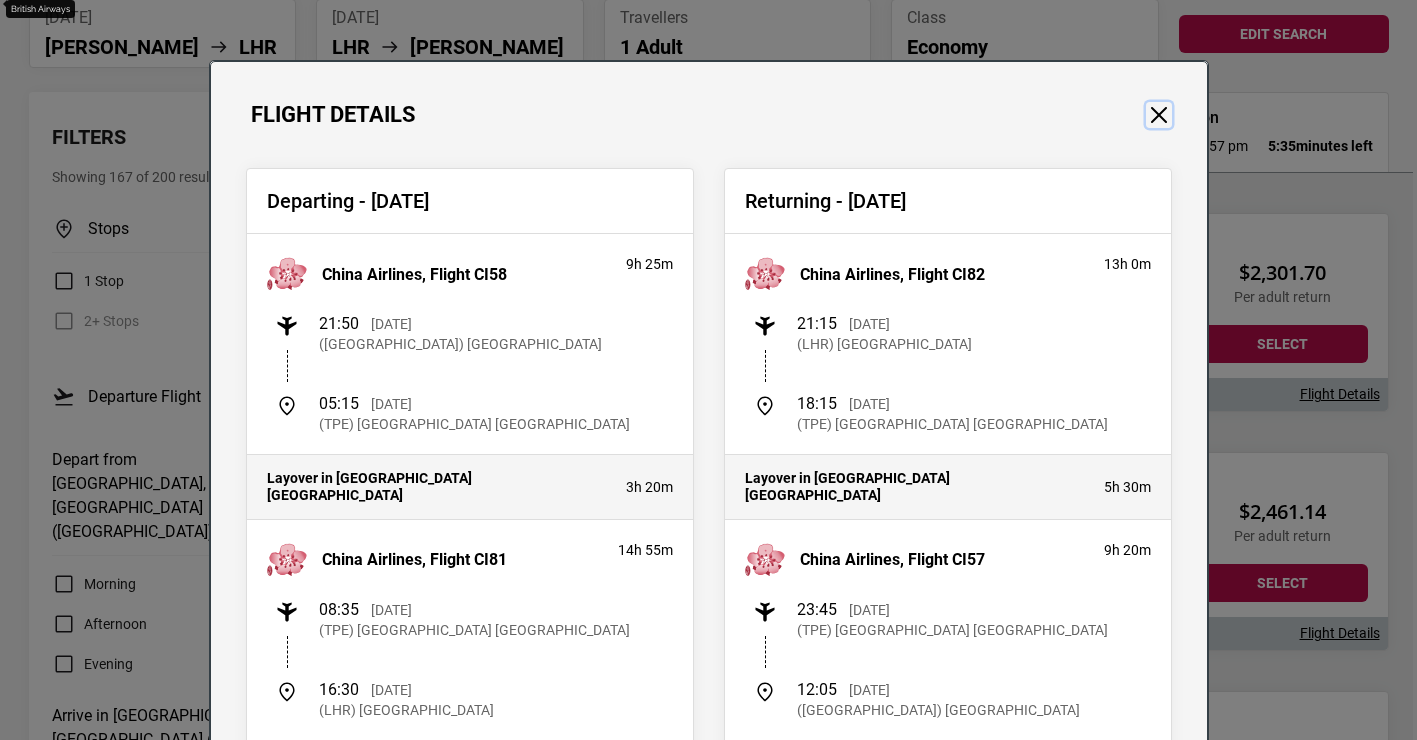 click at bounding box center (1159, 115) 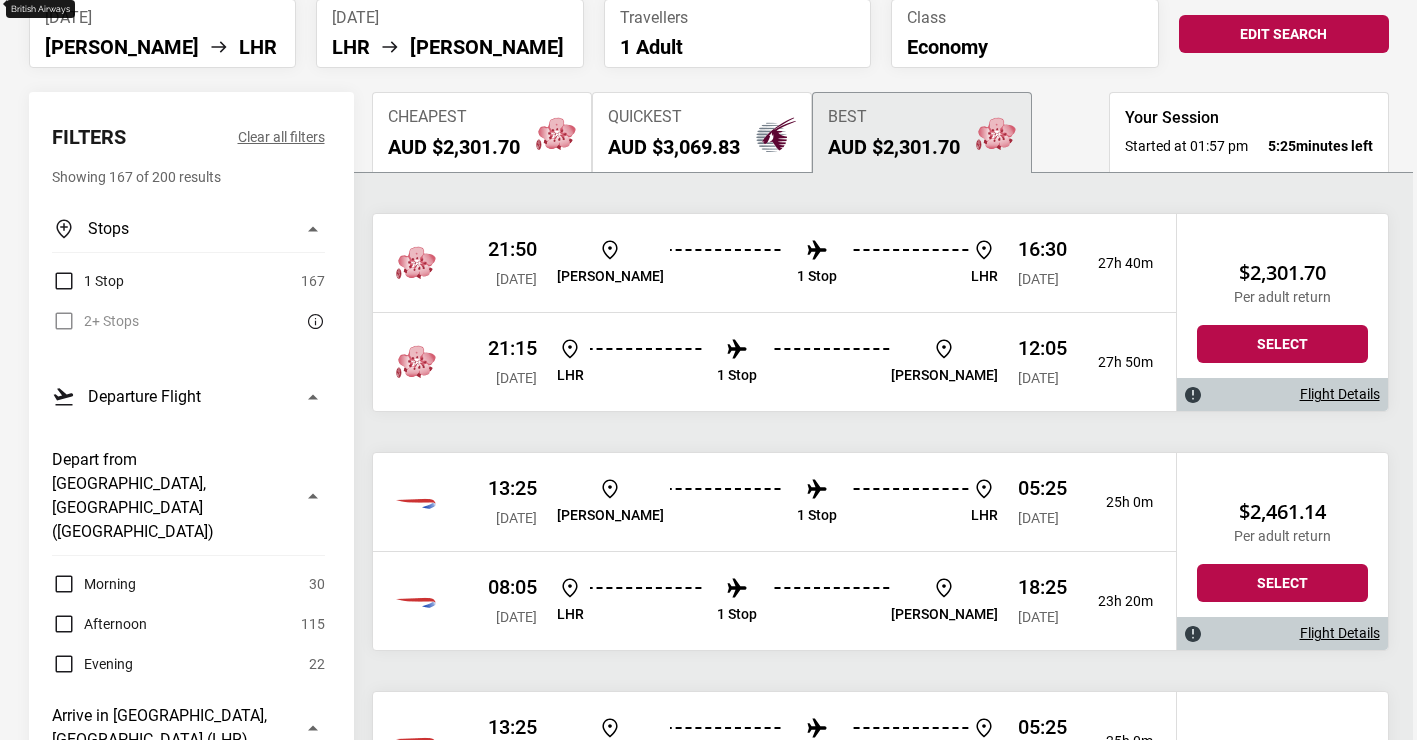 click at bounding box center [817, 489] 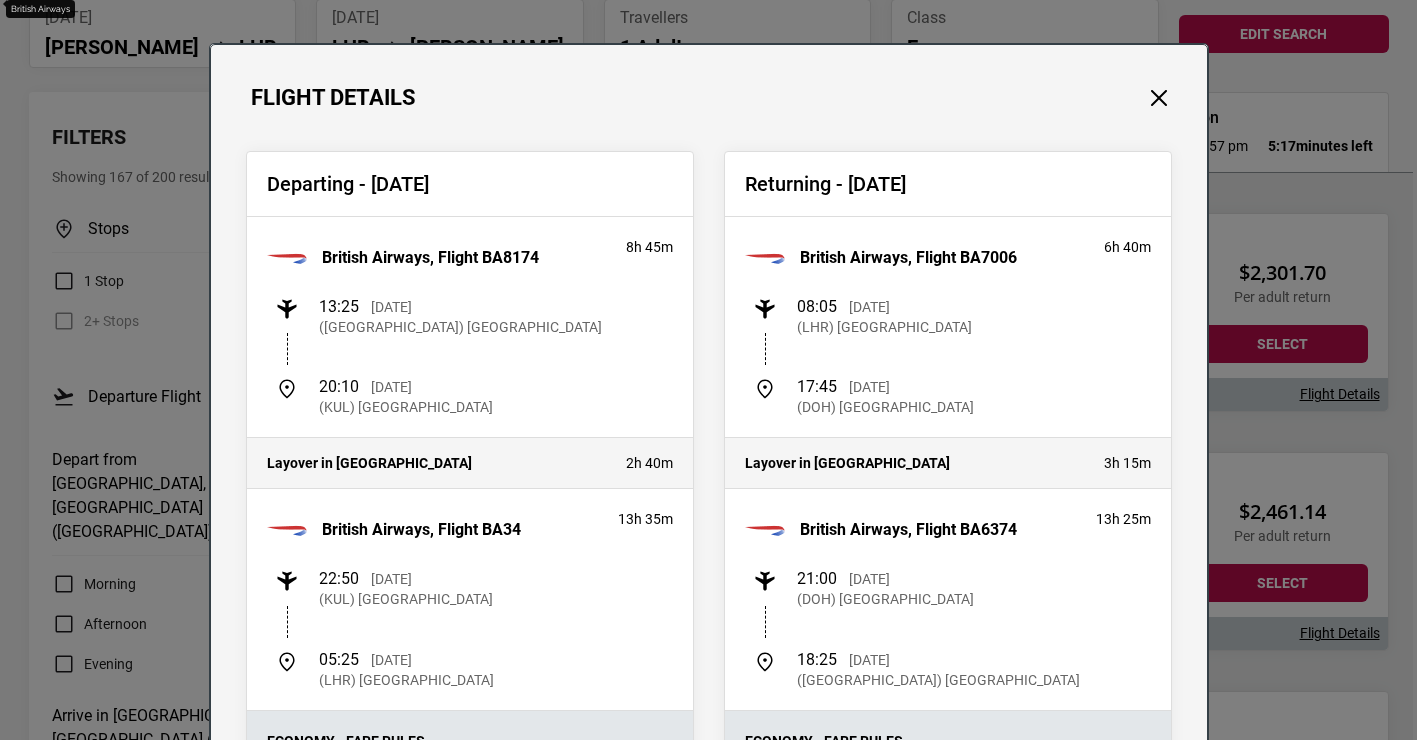 scroll, scrollTop: 0, scrollLeft: 0, axis: both 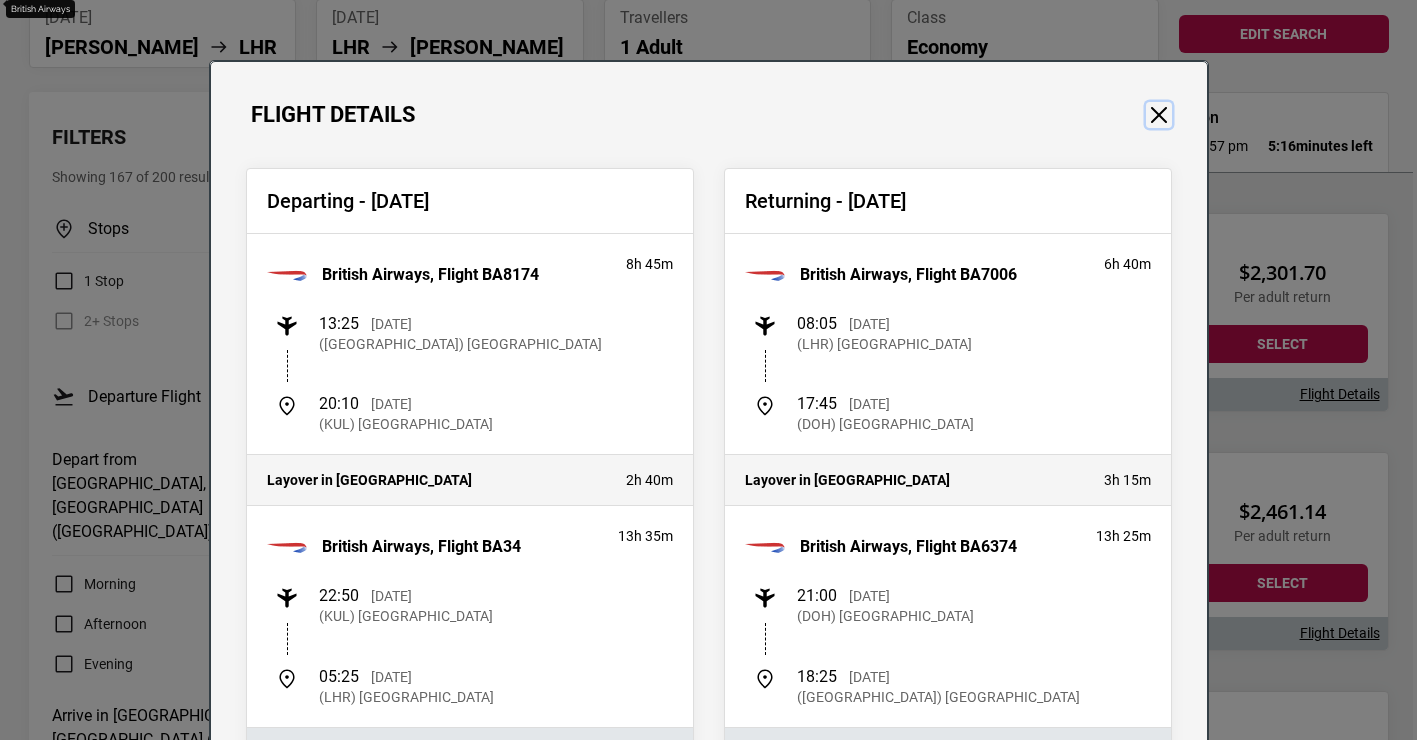 click at bounding box center (1159, 115) 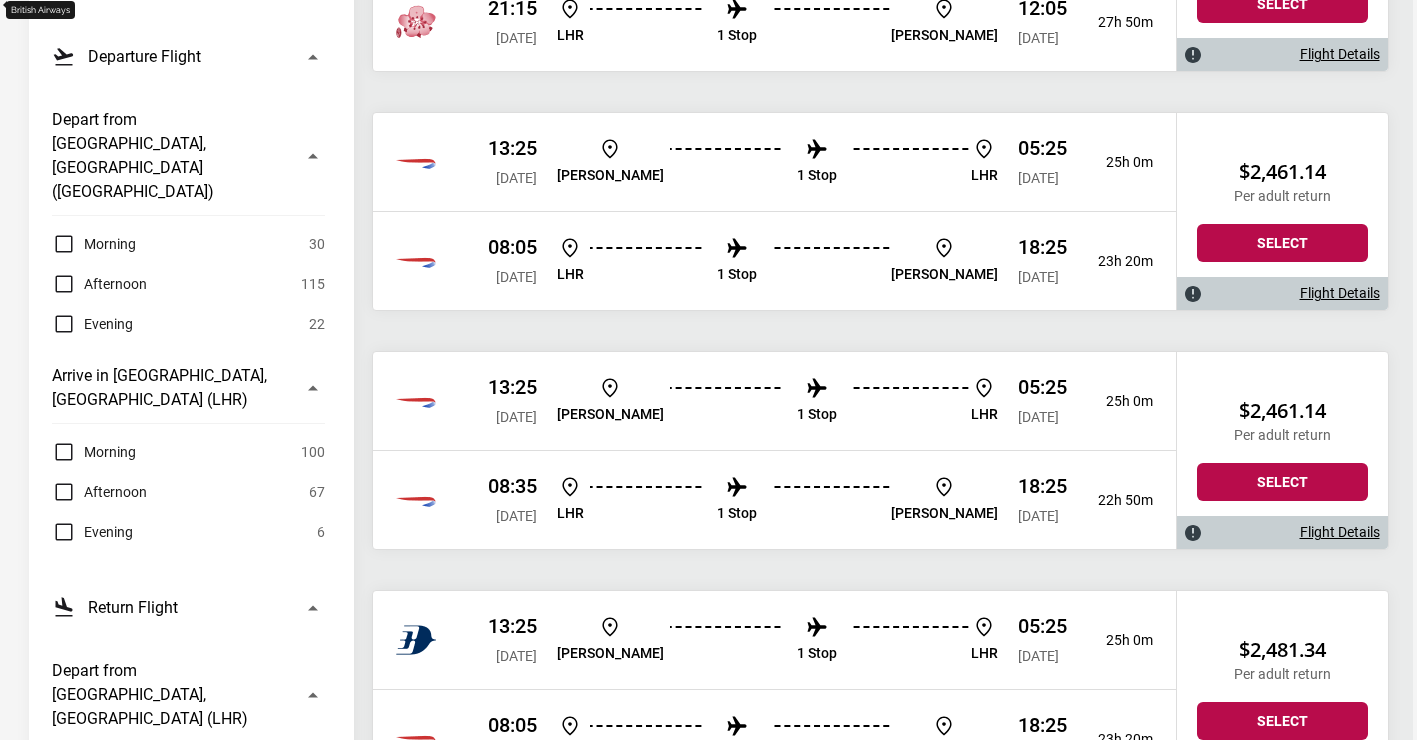 scroll, scrollTop: 502, scrollLeft: 0, axis: vertical 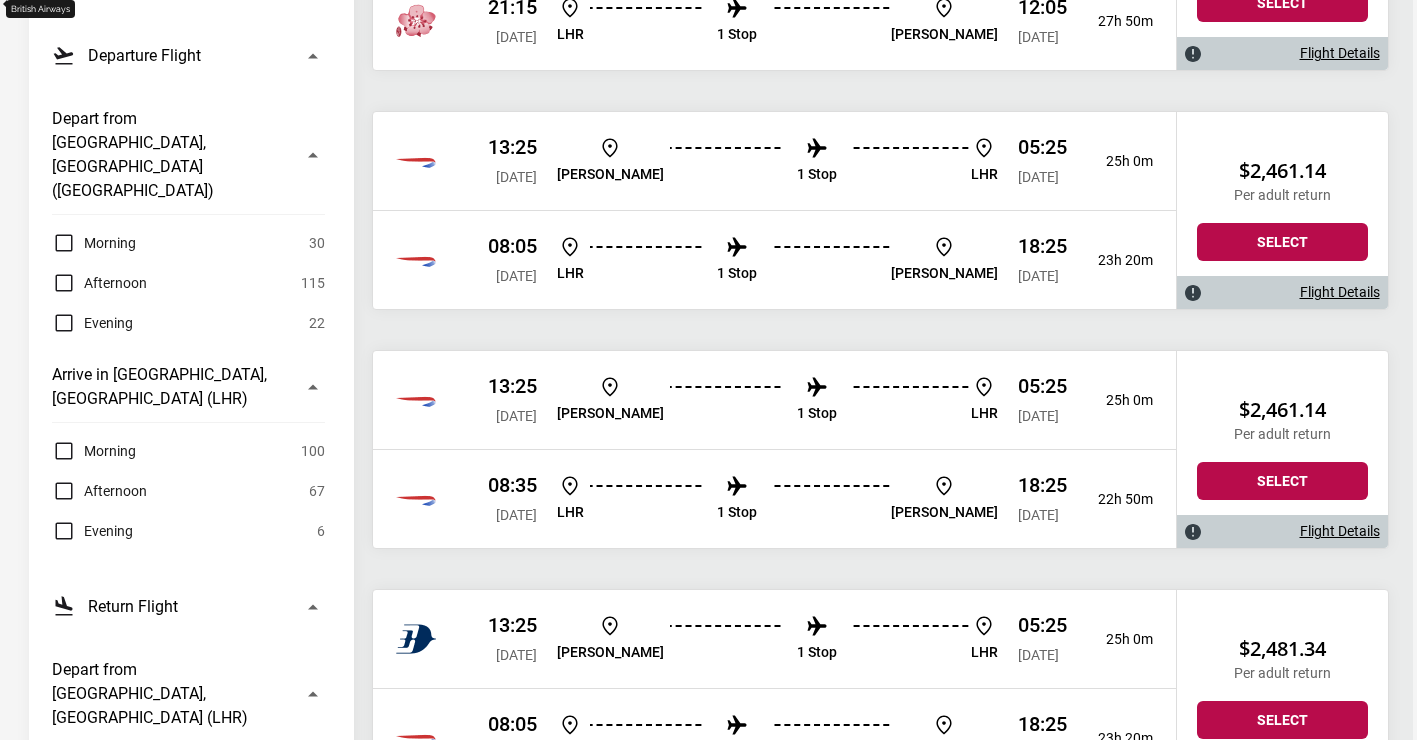 click on "1 Stop" at bounding box center [817, 400] 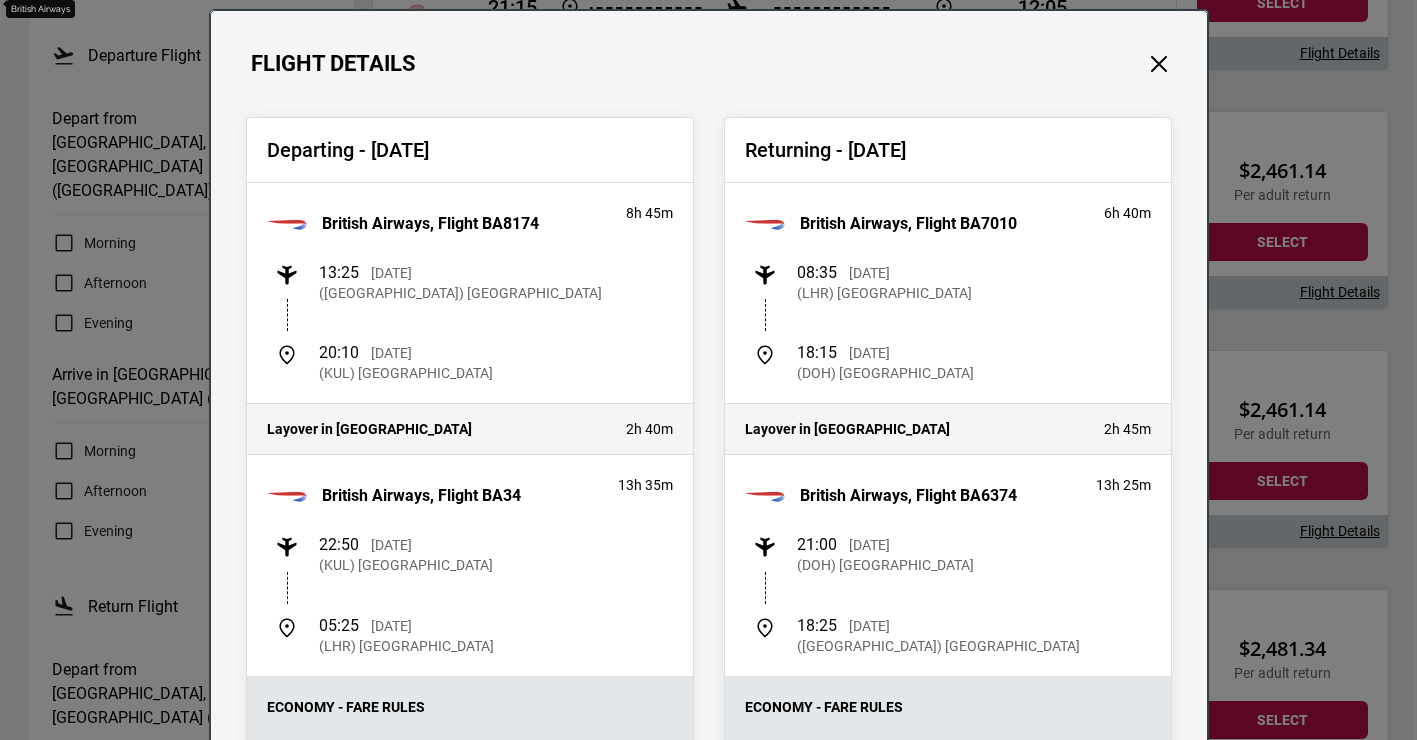 scroll, scrollTop: 47, scrollLeft: 0, axis: vertical 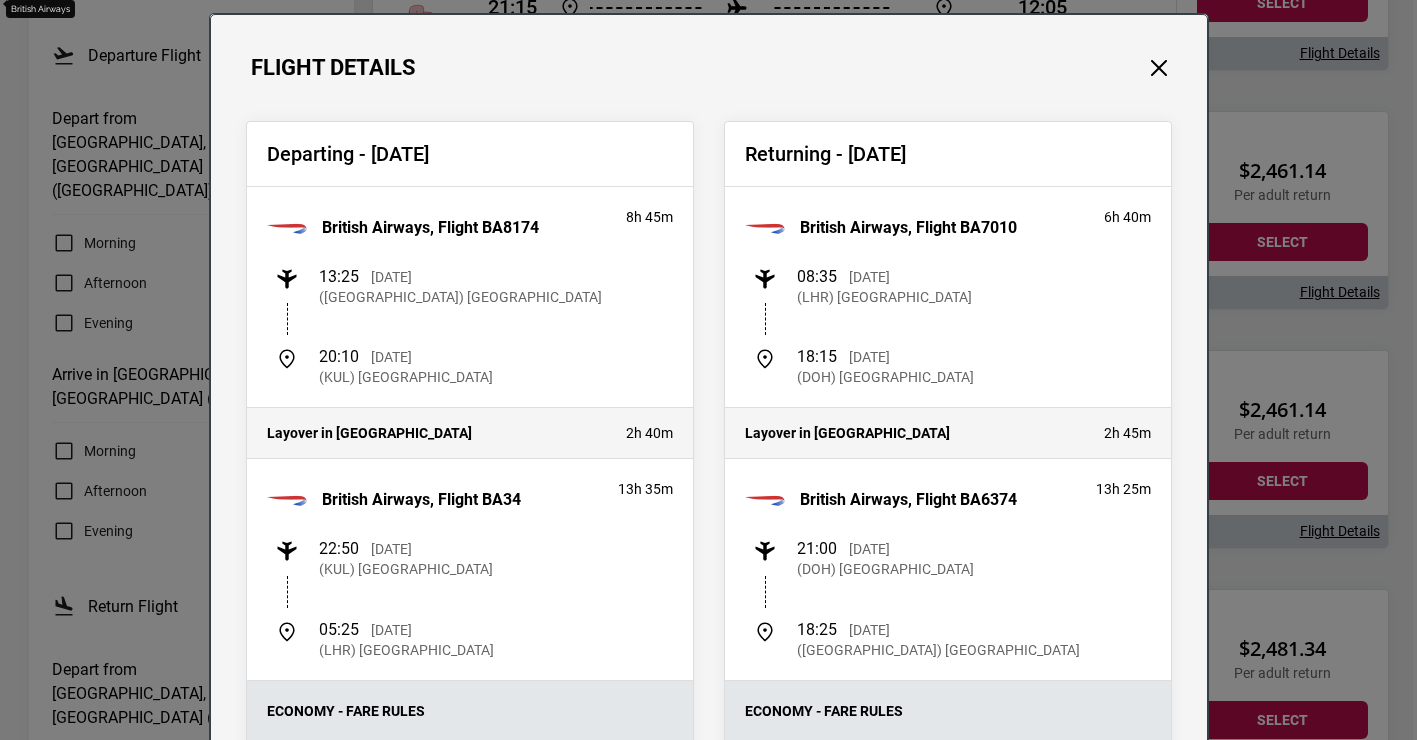 click on "Departing - [DATE]     British Airways, Flight BA8174   8h 45m     13:25   [DATE]   ([GEOGRAPHIC_DATA]) [GEOGRAPHIC_DATA]     20:10   [DATE]   ([GEOGRAPHIC_DATA]) [GEOGRAPHIC_DATA]   Layover in [GEOGRAPHIC_DATA]   2h 40m   British Airways, Flight BA34   13h 35m     22:50   [DATE]   ([GEOGRAPHIC_DATA]) [GEOGRAPHIC_DATA]     05:25   [DATE]   (LHR) [GEOGRAPHIC_DATA]     Economy - Fare Rules   Baggage:     Checked:  1 piece up to 23 kg      Carry-On:  Refer to airline website   Fee Information:   Before Departure:    Change fee: AUD $150*   Cancellation fee: Non-refundable   After Departure:    Change fee: AUD $150*   Cancellation fee: Non-refundable   *Additional fare and taxes may apply. Additional fees will be charged by [PERSON_NAME] Study Tours. Returning - [DATE]     British Airways, Flight BA7010   6h 40m     08:35   [DATE]   ([GEOGRAPHIC_DATA]) [GEOGRAPHIC_DATA]     18:15   [DATE]   (DOH) [GEOGRAPHIC_DATA]     2h 45m" at bounding box center (709, 673) 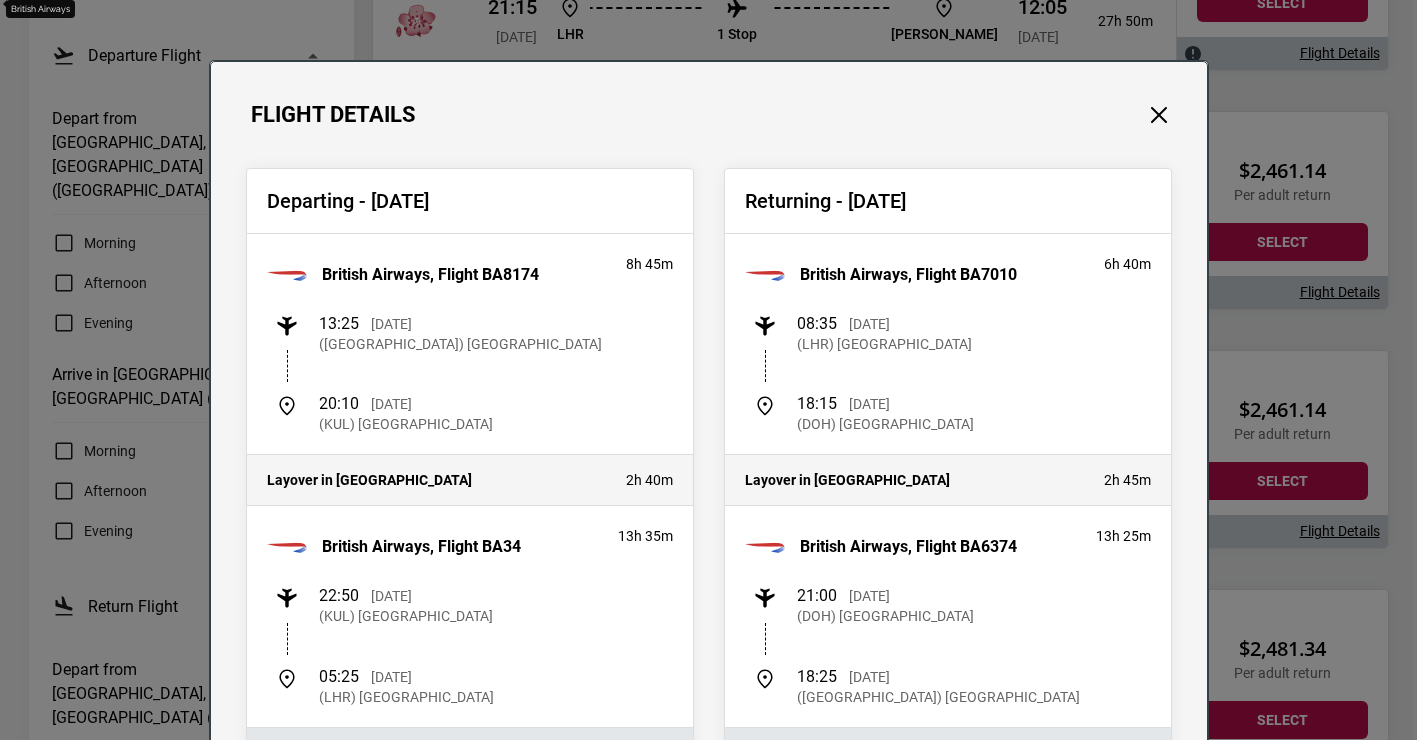 scroll, scrollTop: 4, scrollLeft: 0, axis: vertical 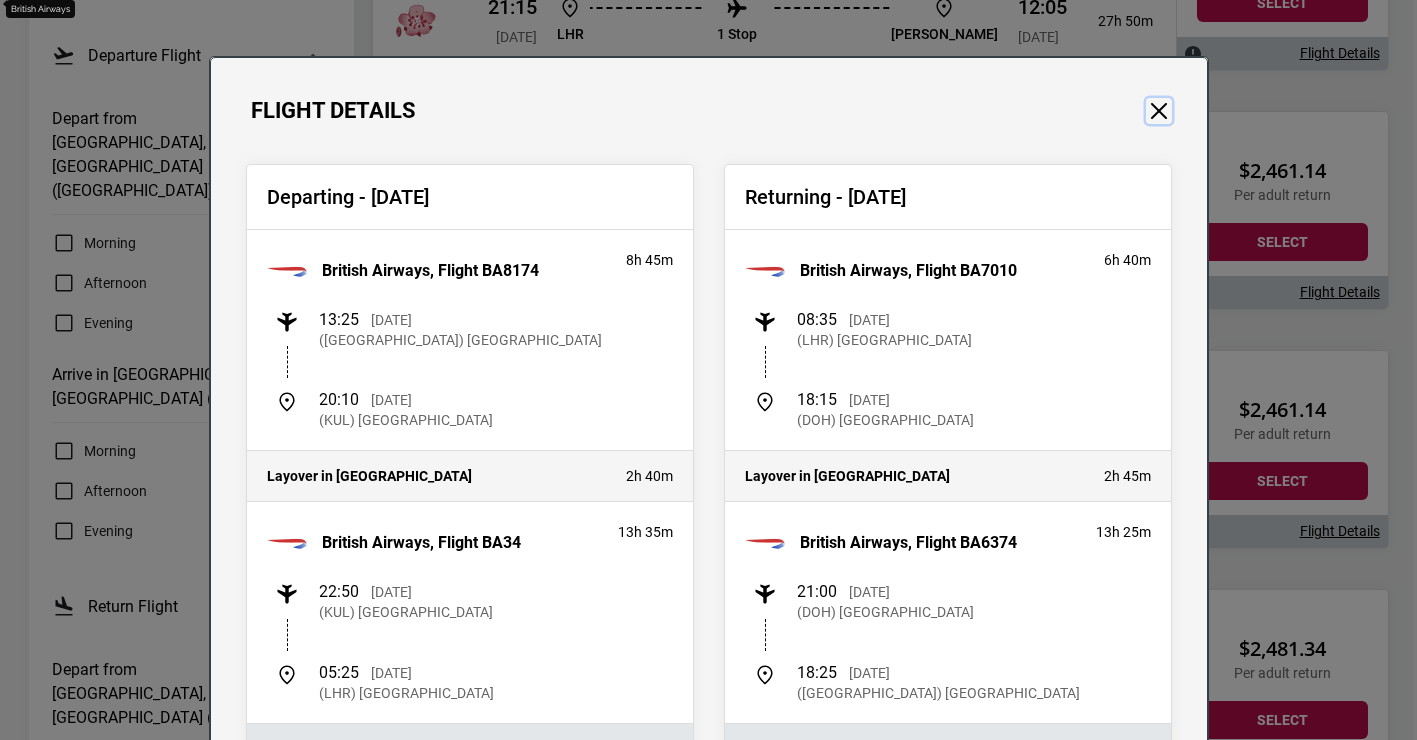 click at bounding box center [1159, 111] 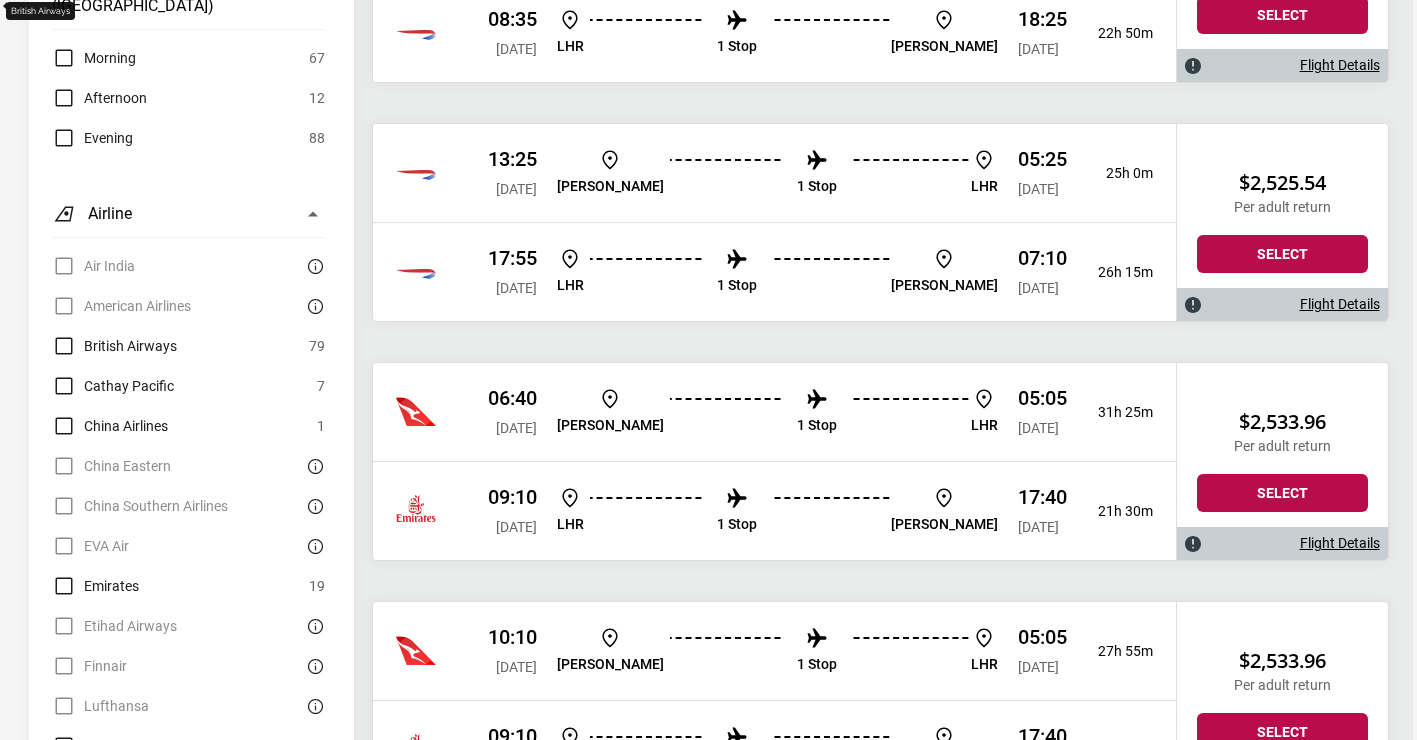 scroll, scrollTop: 1448, scrollLeft: 0, axis: vertical 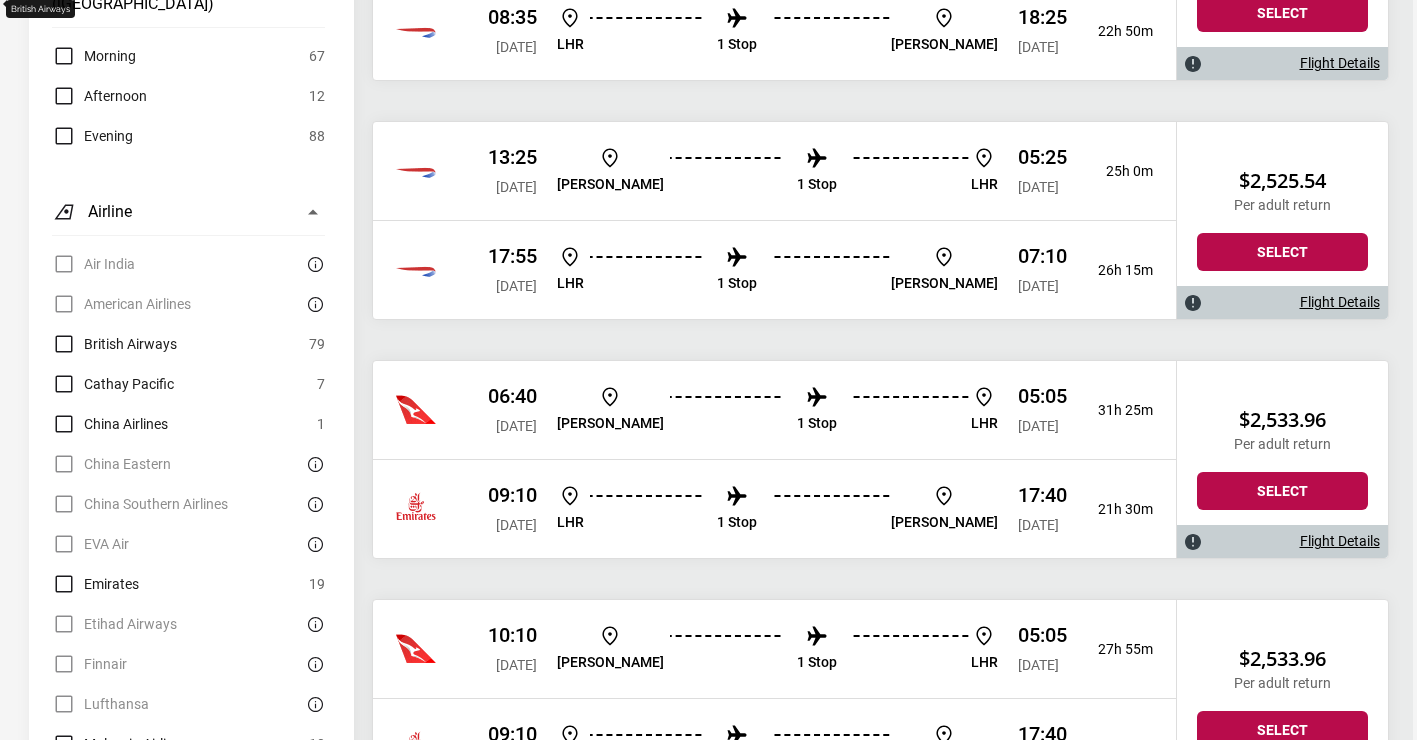 click on "1 Stop" at bounding box center (817, 410) 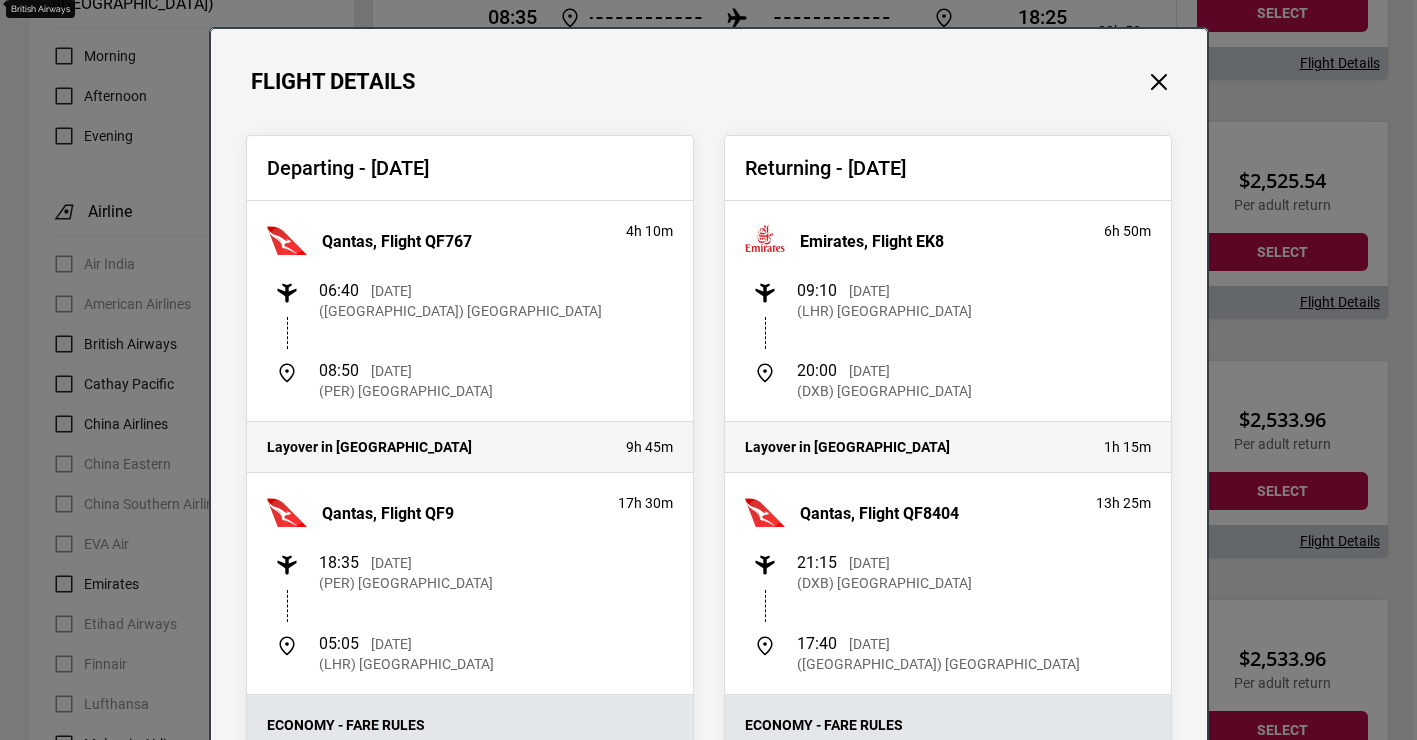 scroll, scrollTop: 0, scrollLeft: 0, axis: both 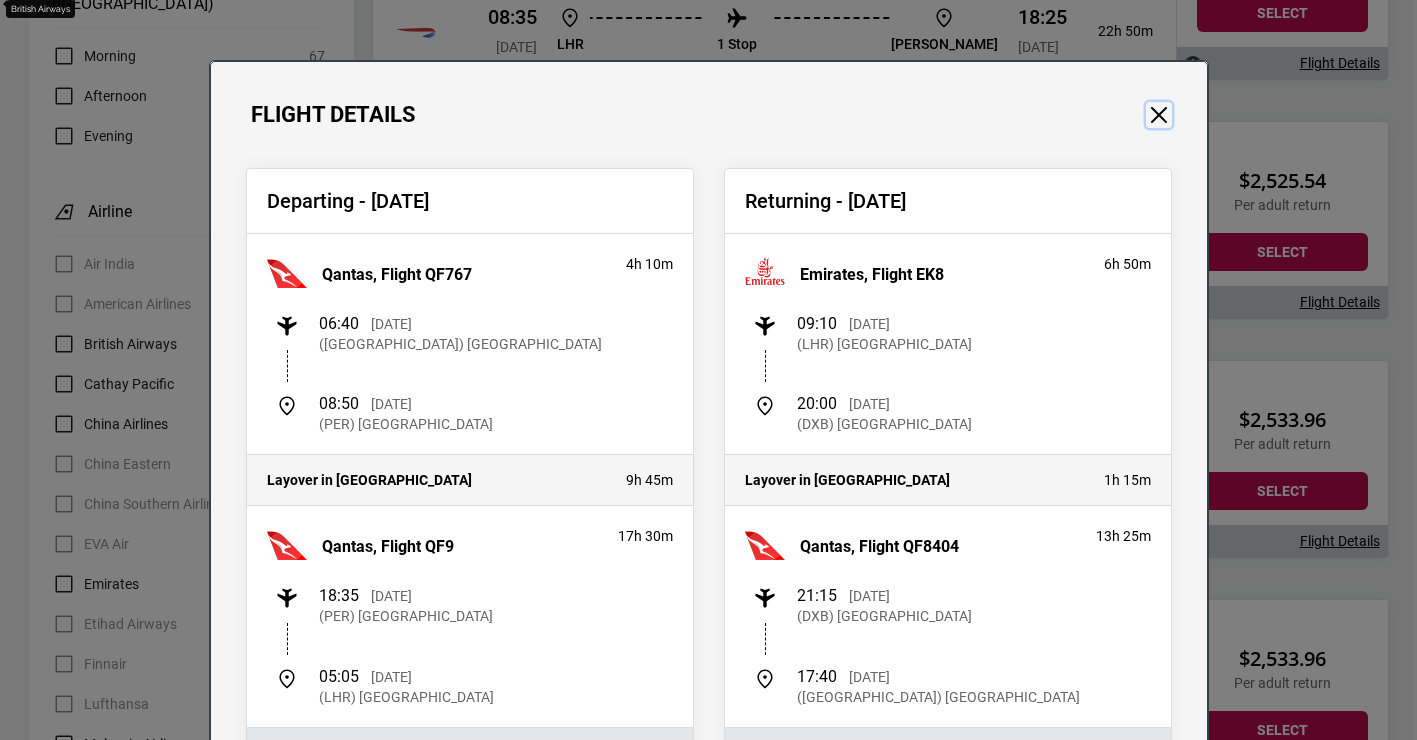 click at bounding box center [1159, 115] 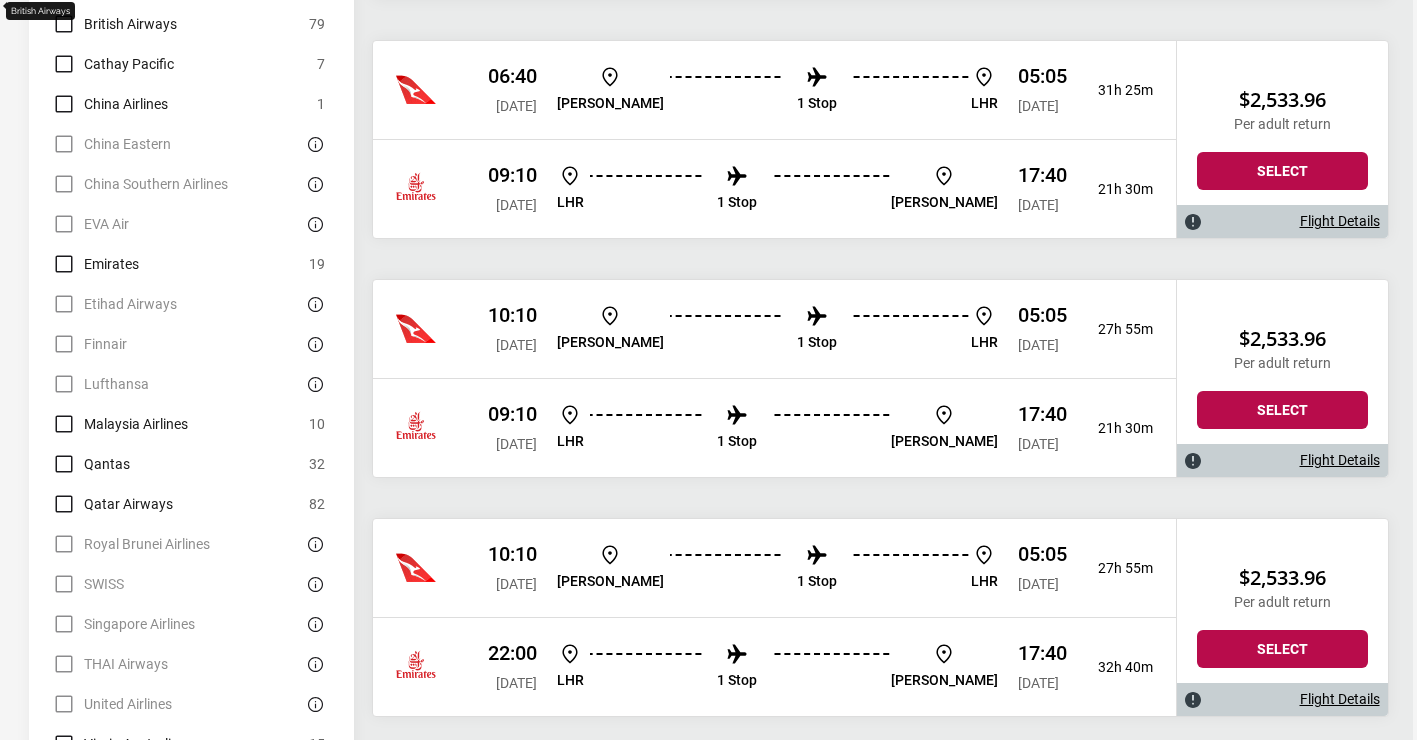 scroll, scrollTop: 1771, scrollLeft: 0, axis: vertical 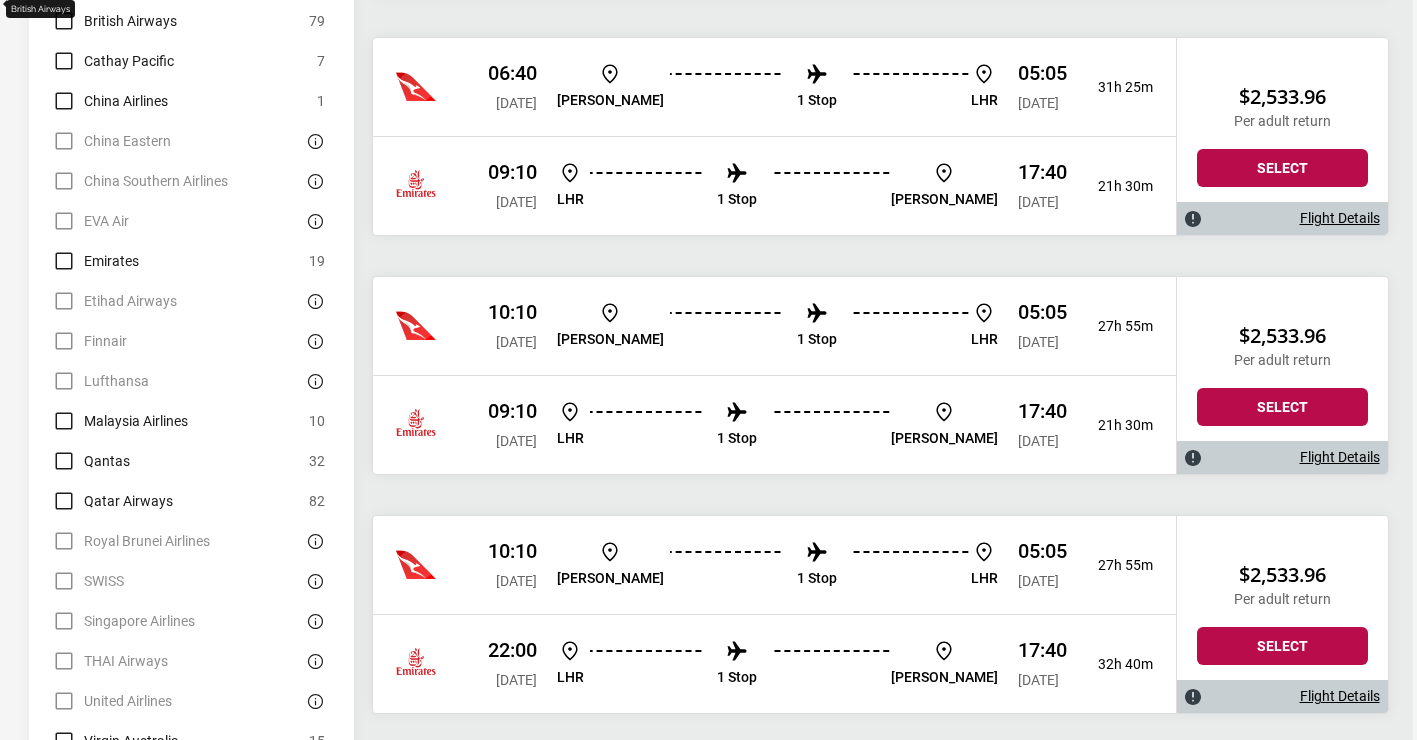 click on "[PERSON_NAME]     1 Stop     LHR" at bounding box center (777, 326) 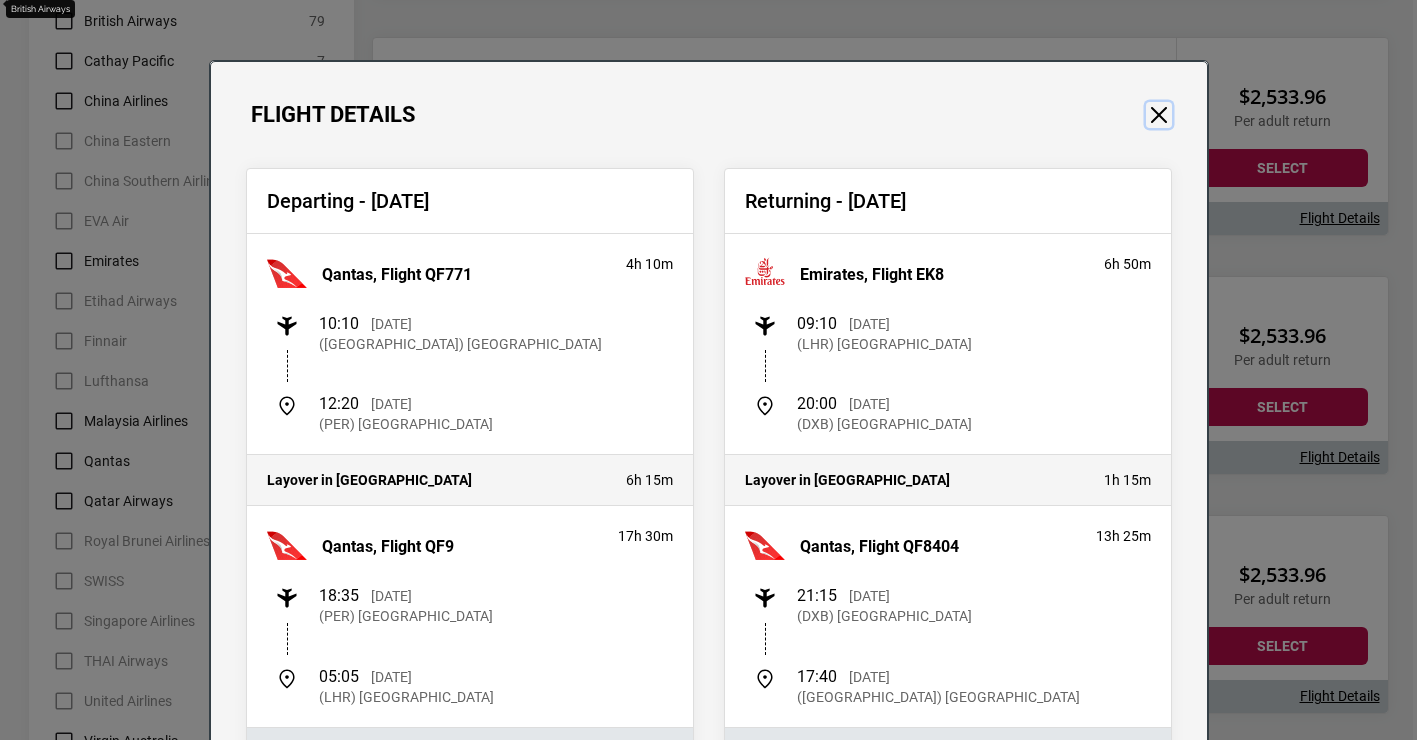 click at bounding box center (1159, 115) 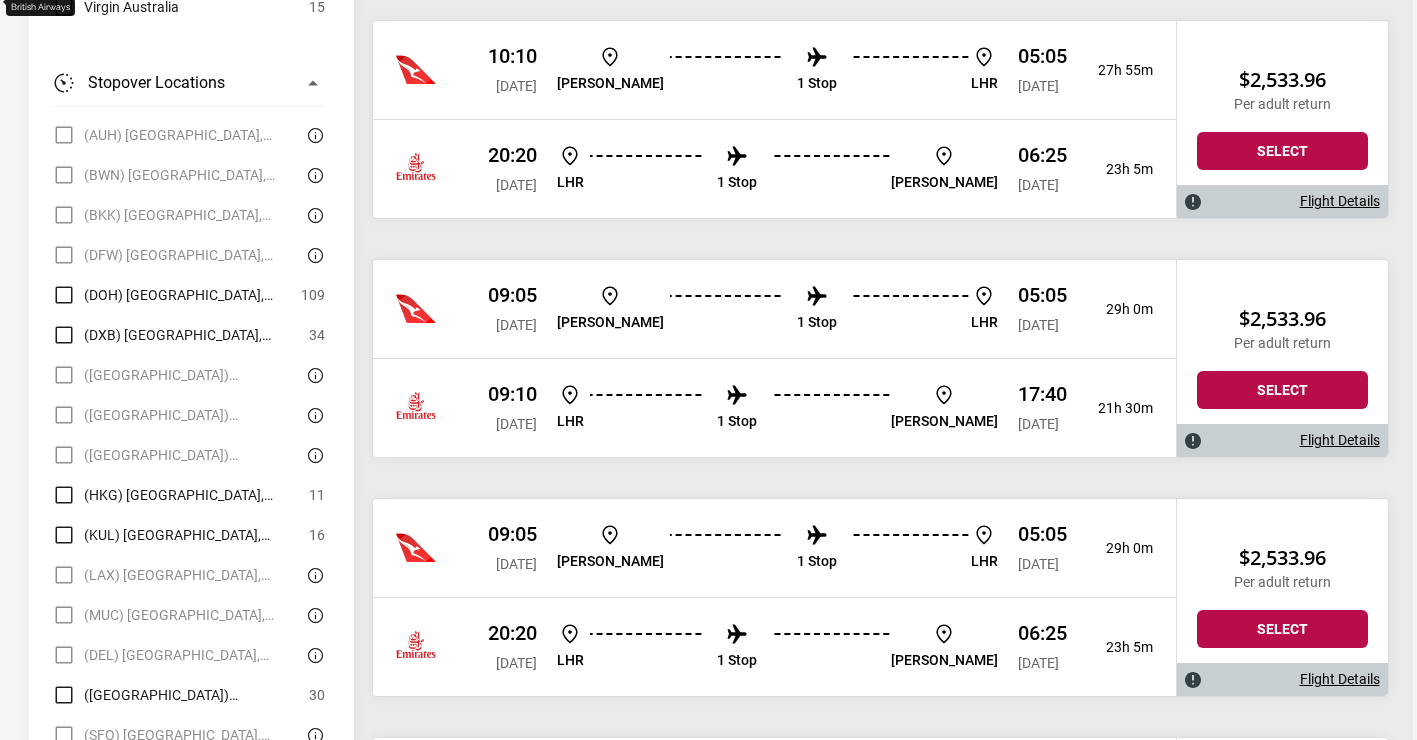 scroll, scrollTop: 2503, scrollLeft: 0, axis: vertical 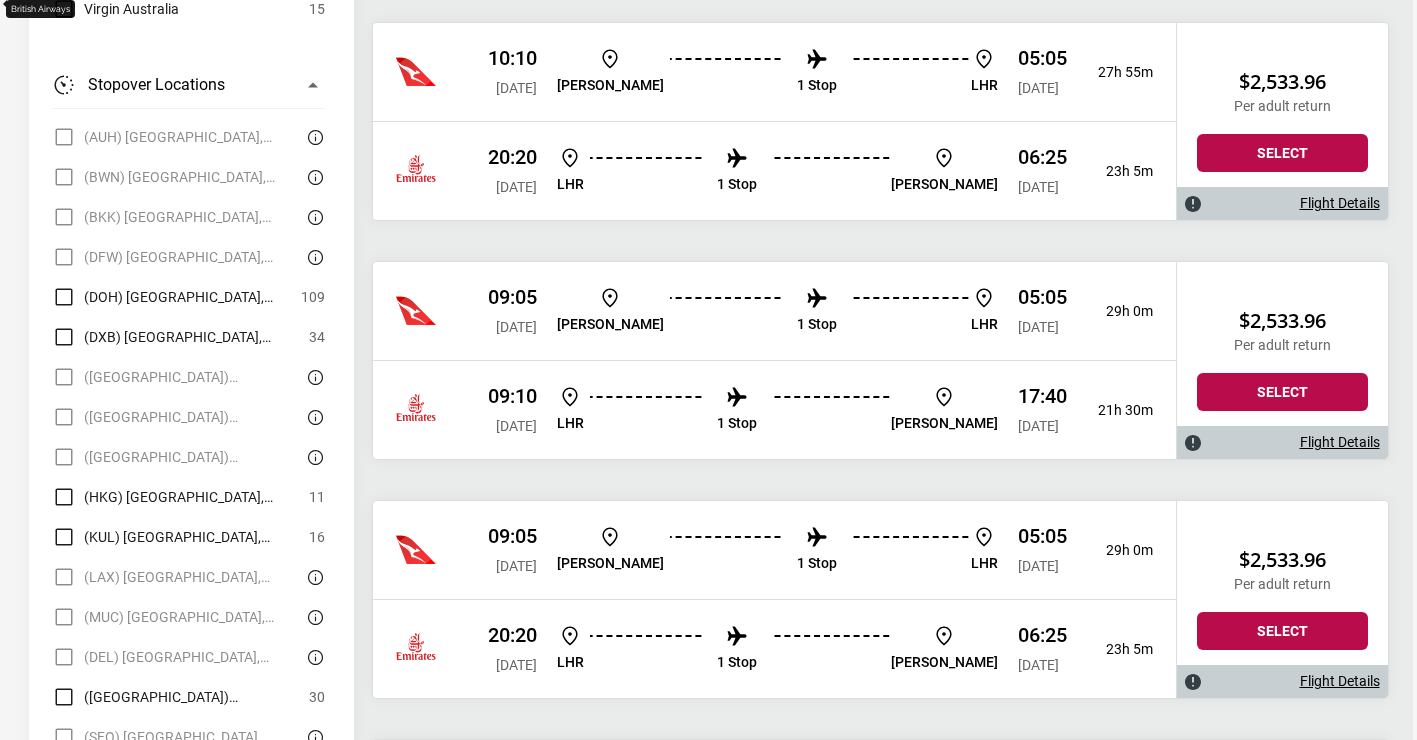 click on "(DXB) [GEOGRAPHIC_DATA], [GEOGRAPHIC_DATA]" at bounding box center [191, 337] 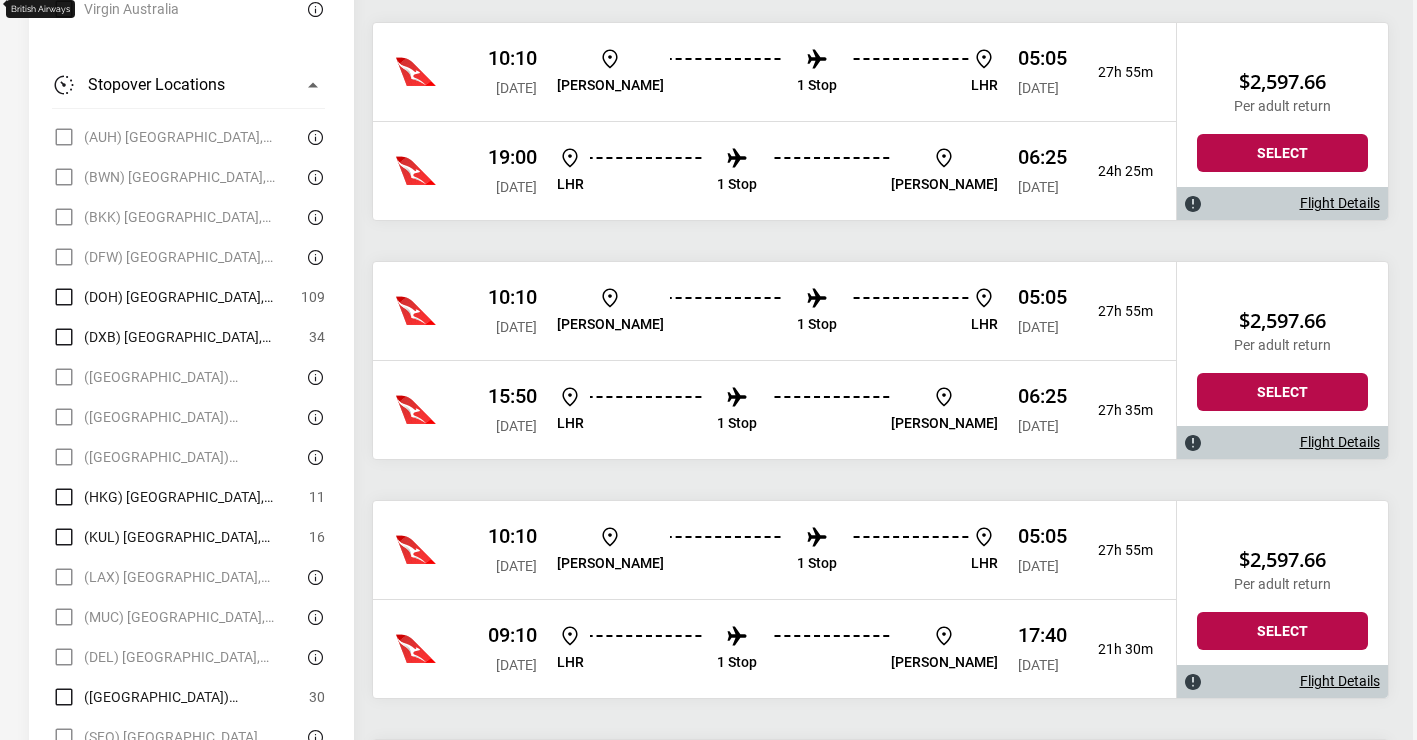 click on "(DOH) [GEOGRAPHIC_DATA], [GEOGRAPHIC_DATA]" at bounding box center (171, 297) 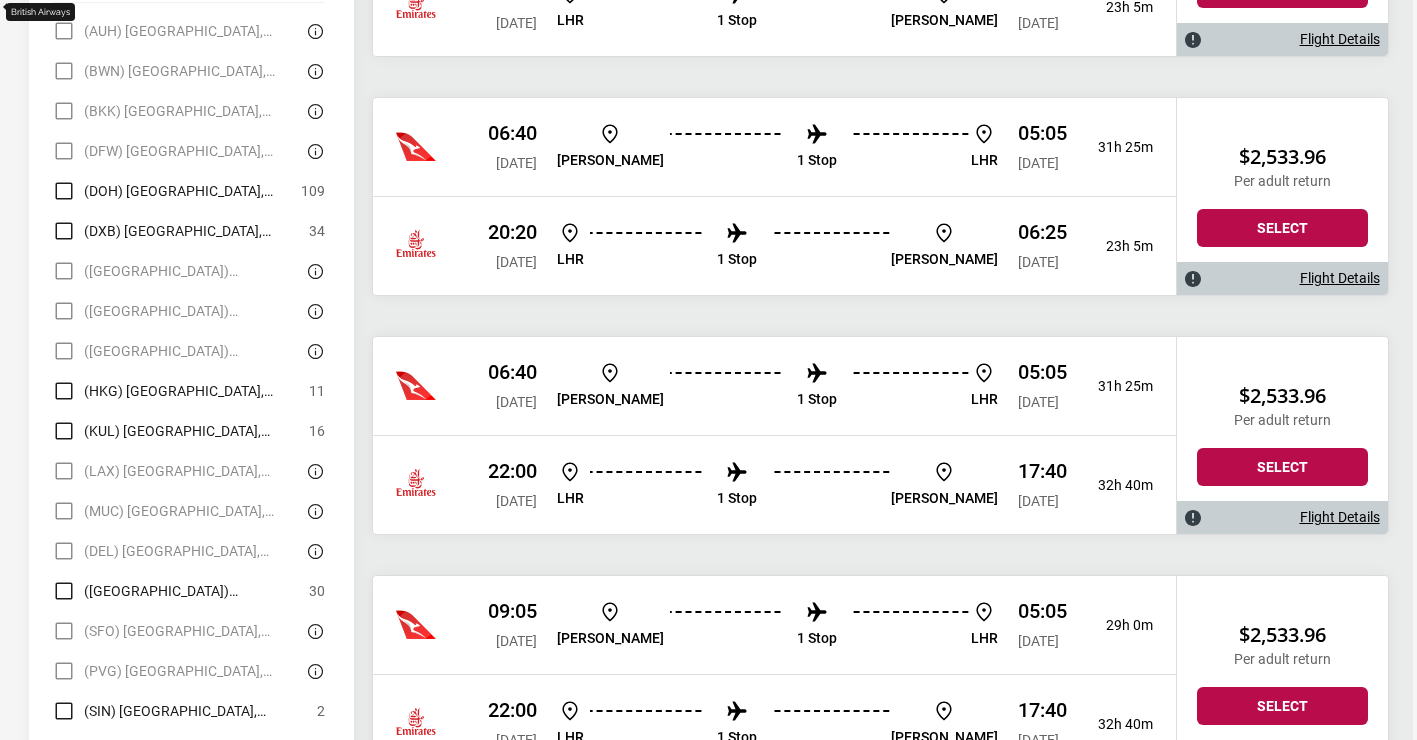 scroll, scrollTop: 2670, scrollLeft: 0, axis: vertical 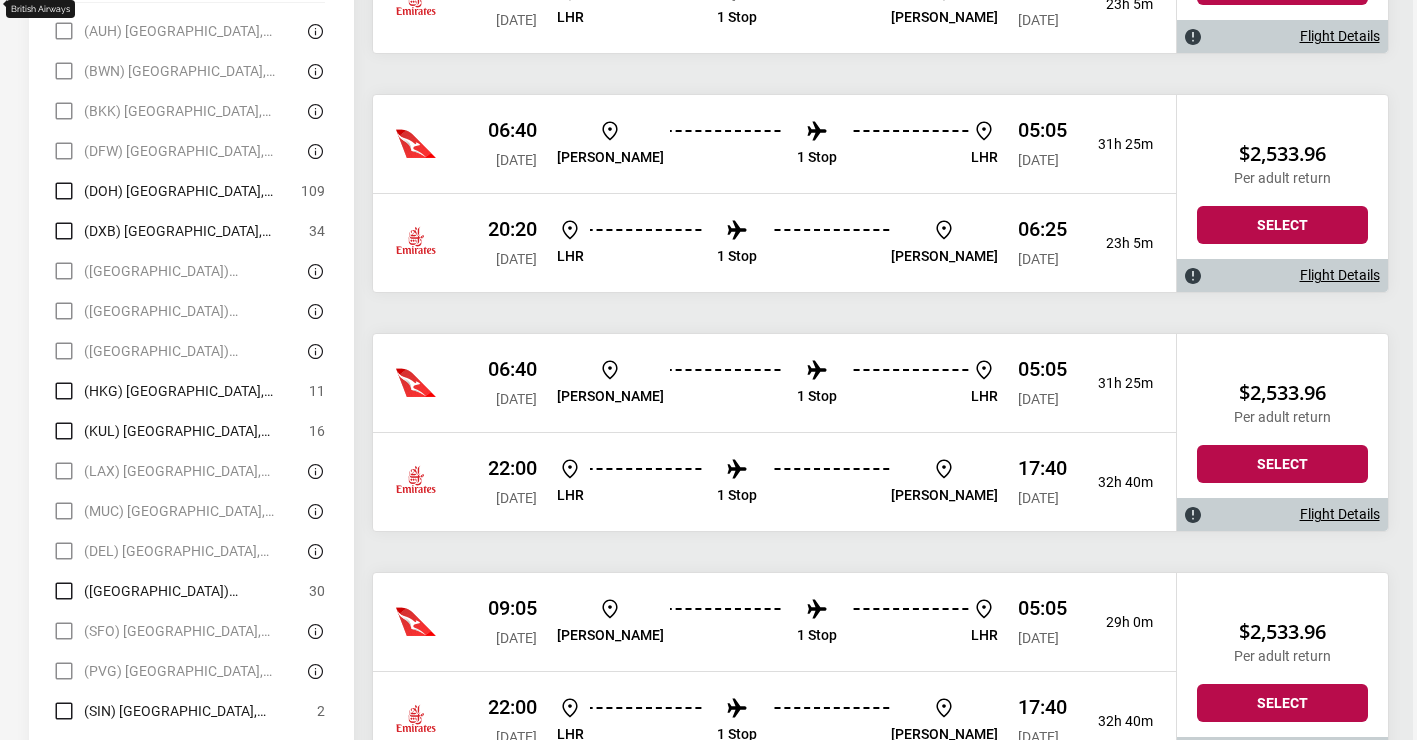 click on "(TPE) [GEOGRAPHIC_DATA], [GEOGRAPHIC_DATA]" at bounding box center (179, 751) 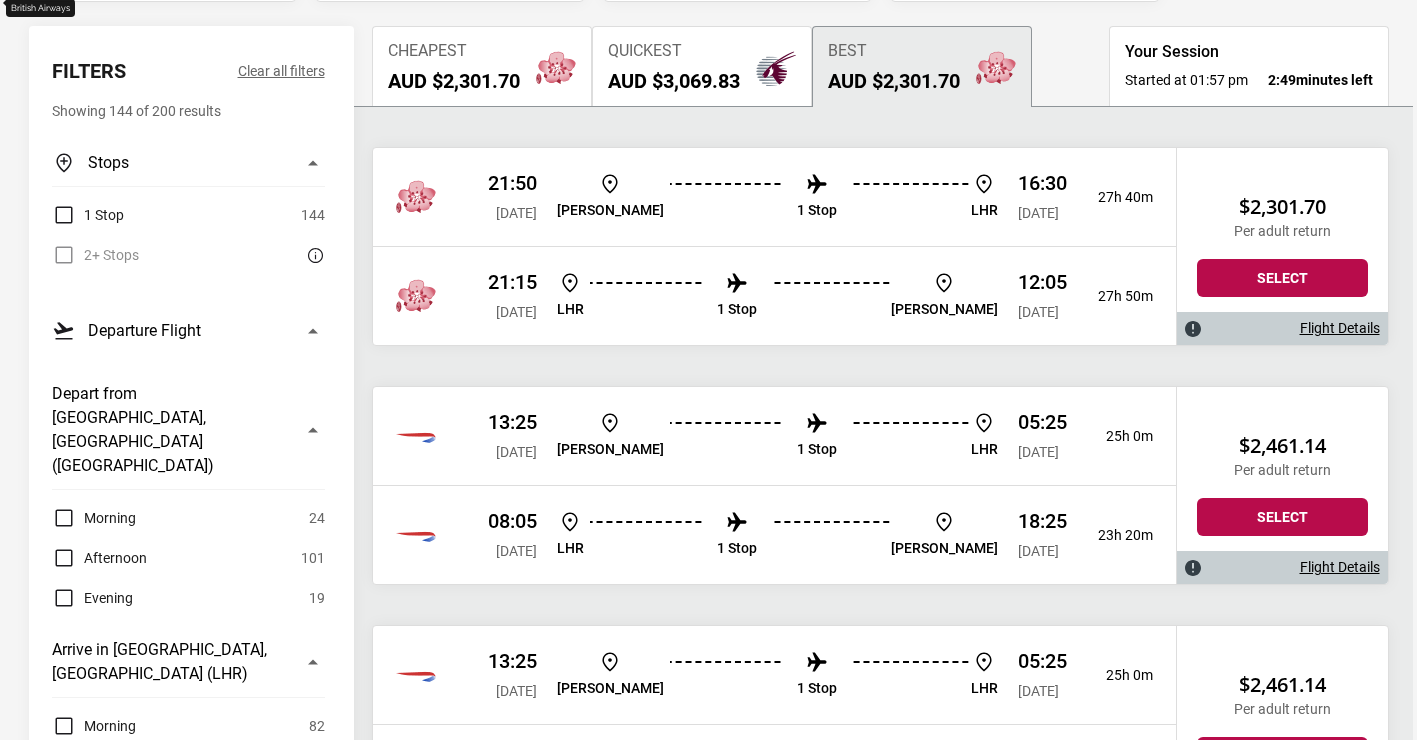 scroll, scrollTop: 225, scrollLeft: 0, axis: vertical 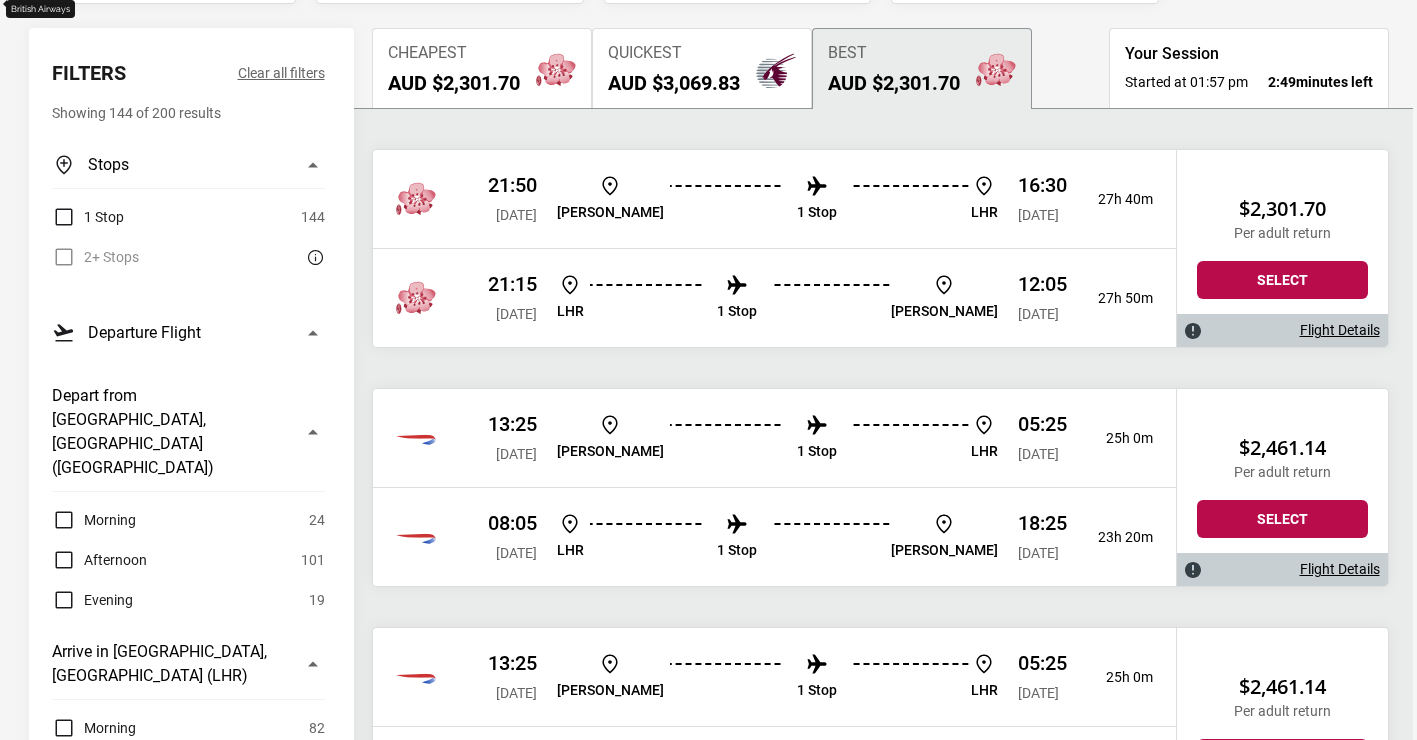 click on "[PERSON_NAME]     1 Stop     LHR" at bounding box center [777, 199] 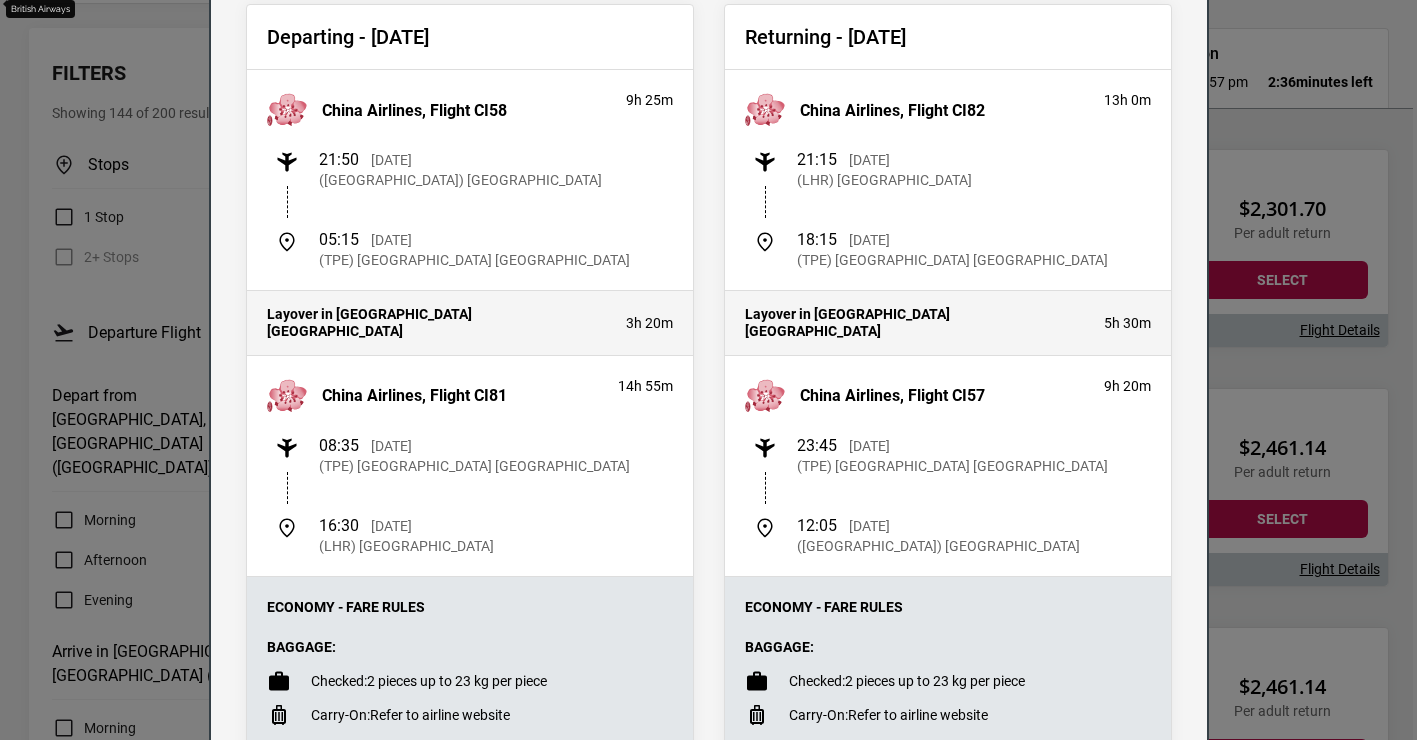 scroll, scrollTop: 0, scrollLeft: 0, axis: both 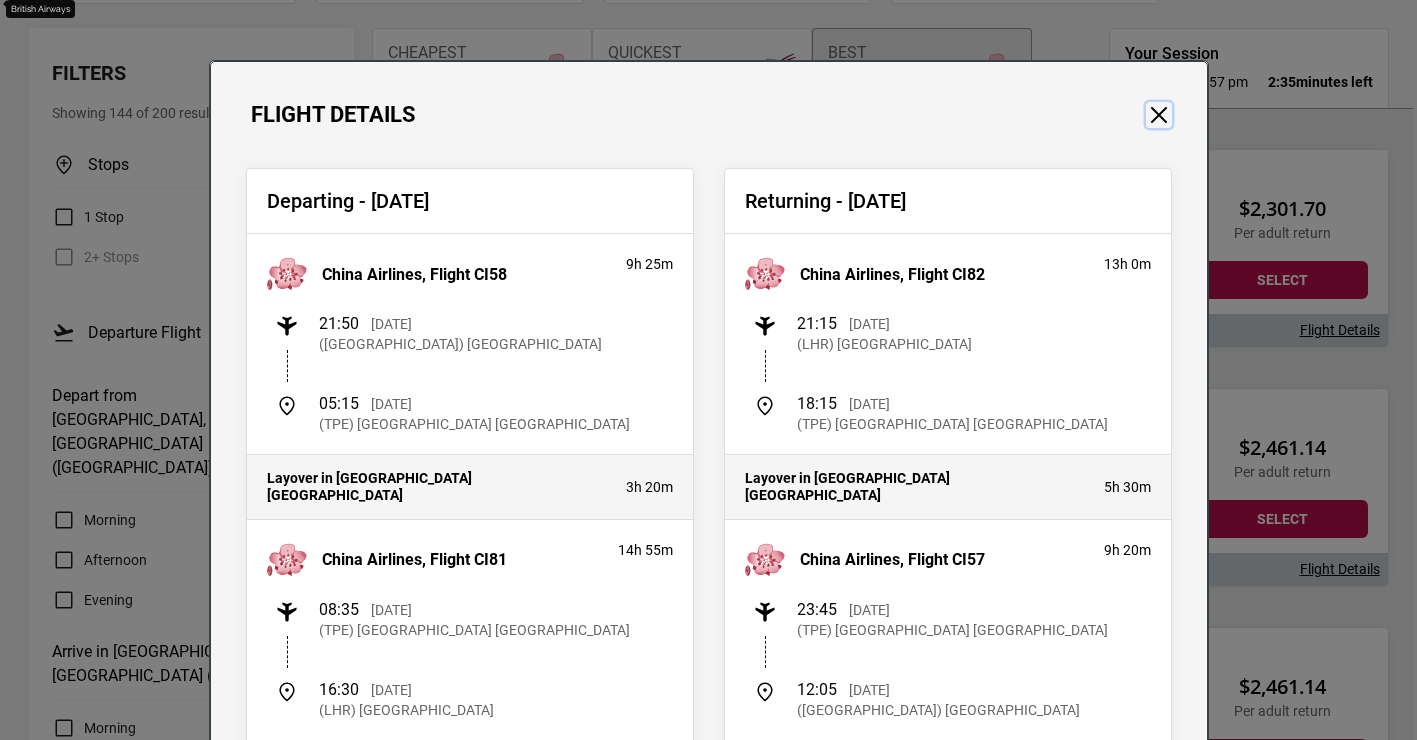 click at bounding box center (1159, 115) 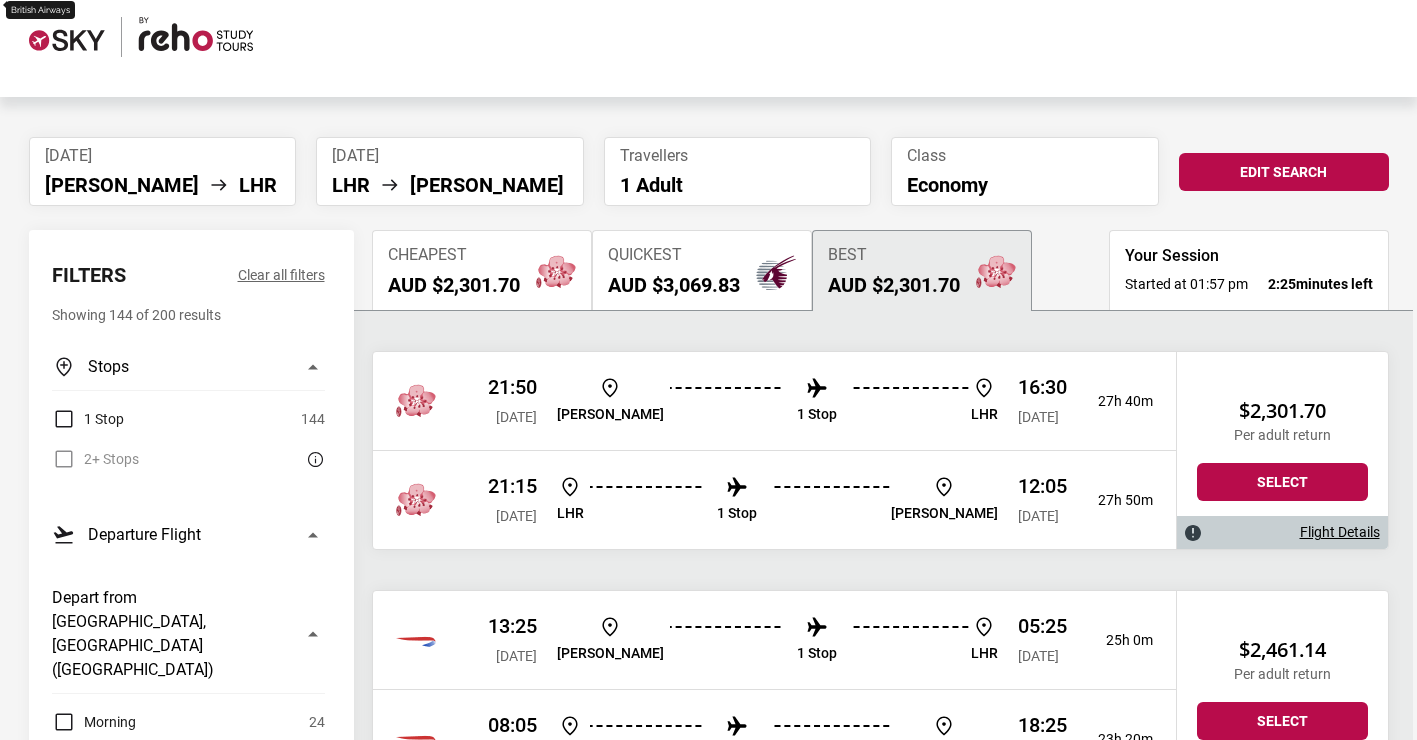 scroll, scrollTop: 19, scrollLeft: 0, axis: vertical 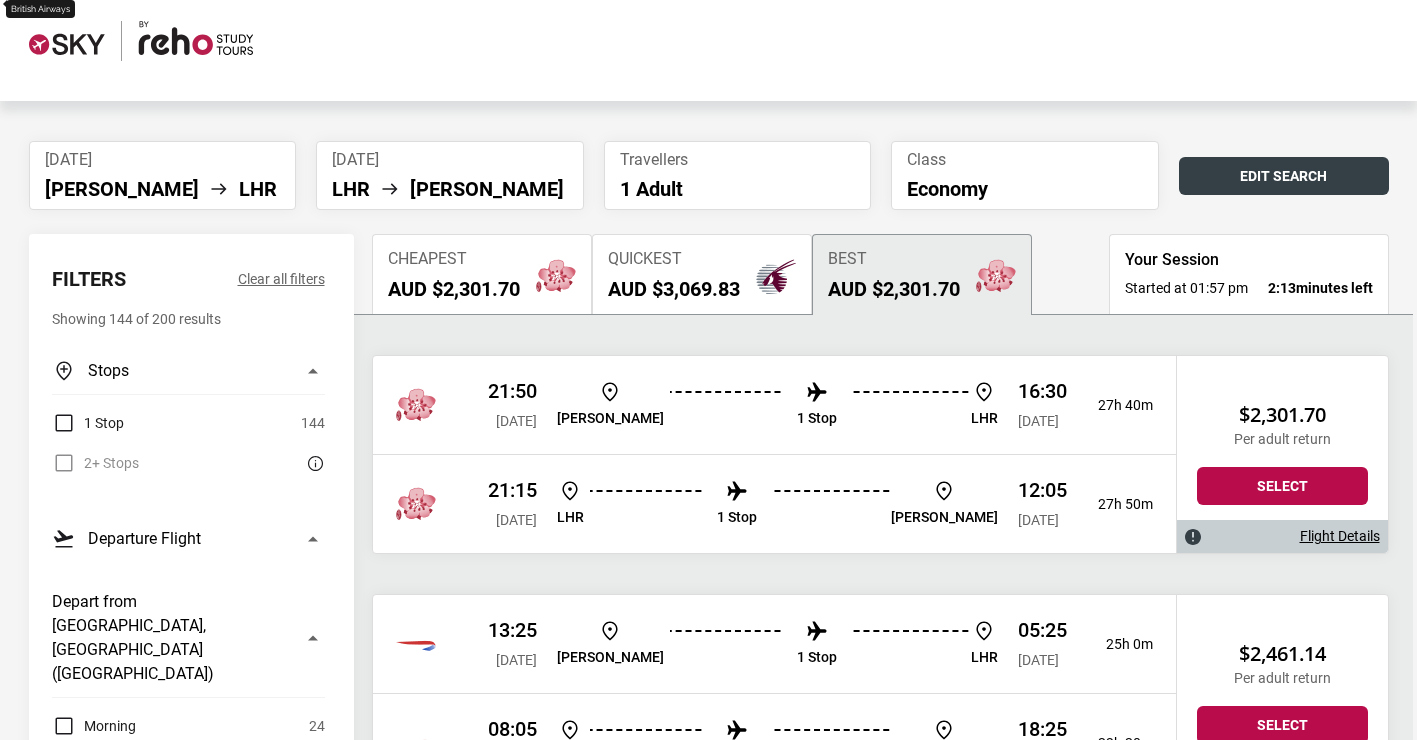 click on "Edit Search" at bounding box center (1284, 176) 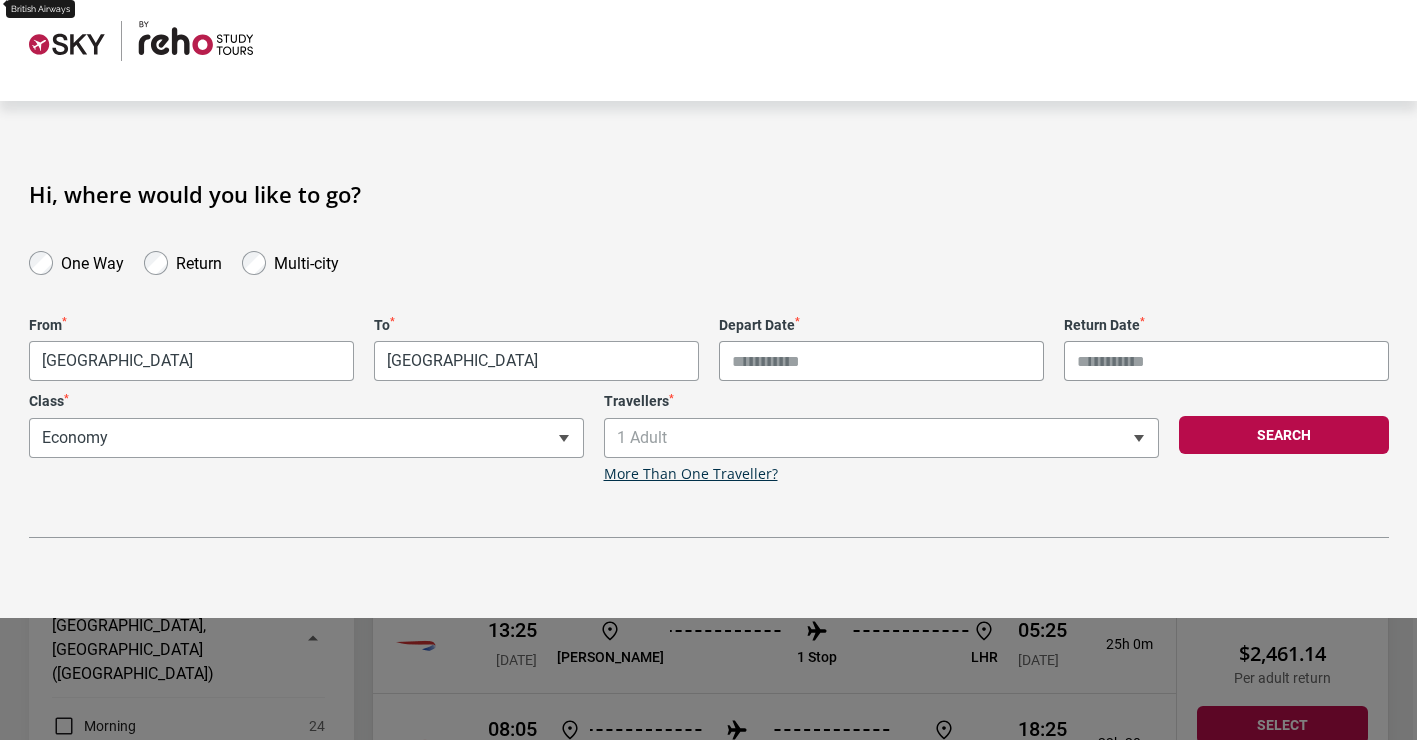 type on "**********" 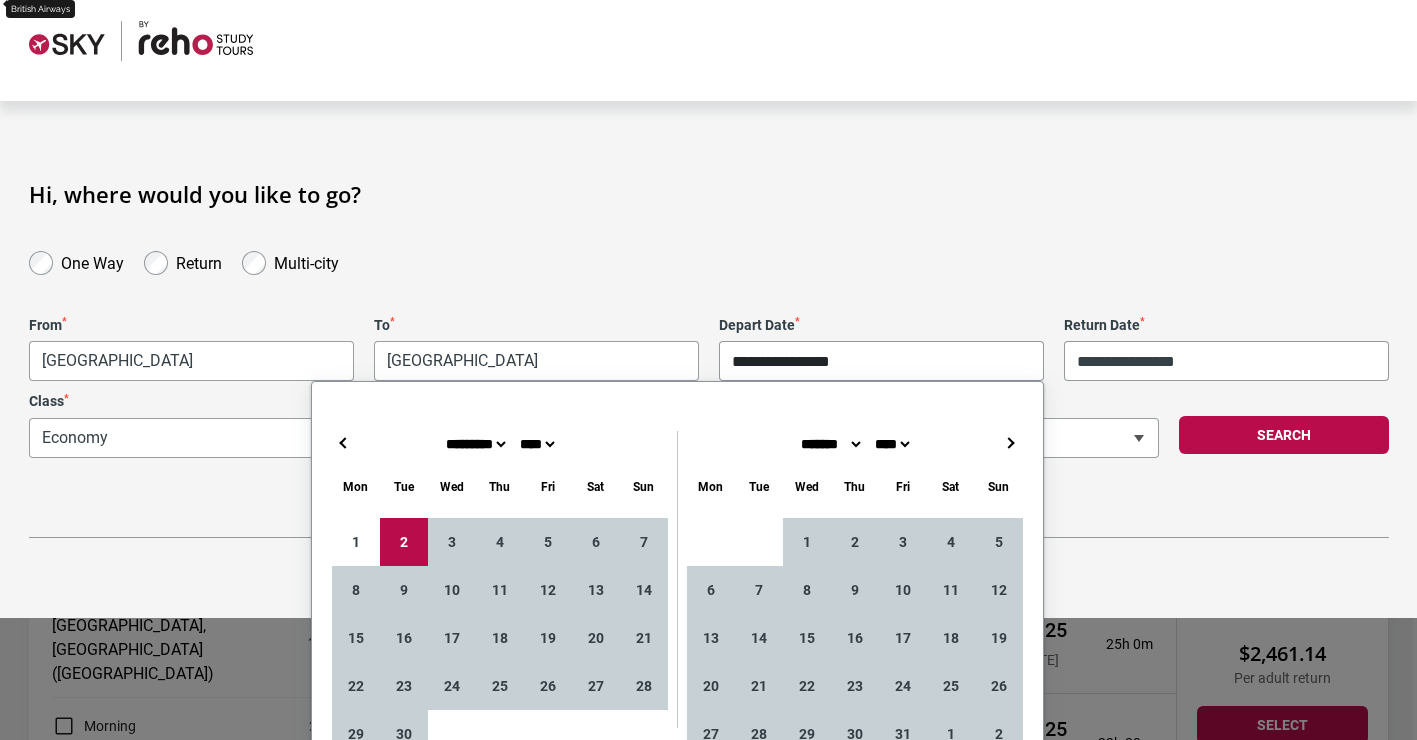 click on "**********" at bounding box center [881, 361] 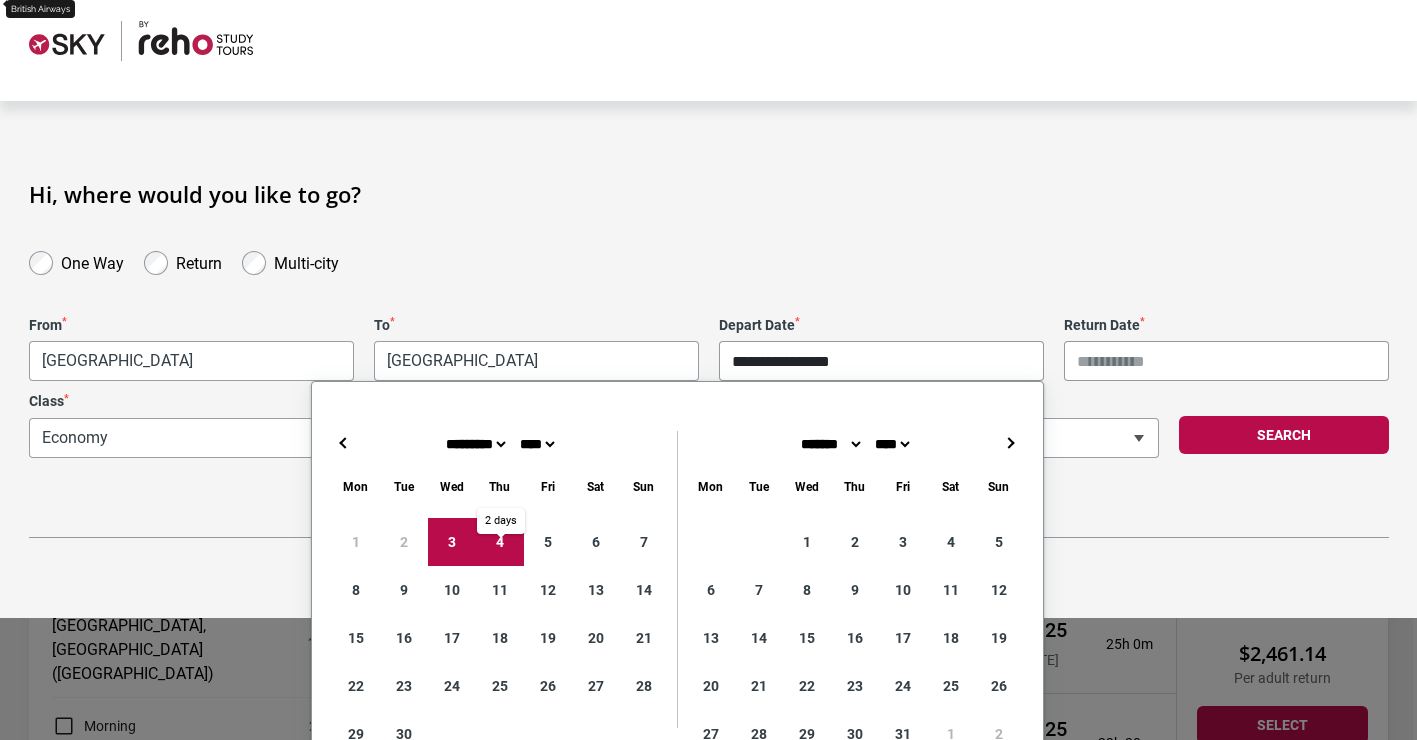 type on "**********" 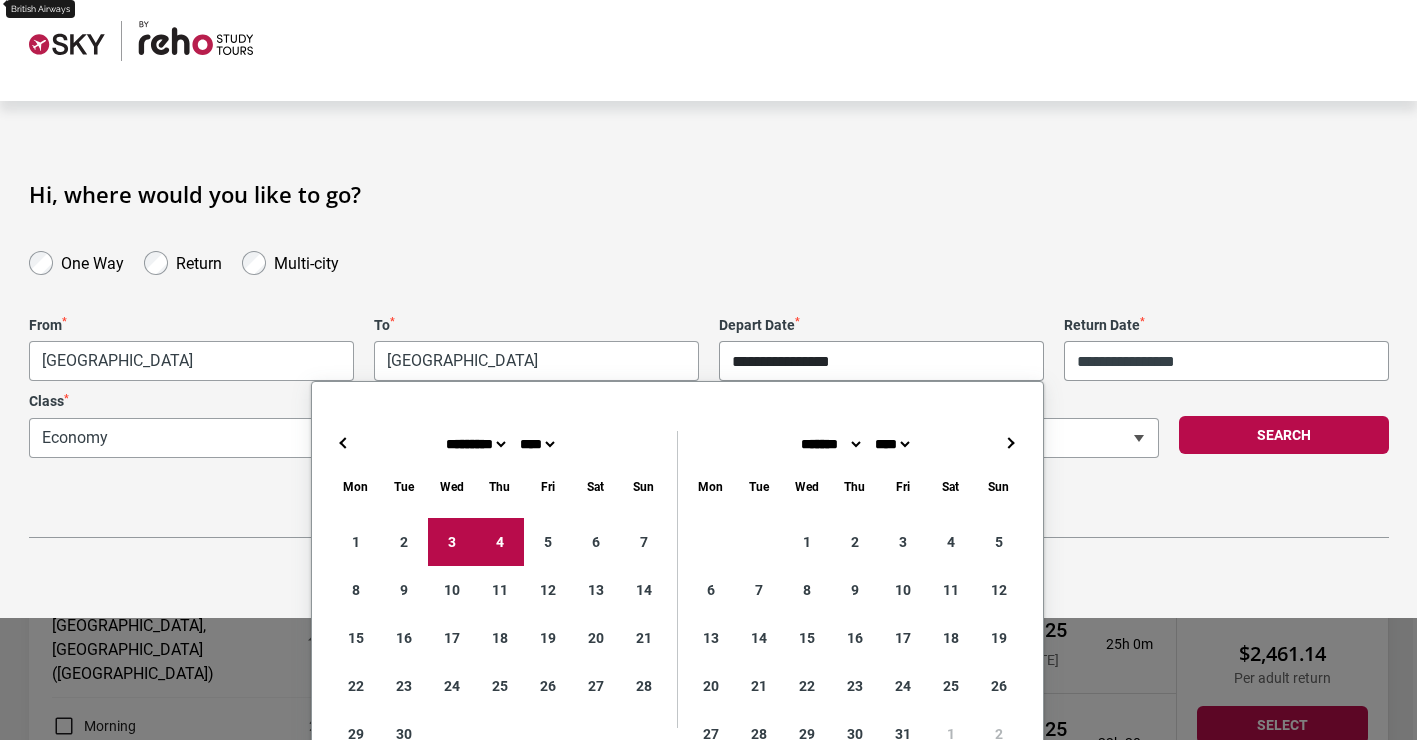type on "**********" 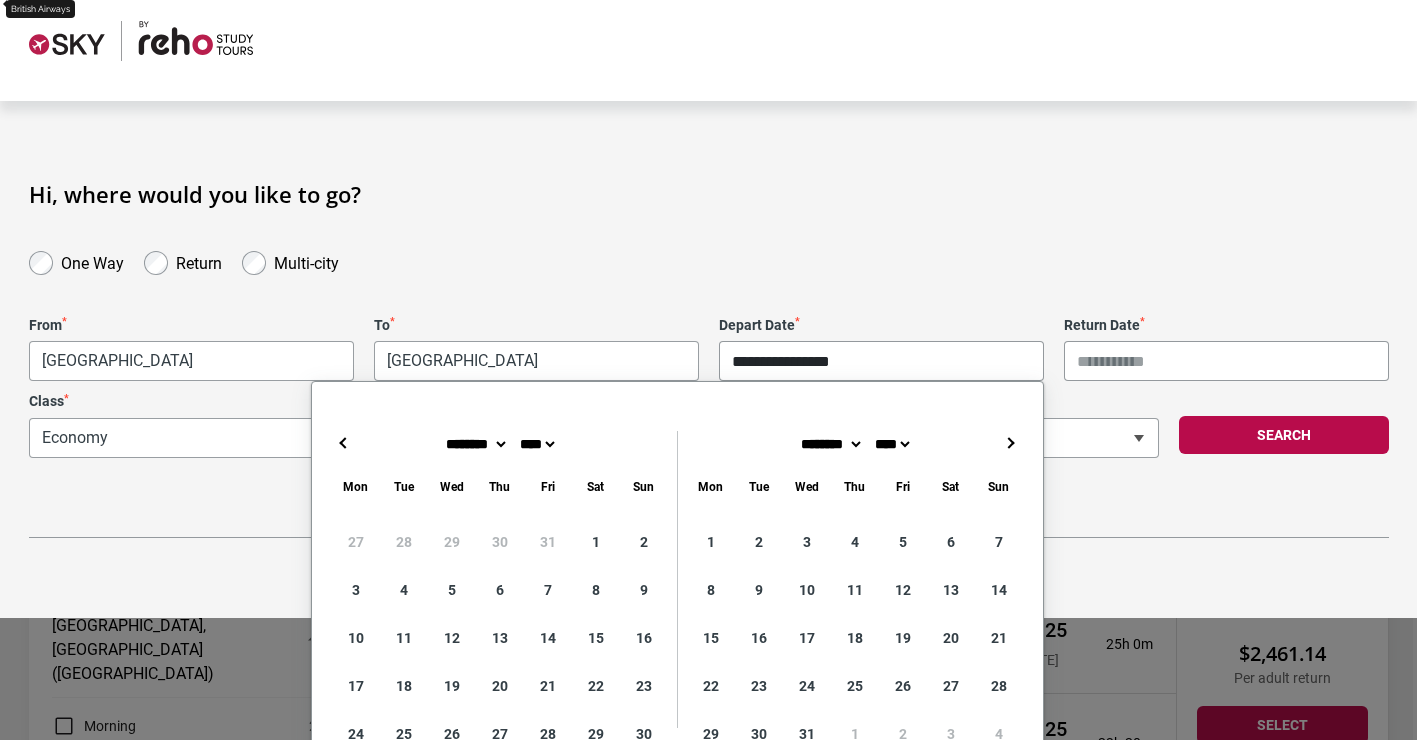 click on "→" at bounding box center (1011, 443) 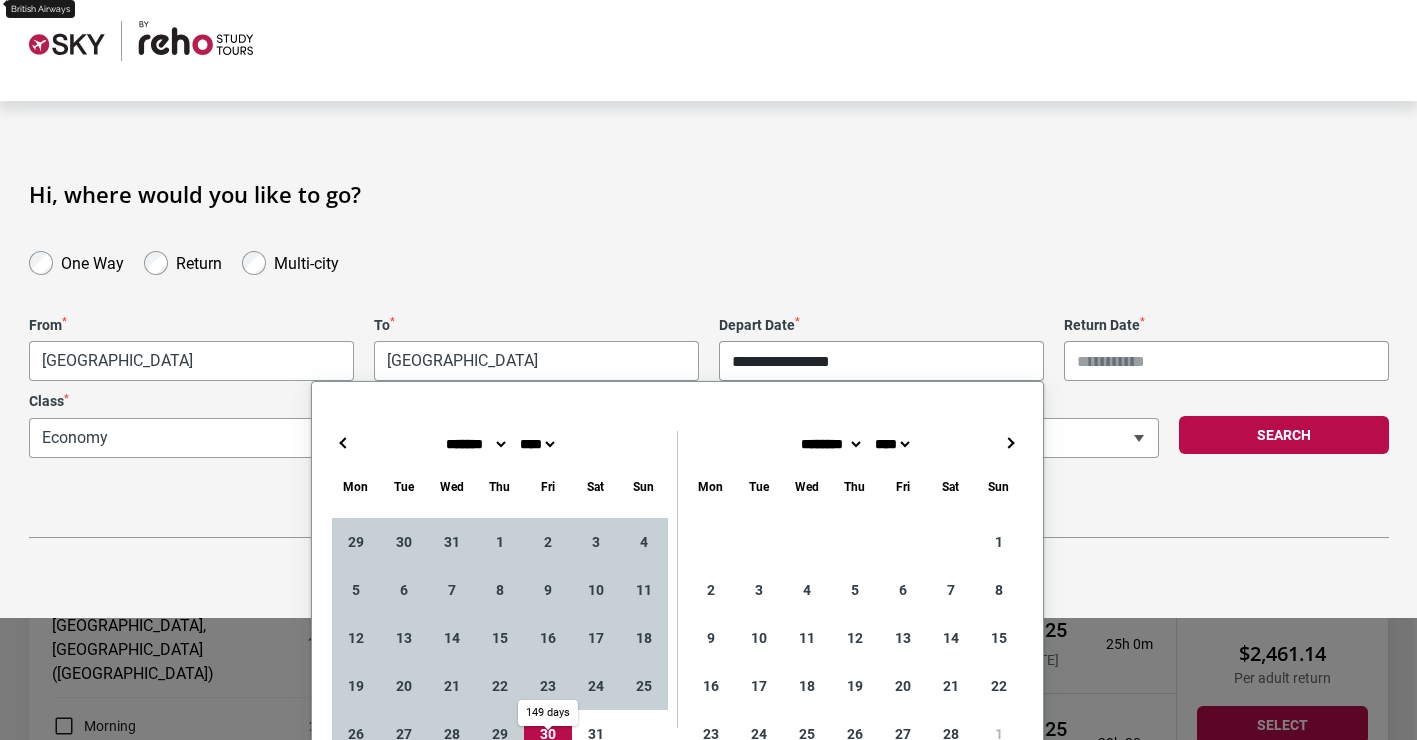 type on "**********" 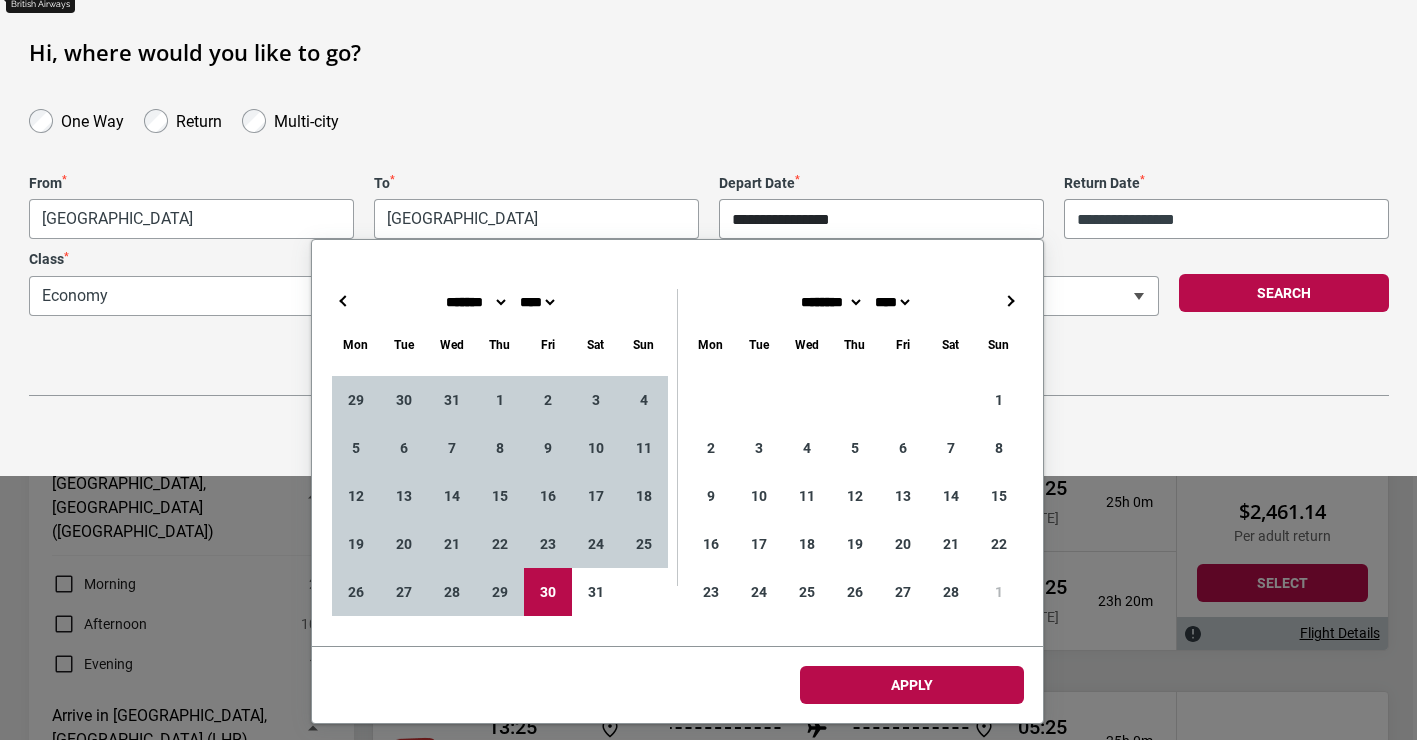 scroll, scrollTop: 162, scrollLeft: 0, axis: vertical 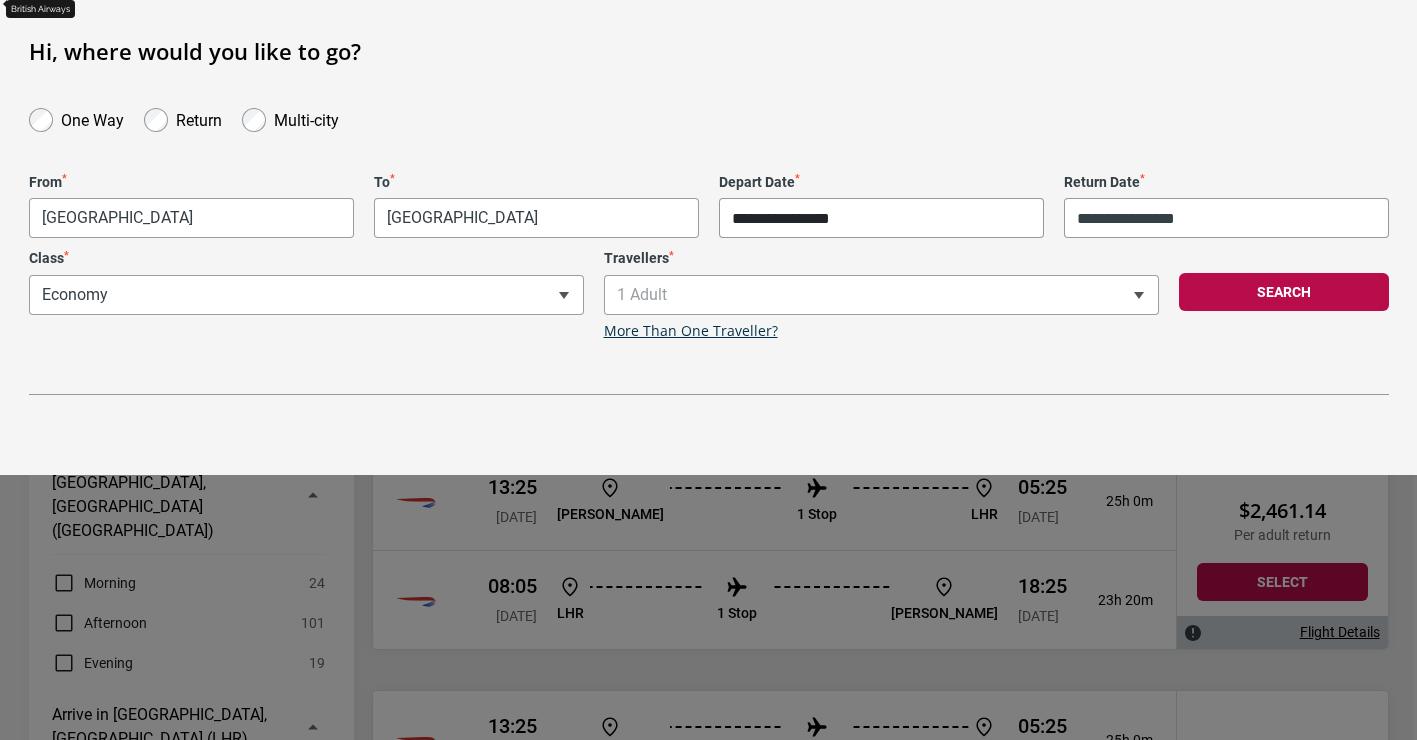 click on "**********" at bounding box center (708, 17233) 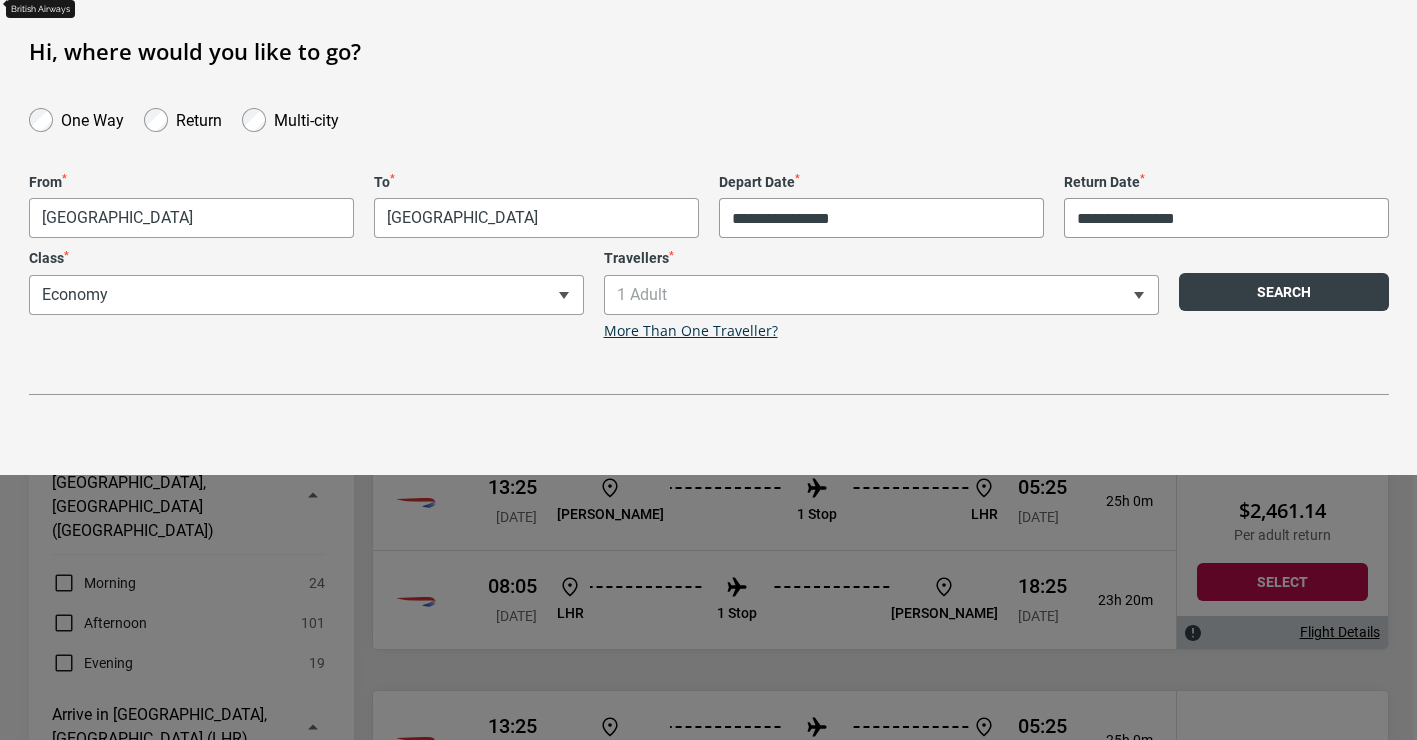 click on "Search" at bounding box center (1284, 292) 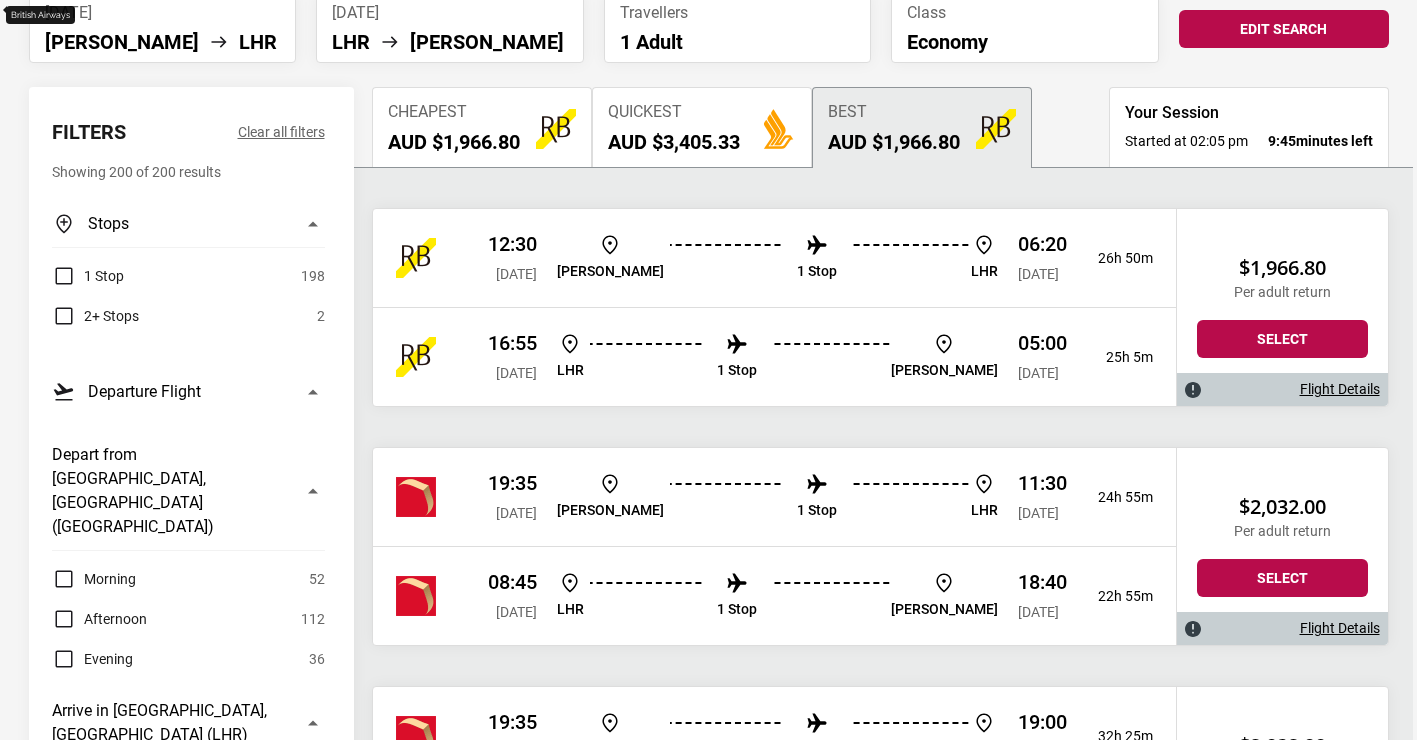scroll, scrollTop: 174, scrollLeft: 0, axis: vertical 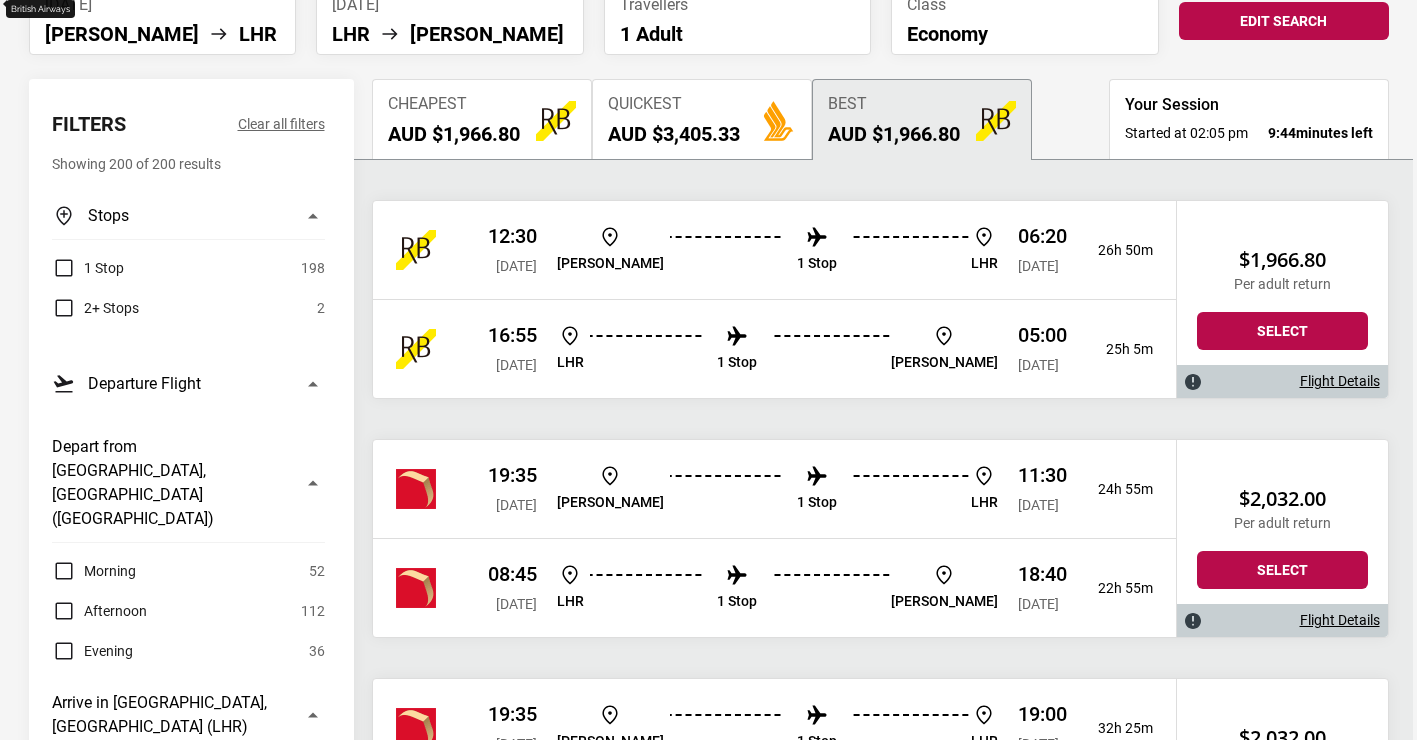 click on "1 Stop" at bounding box center [104, 268] 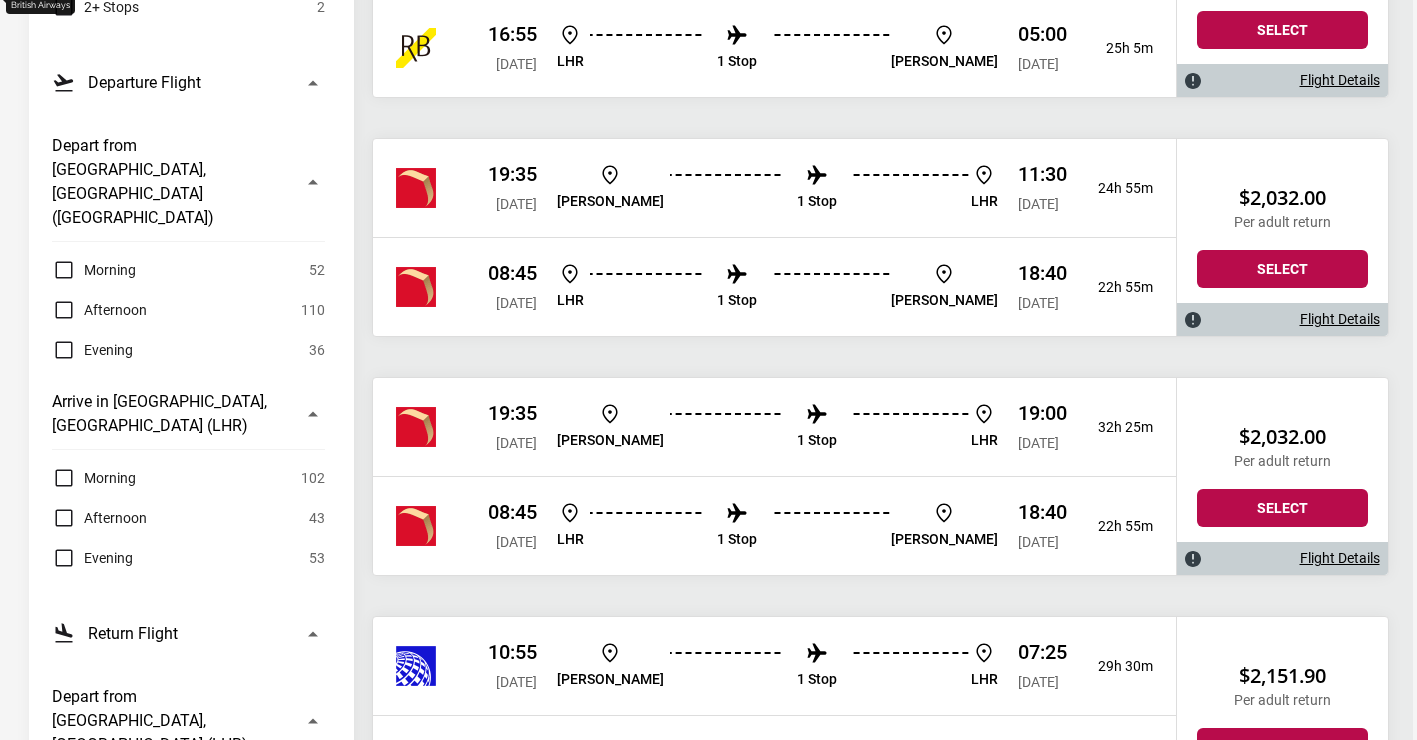 scroll, scrollTop: 477, scrollLeft: 0, axis: vertical 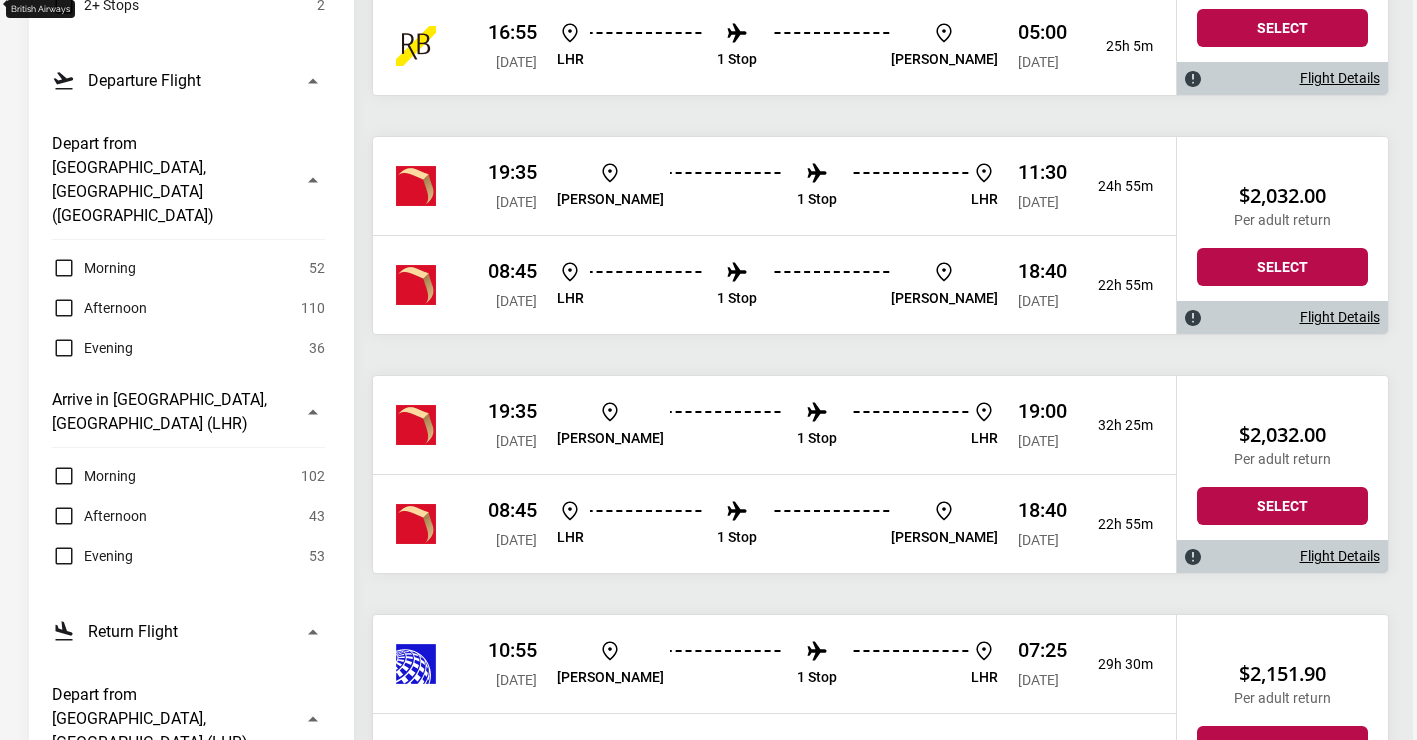 click on "Morning" at bounding box center (110, 476) 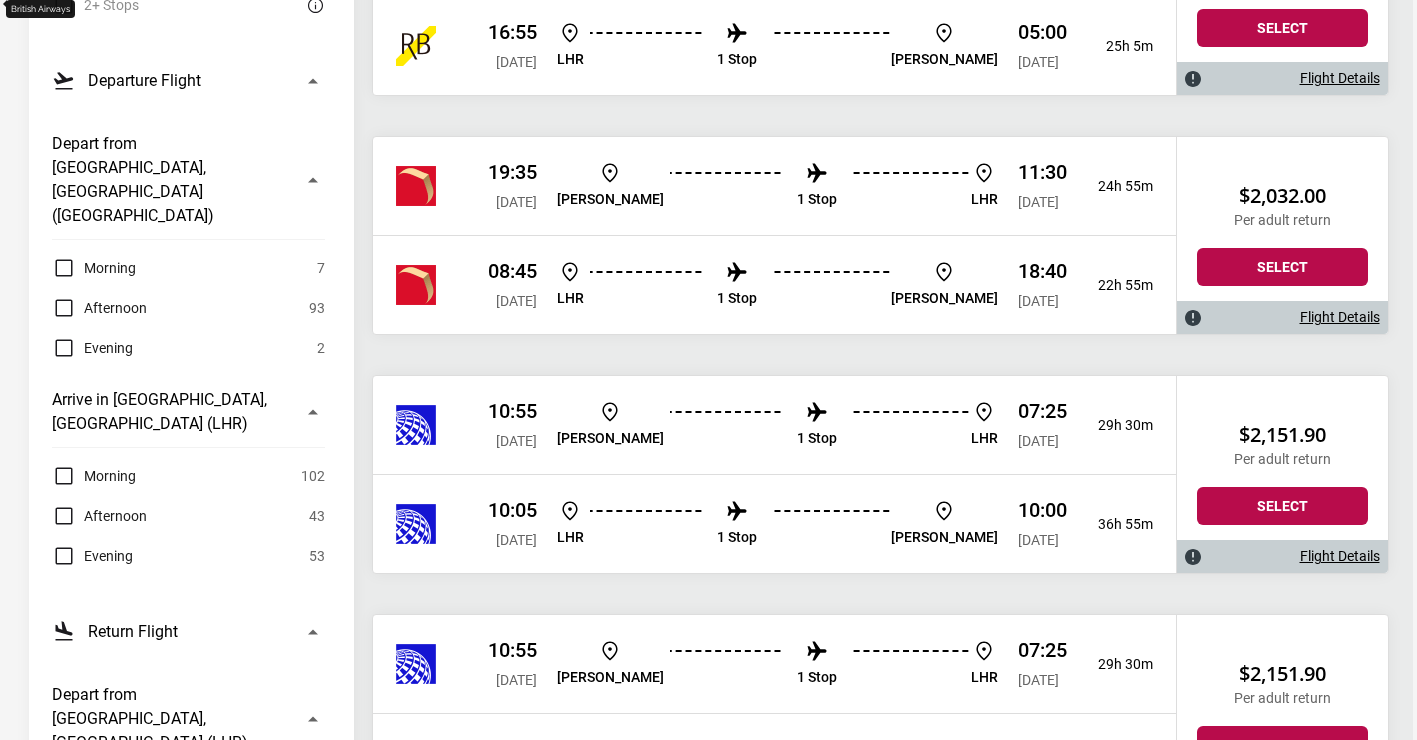 click on "Afternoon" at bounding box center (115, 516) 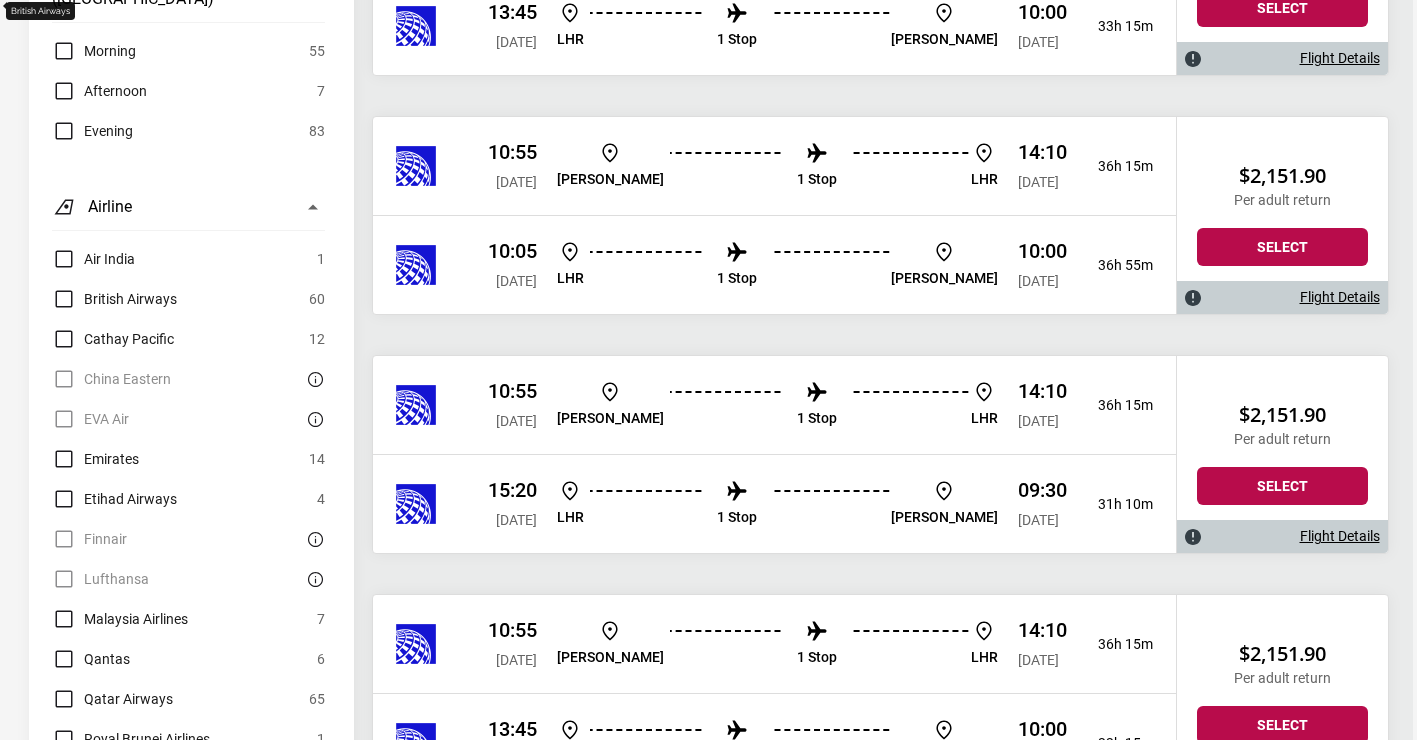scroll, scrollTop: 1455, scrollLeft: 0, axis: vertical 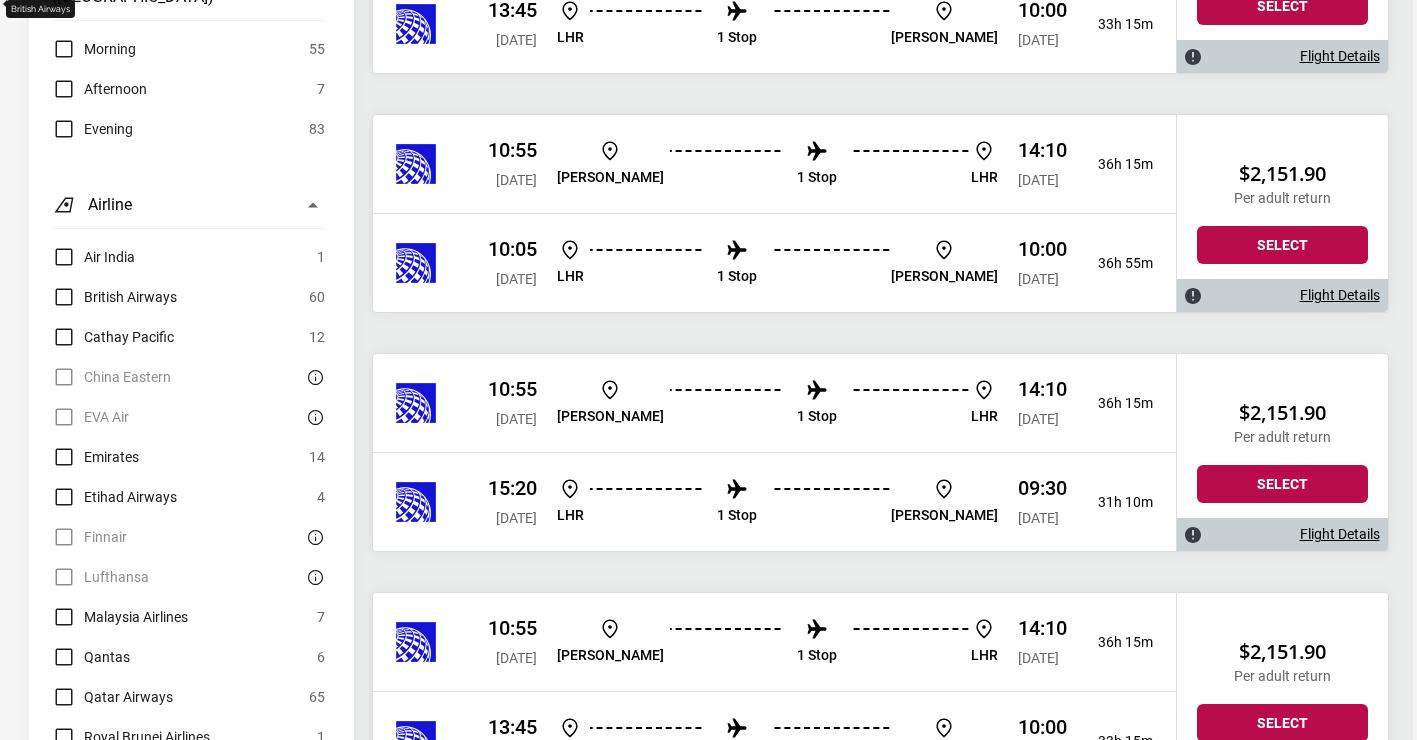 click on "British Airways" at bounding box center (130, 297) 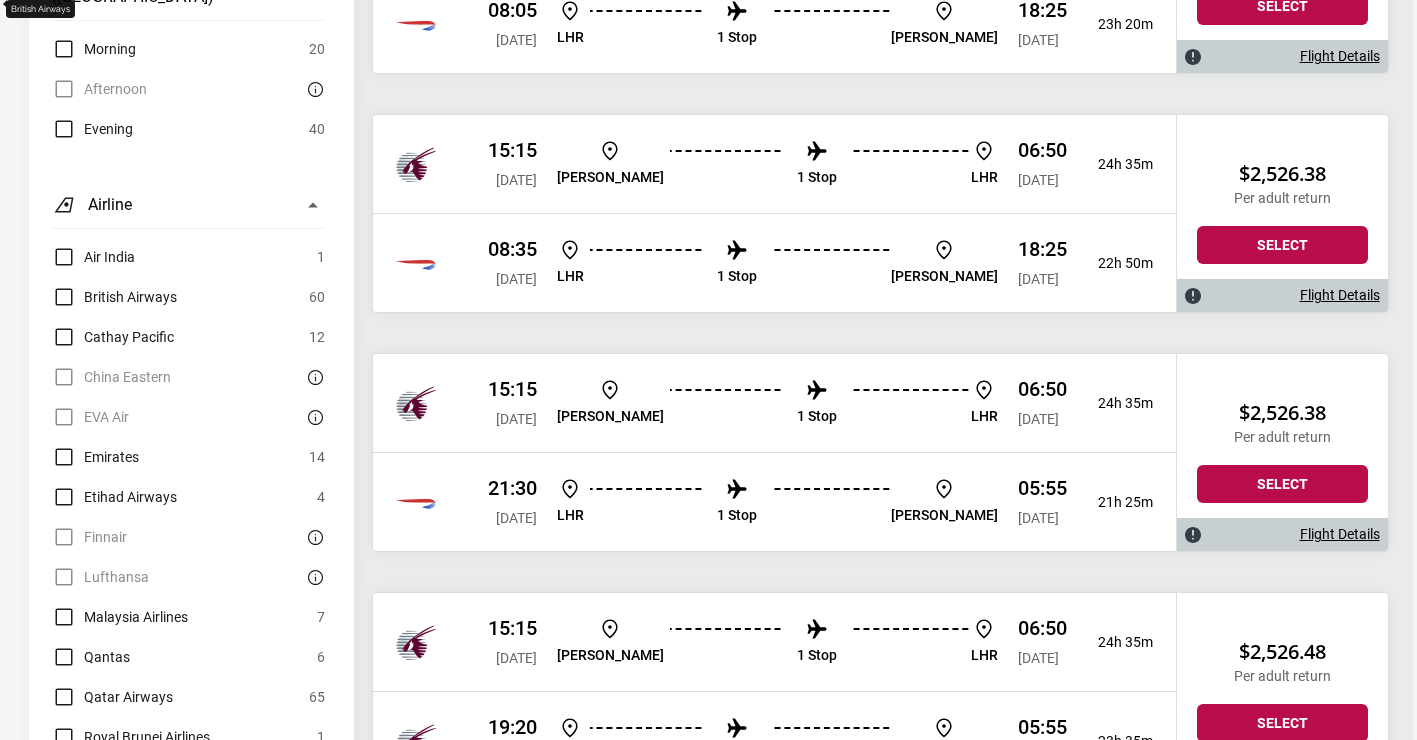 click on "Cathay Pacific" at bounding box center [129, 337] 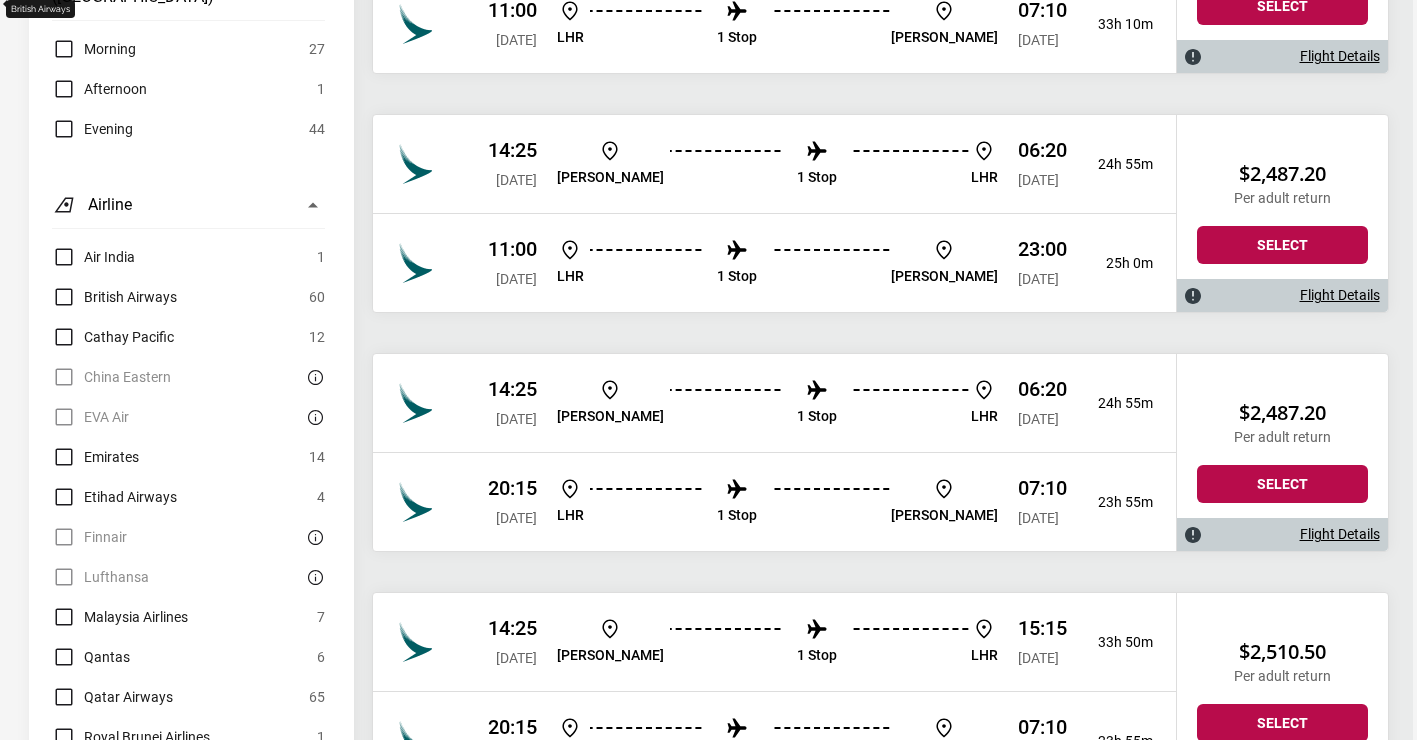 click on "Emirates" at bounding box center [111, 457] 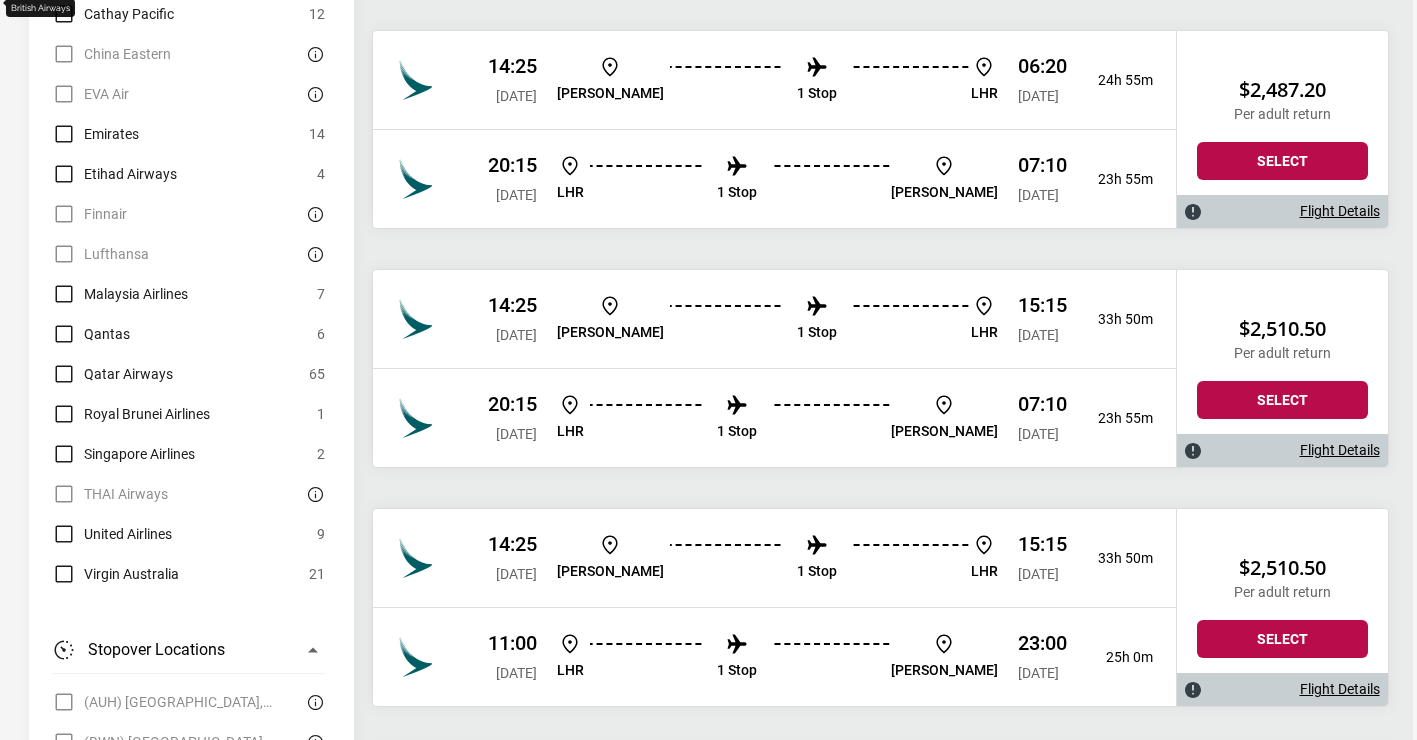 scroll, scrollTop: 1777, scrollLeft: 0, axis: vertical 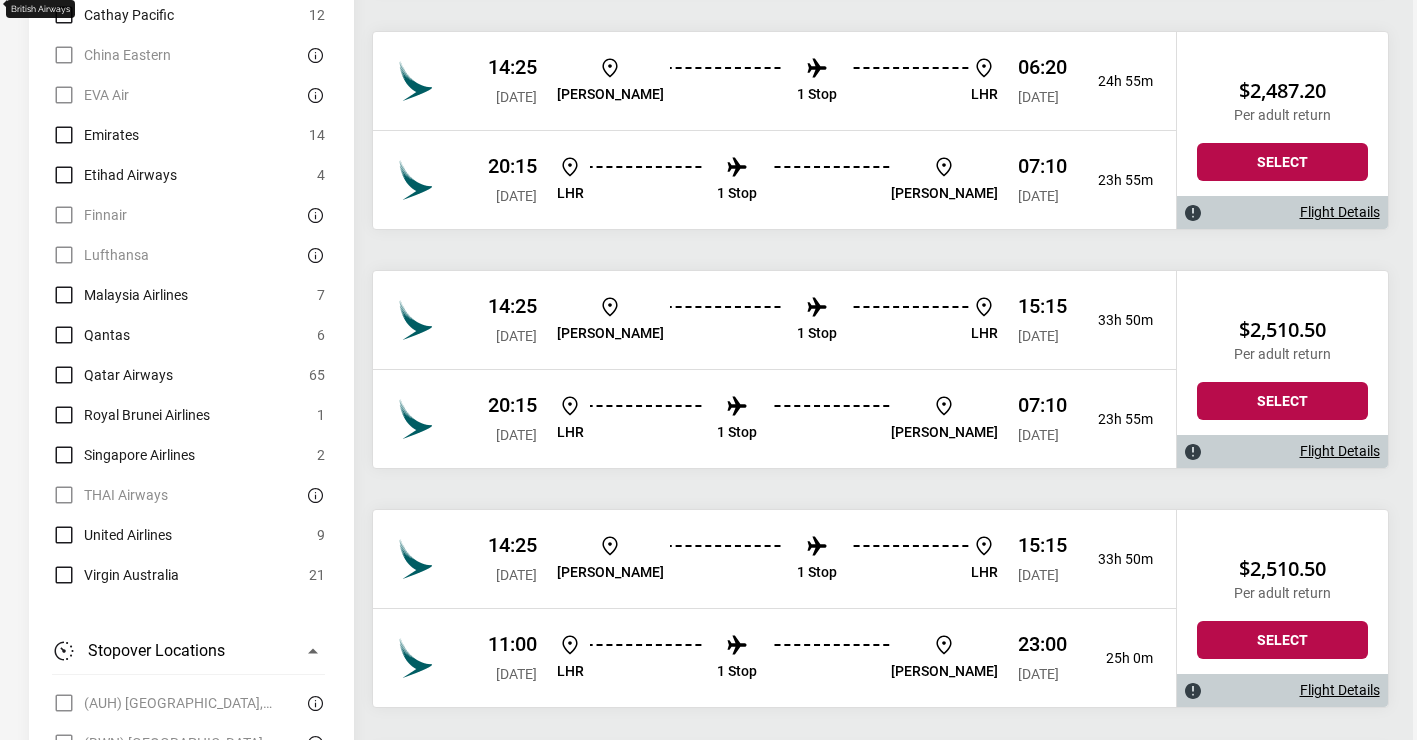 click on "Qantas" at bounding box center (107, 335) 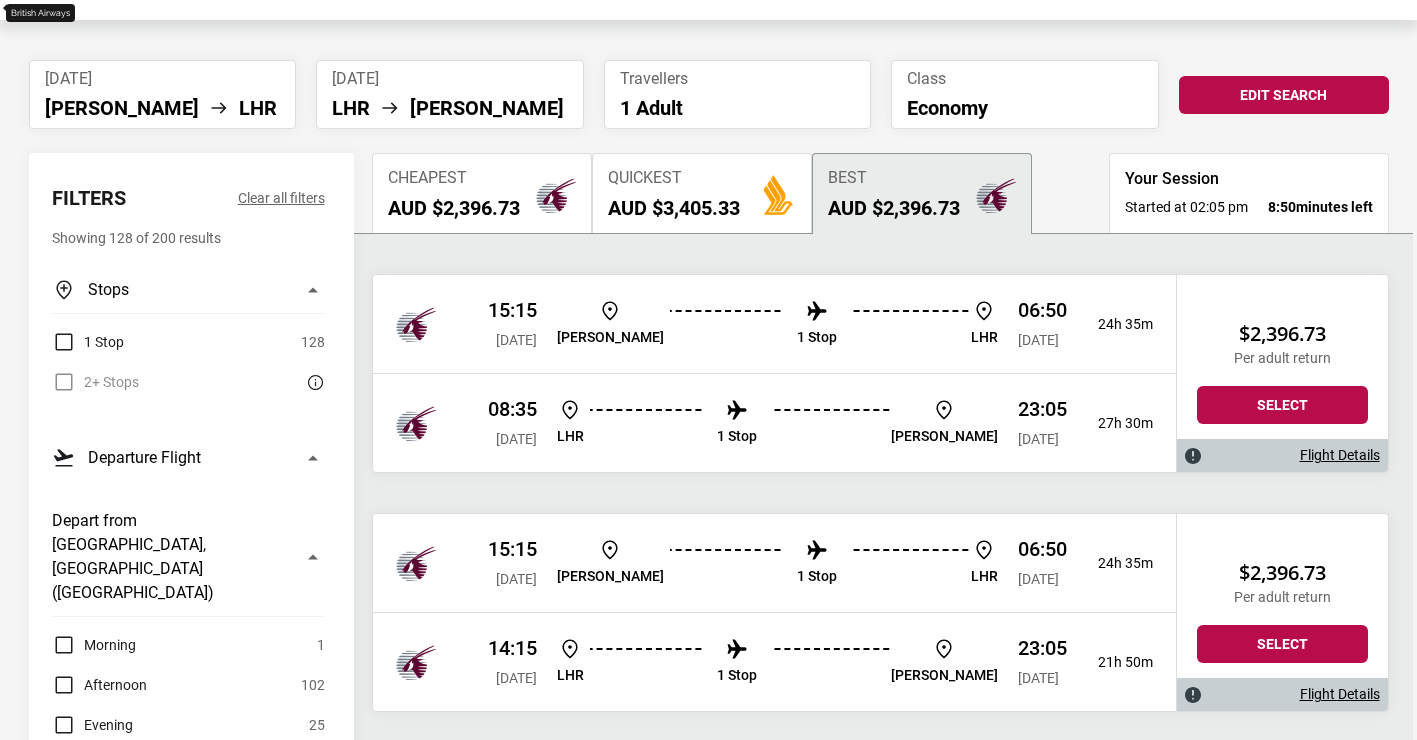 scroll, scrollTop: 104, scrollLeft: 0, axis: vertical 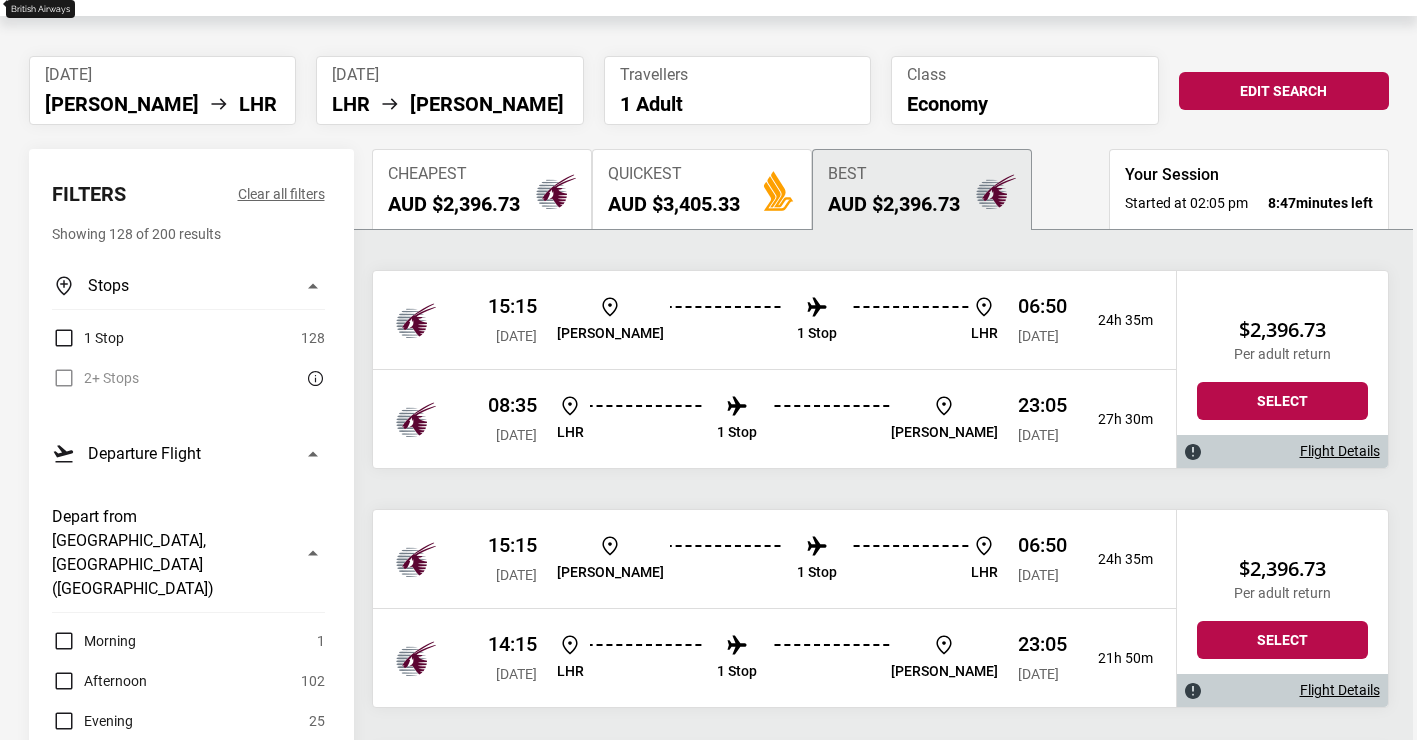 click at bounding box center (817, 307) 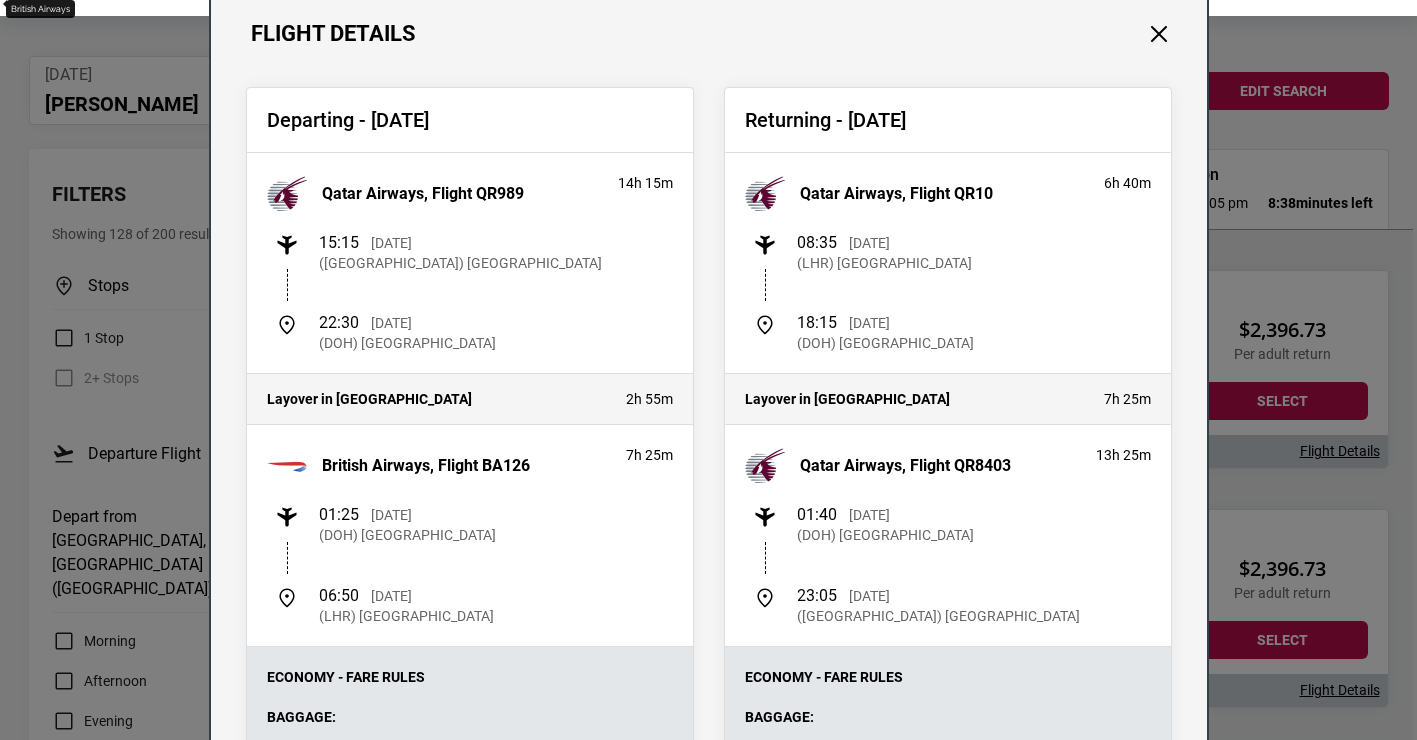 scroll, scrollTop: 0, scrollLeft: 0, axis: both 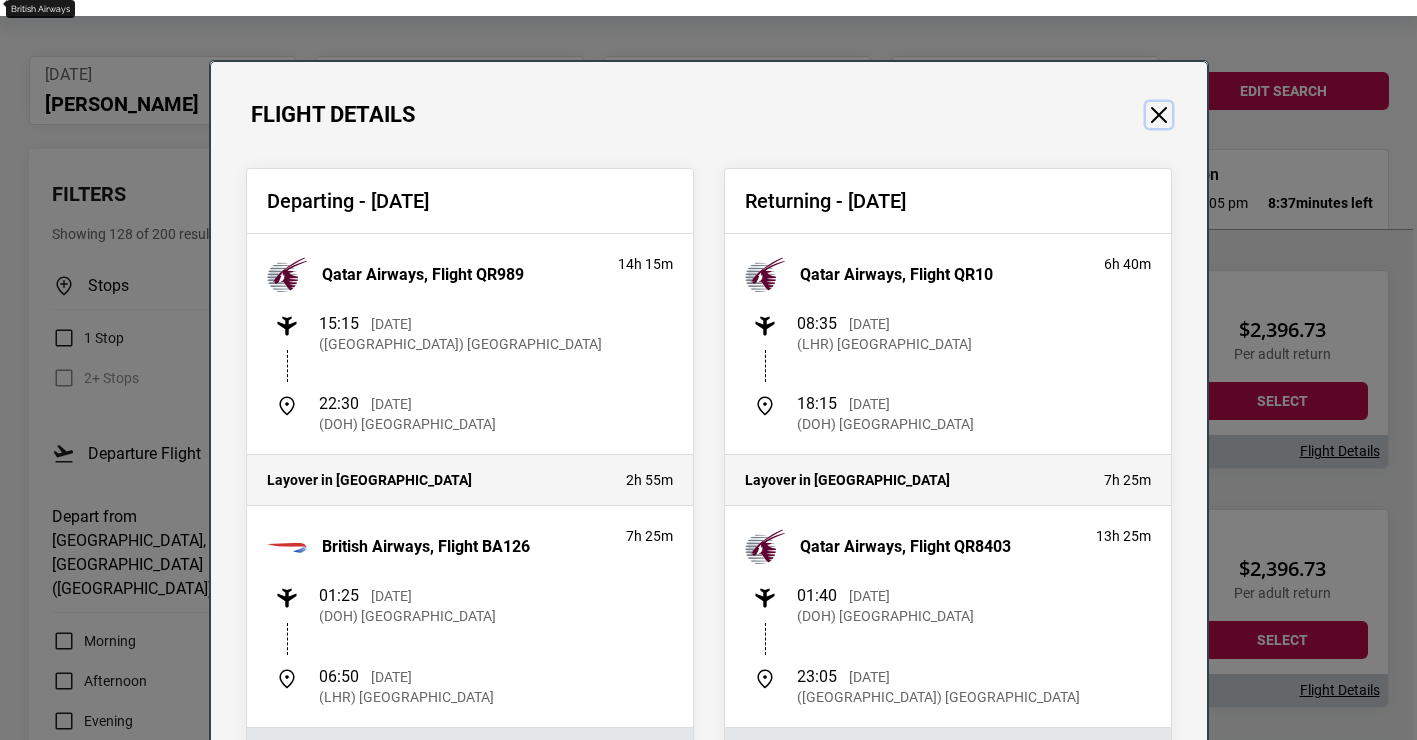 click at bounding box center (1159, 115) 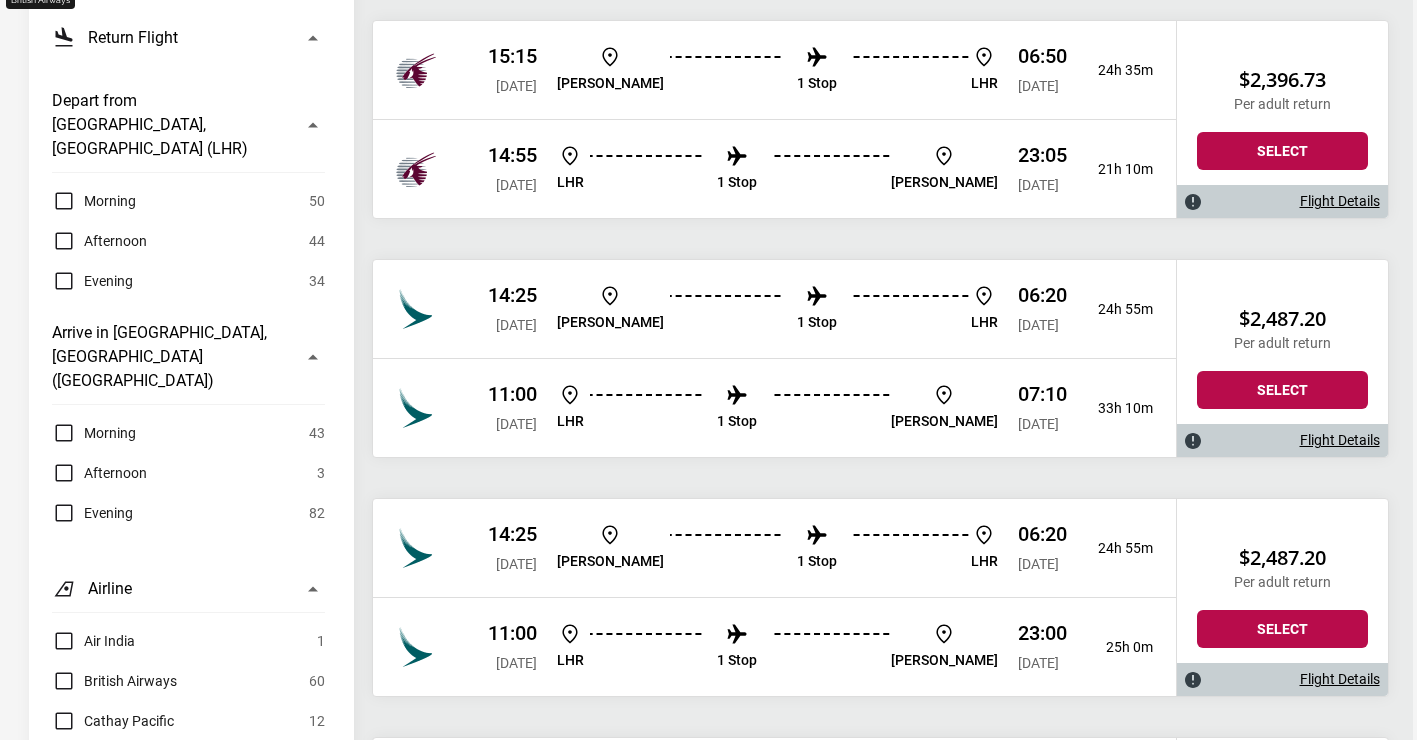 scroll, scrollTop: 1075, scrollLeft: 0, axis: vertical 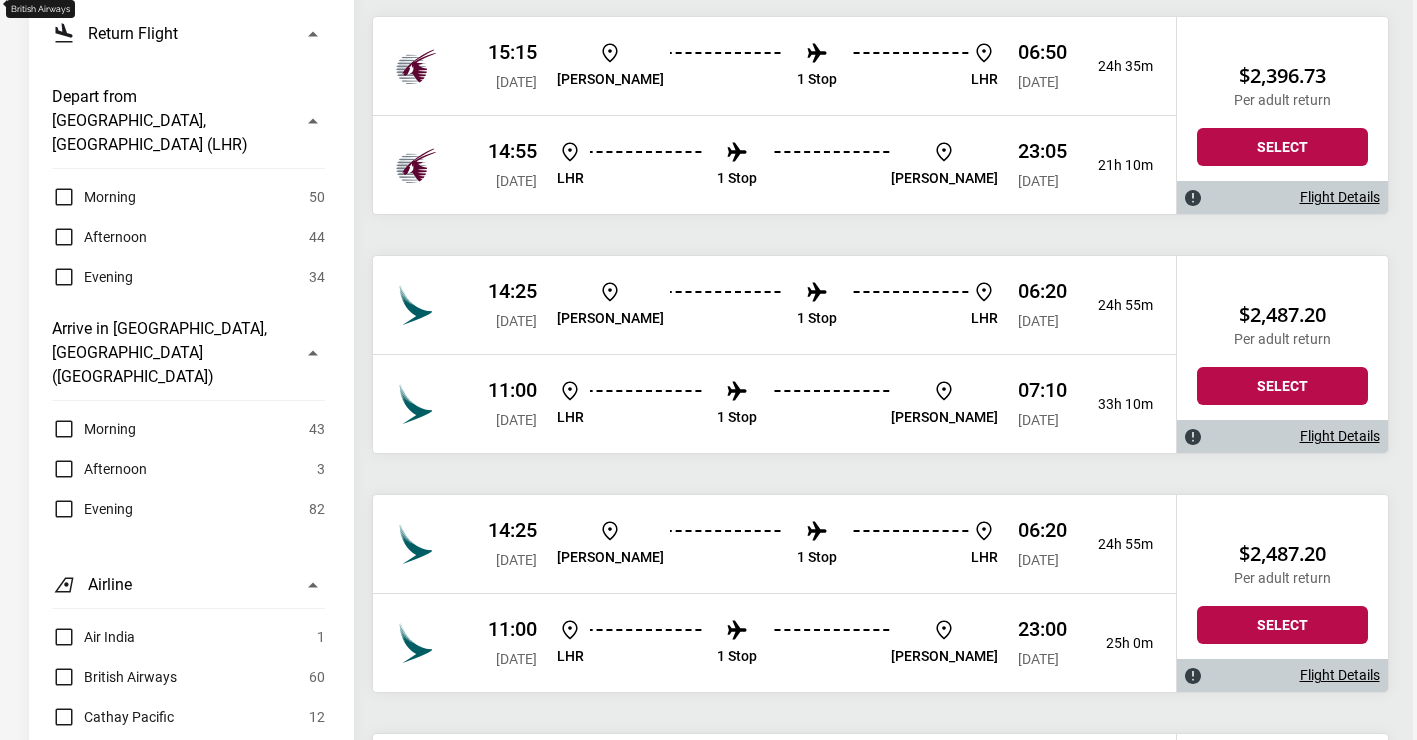 click at bounding box center (817, 292) 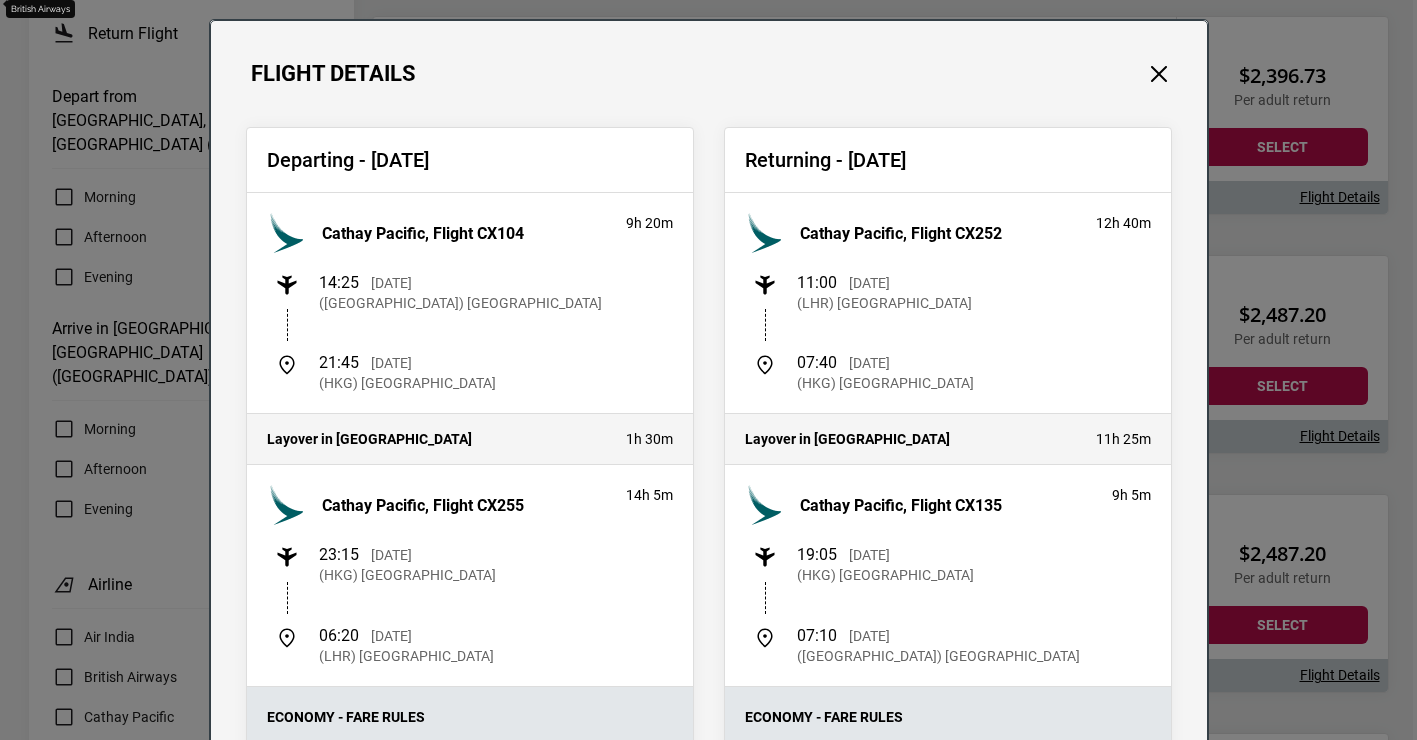 scroll, scrollTop: 0, scrollLeft: 0, axis: both 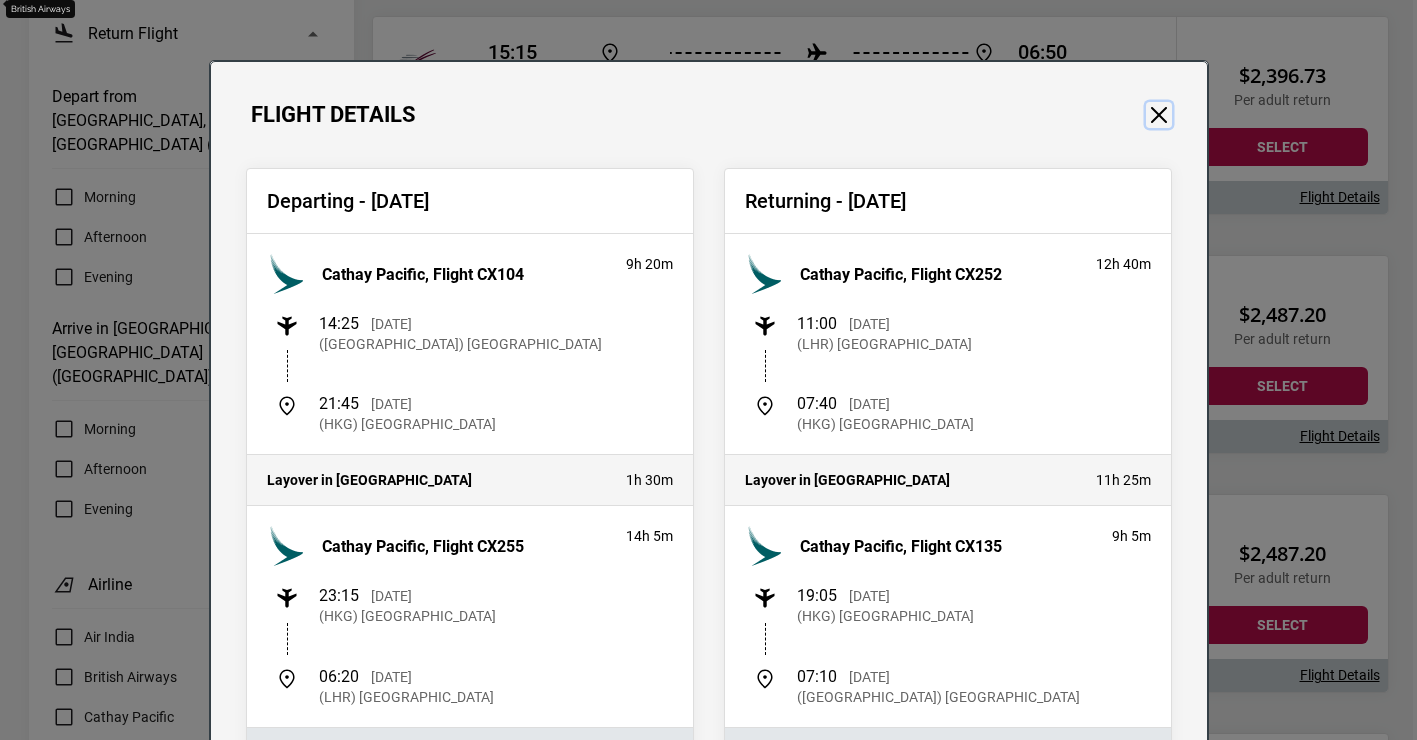 click at bounding box center [1159, 115] 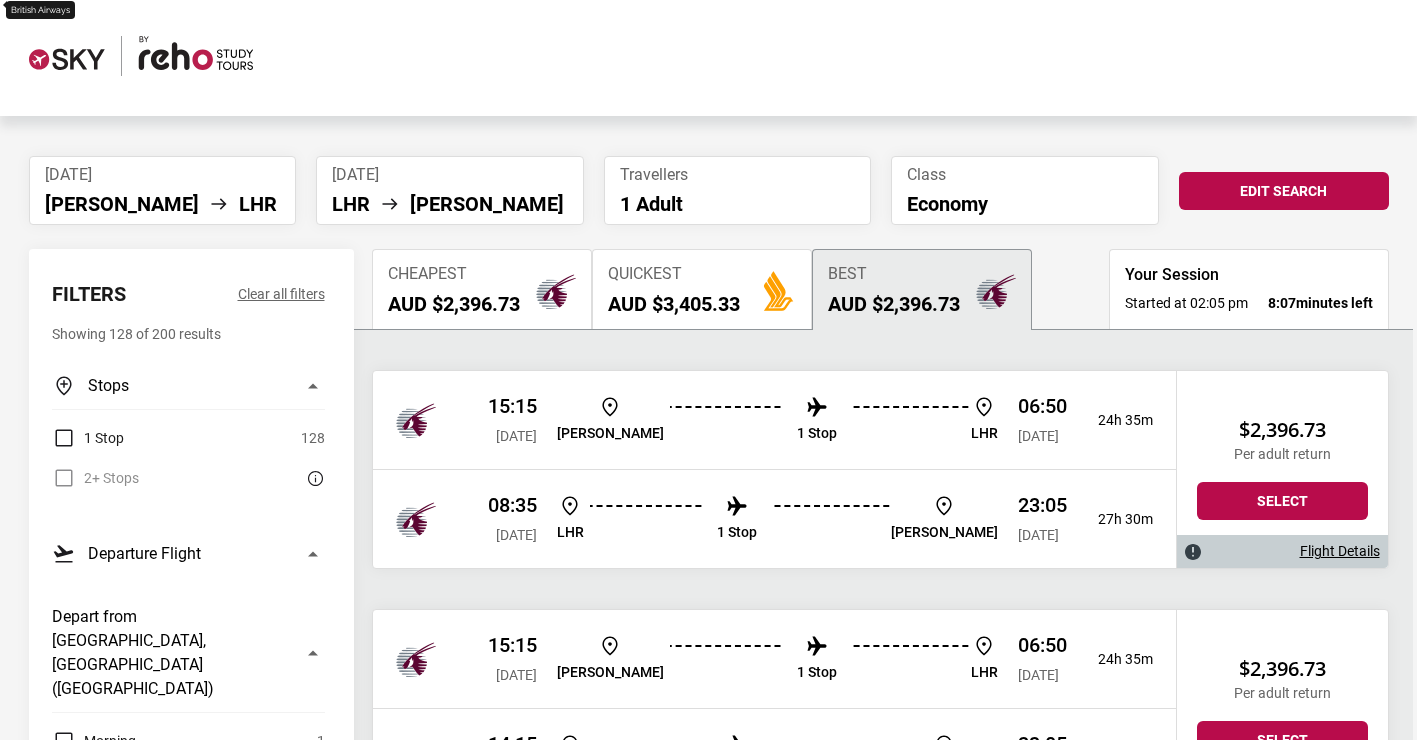 scroll, scrollTop: 3, scrollLeft: 0, axis: vertical 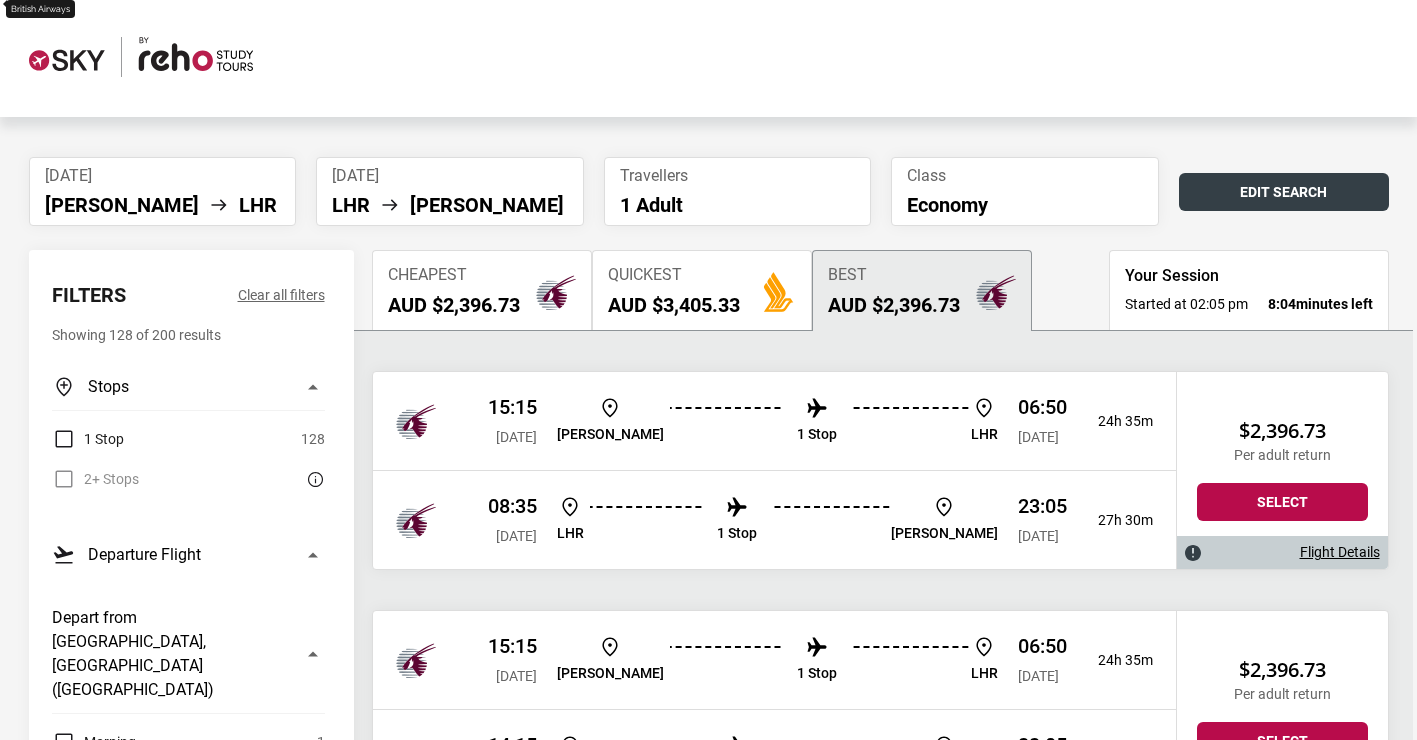 click on "Edit Search" at bounding box center [1284, 192] 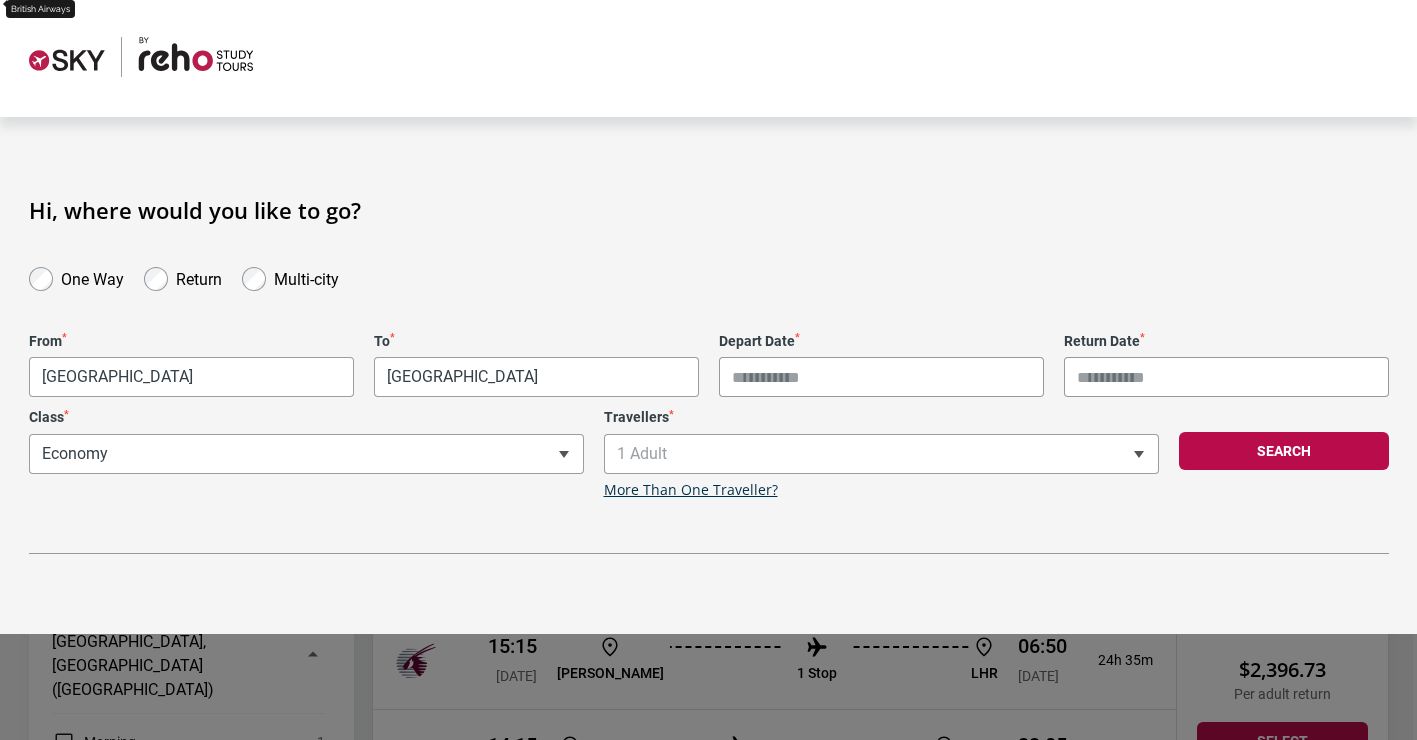type on "**********" 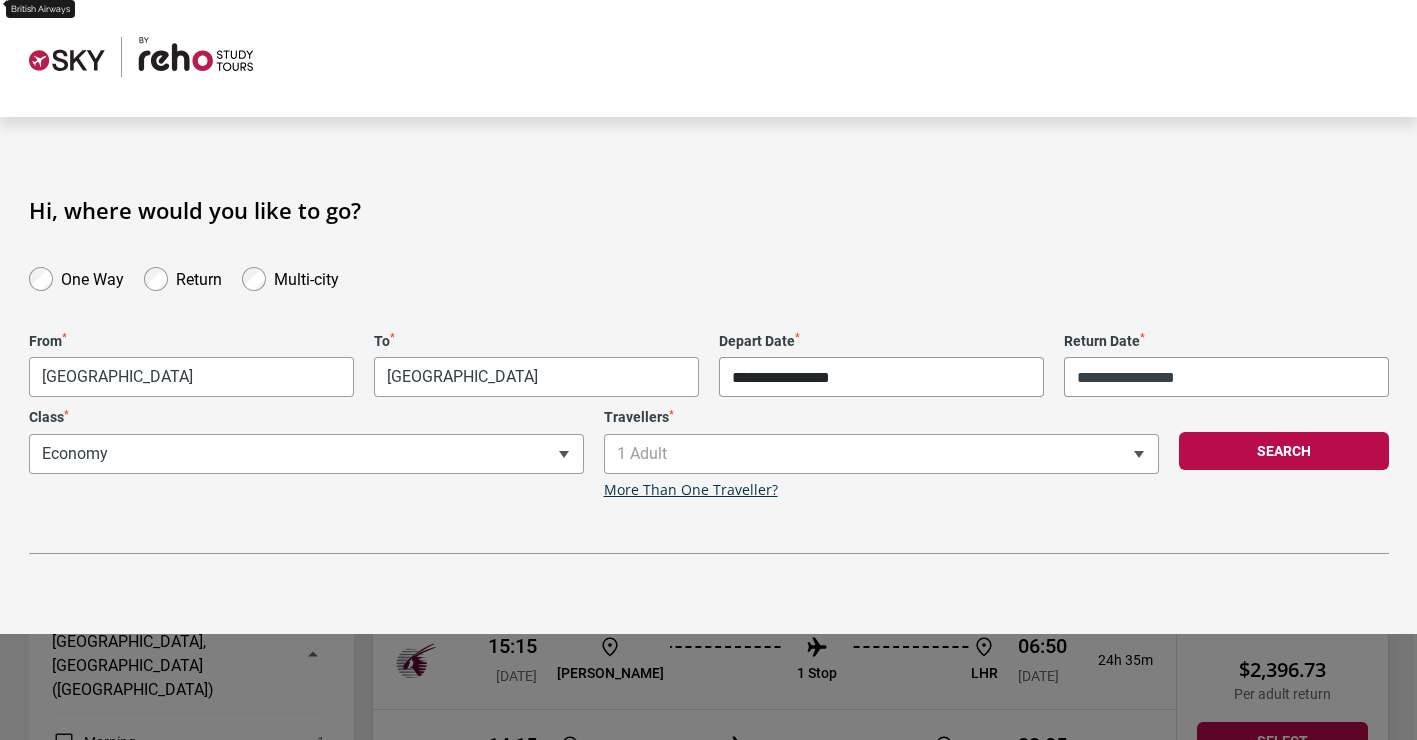 click on "**********" at bounding box center [881, 377] 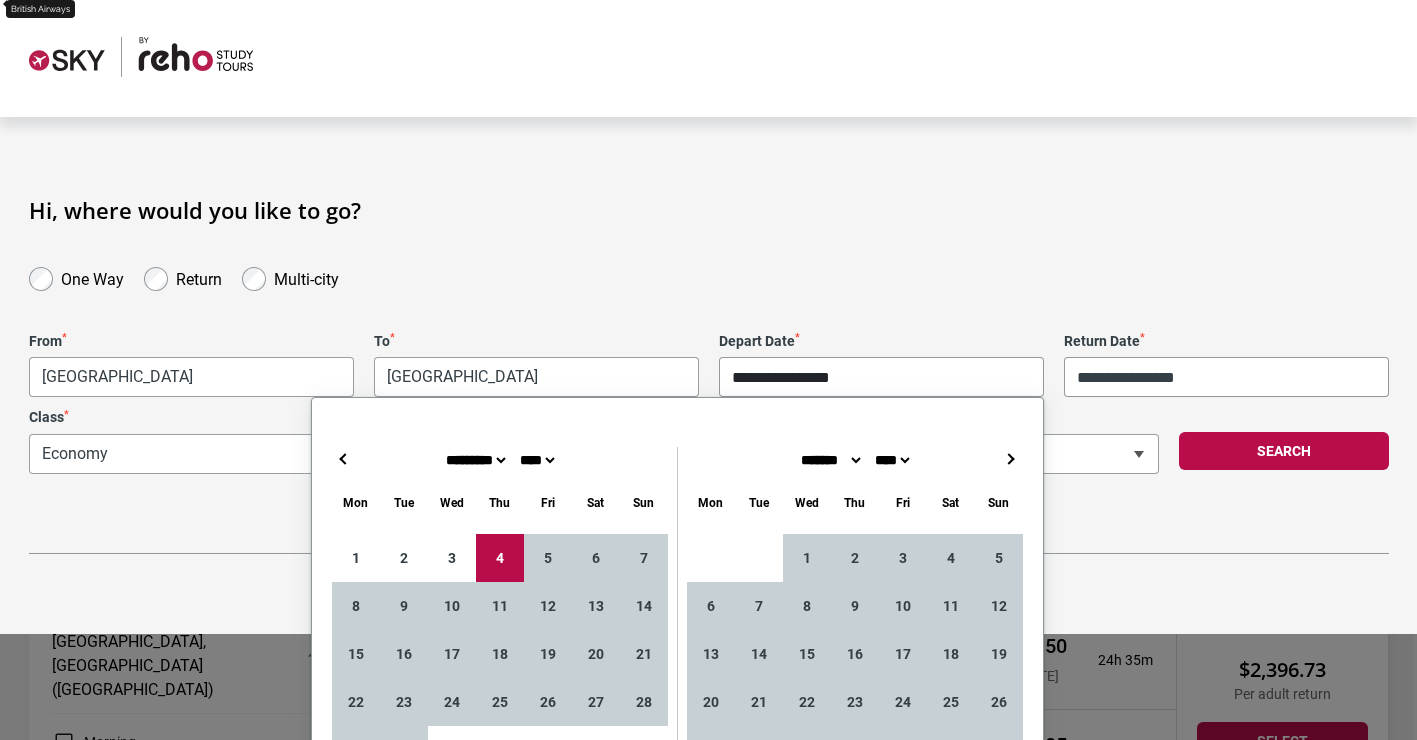 type on "**********" 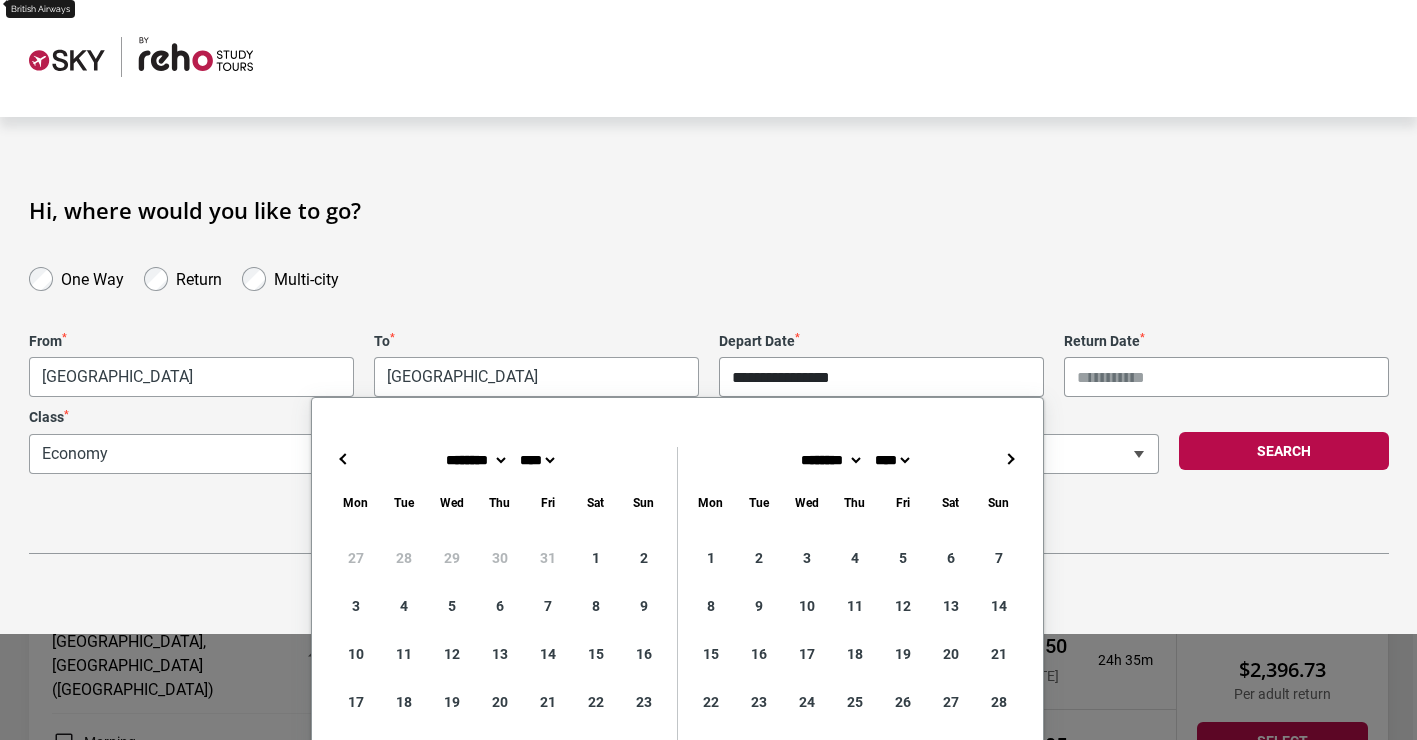 click on "→" at bounding box center (1011, 459) 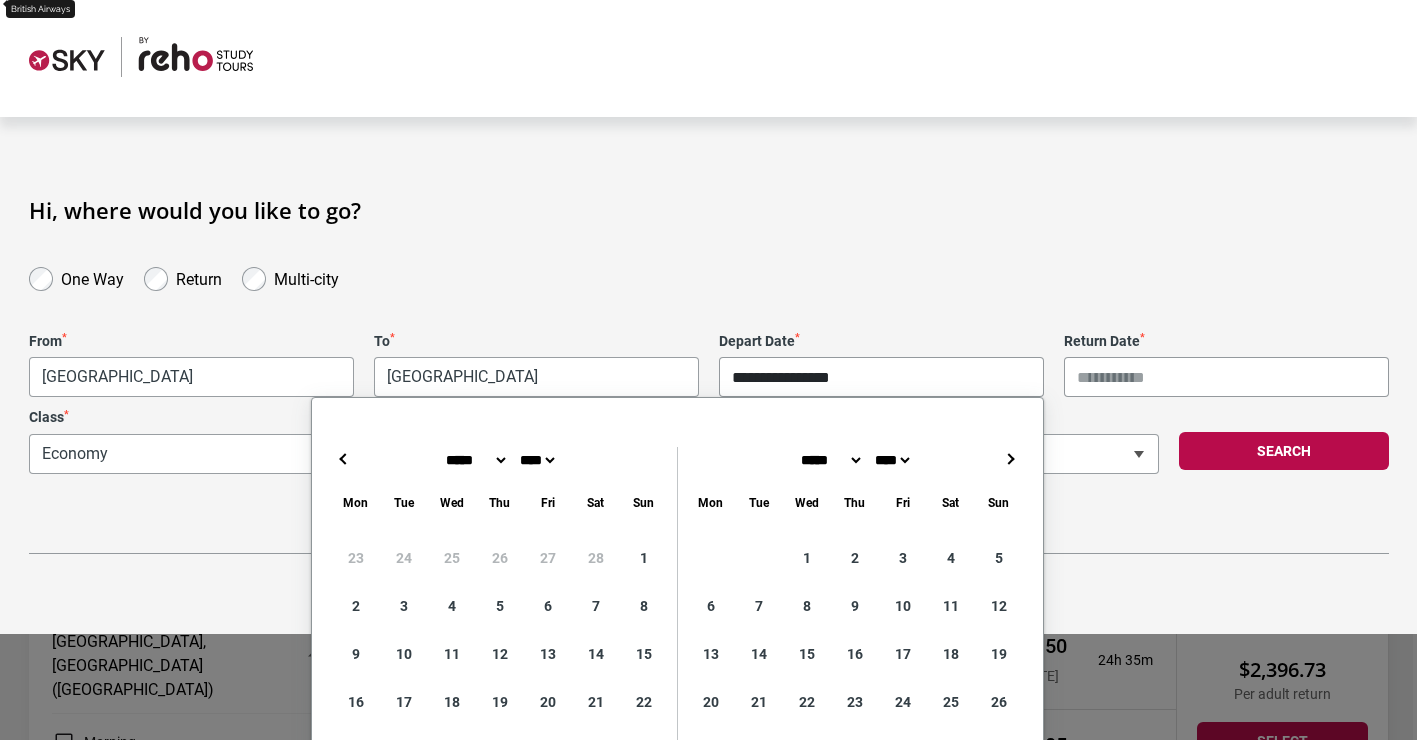 click on "→" at bounding box center [1011, 459] 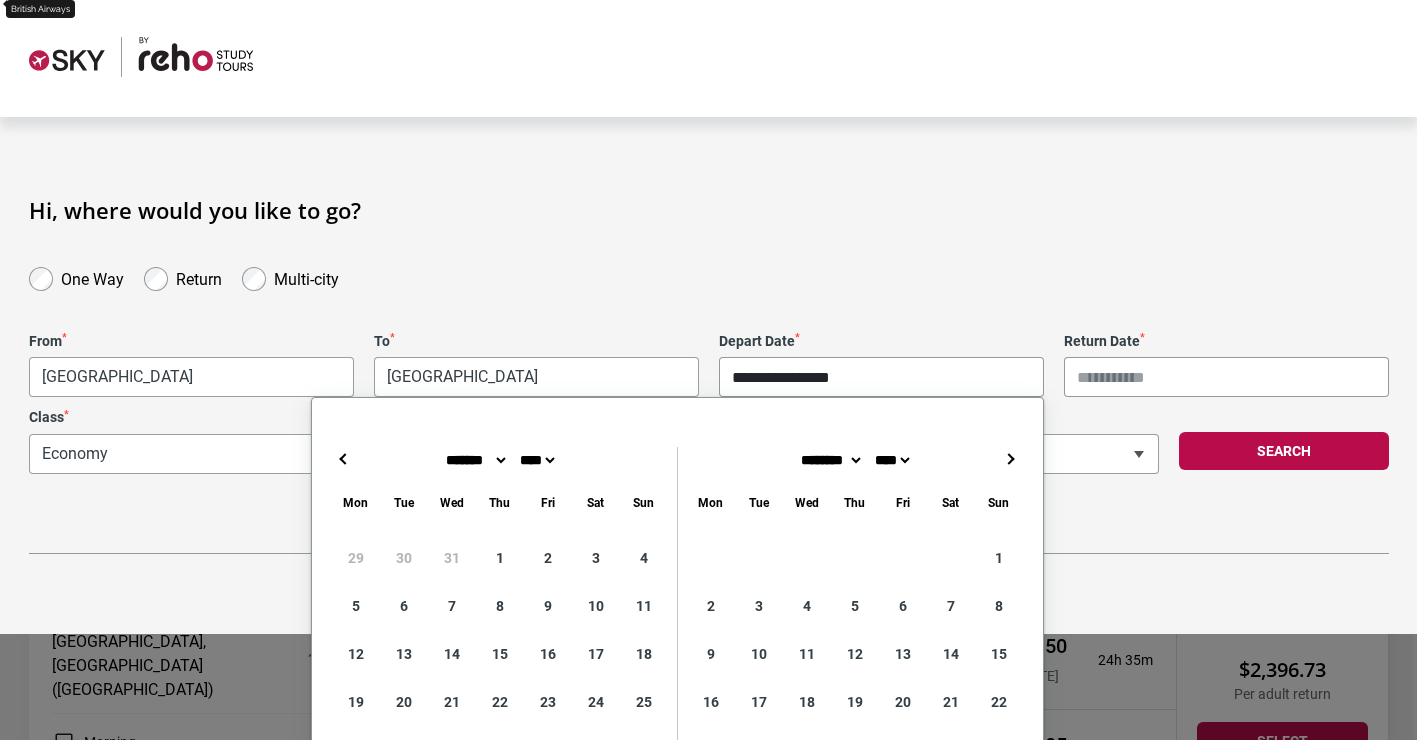 click on "←" at bounding box center (344, 459) 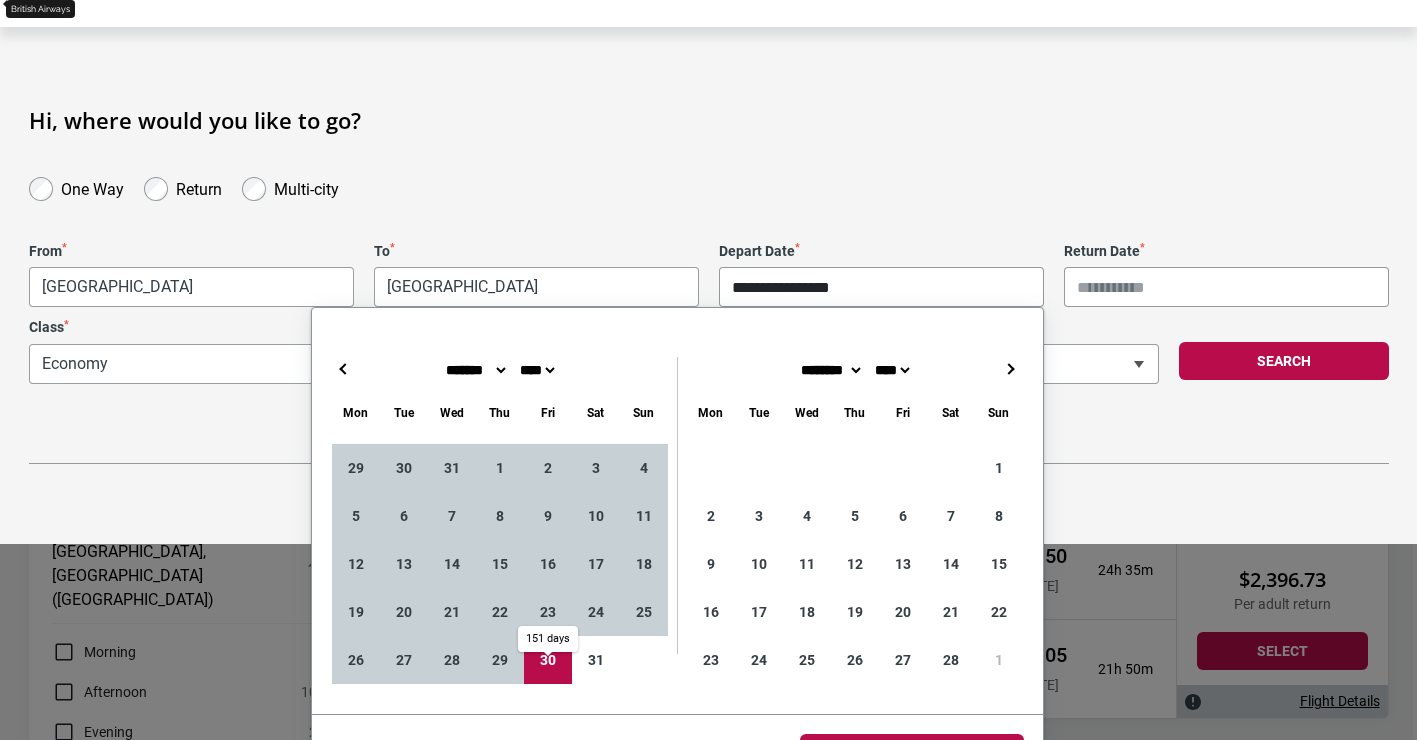 scroll, scrollTop: 94, scrollLeft: 0, axis: vertical 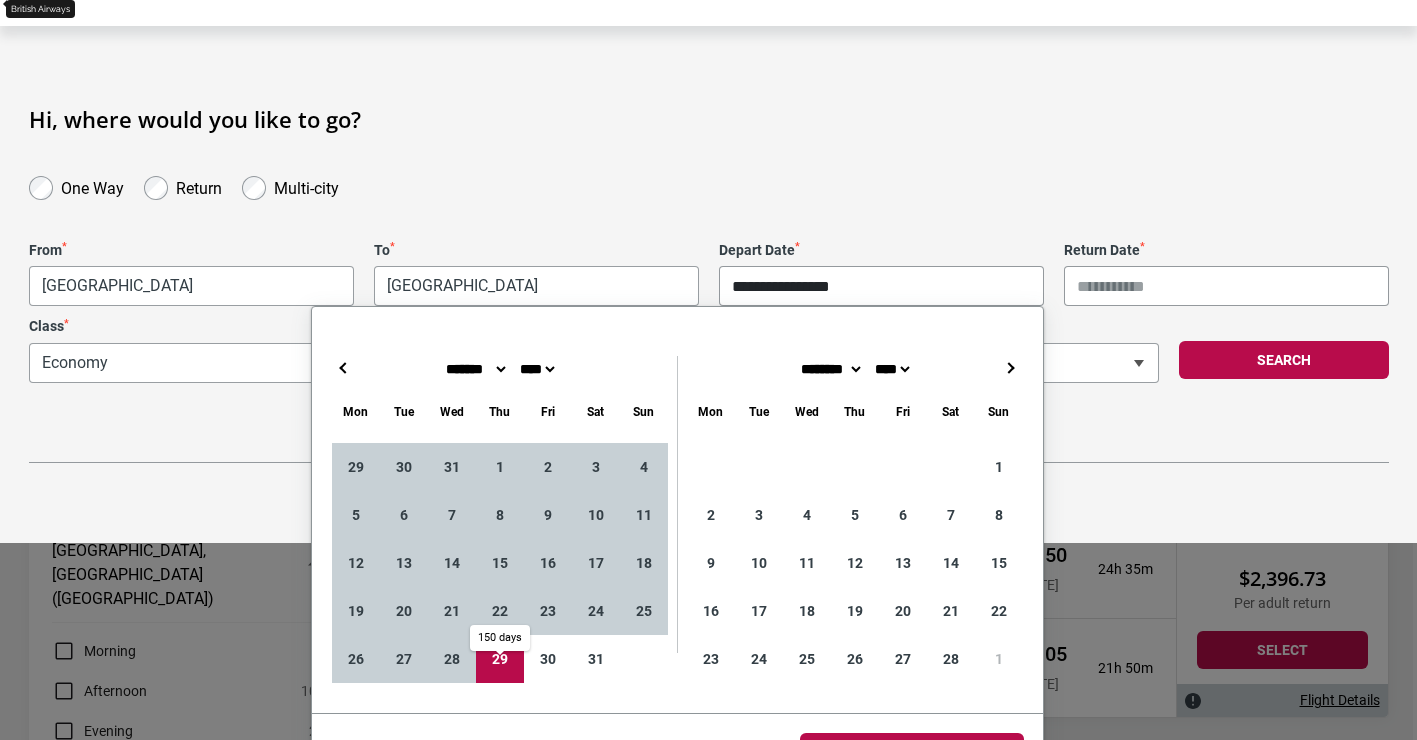 type on "**********" 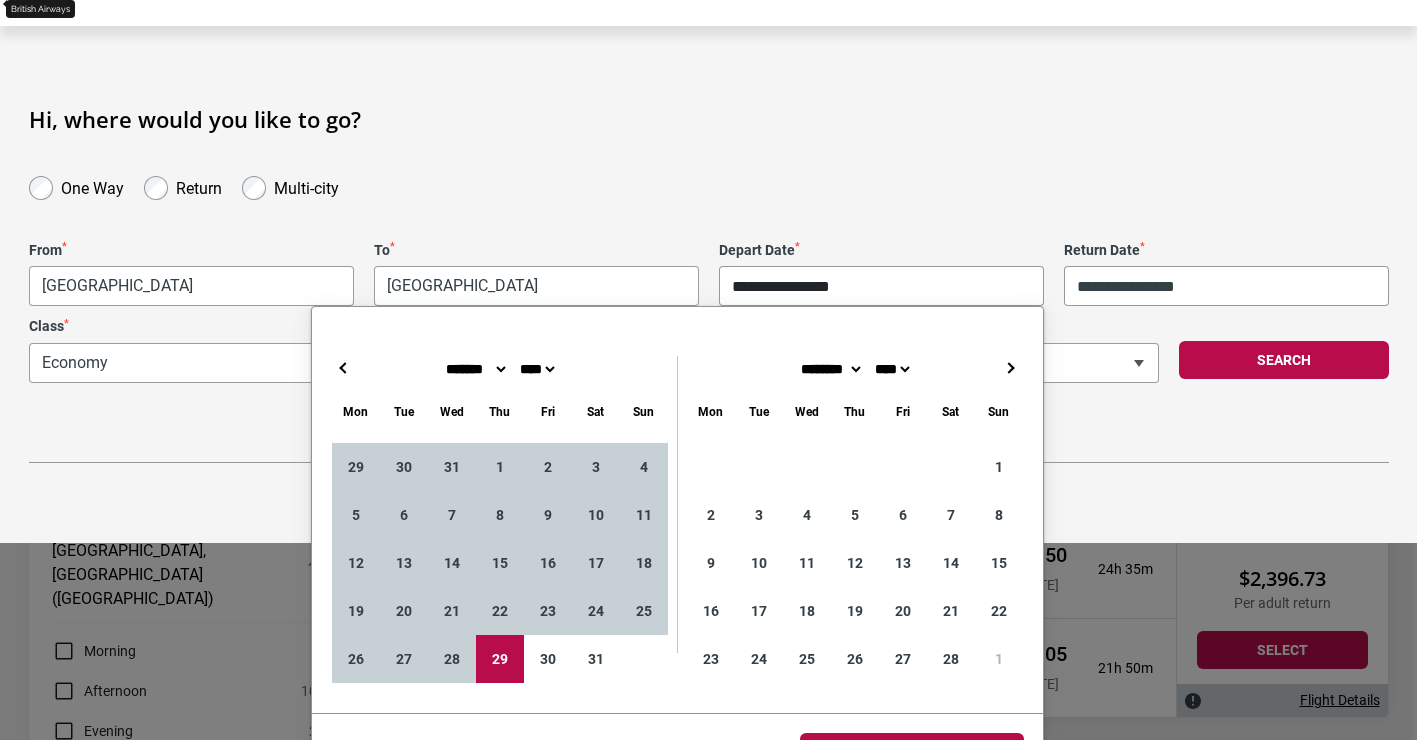 type on "**********" 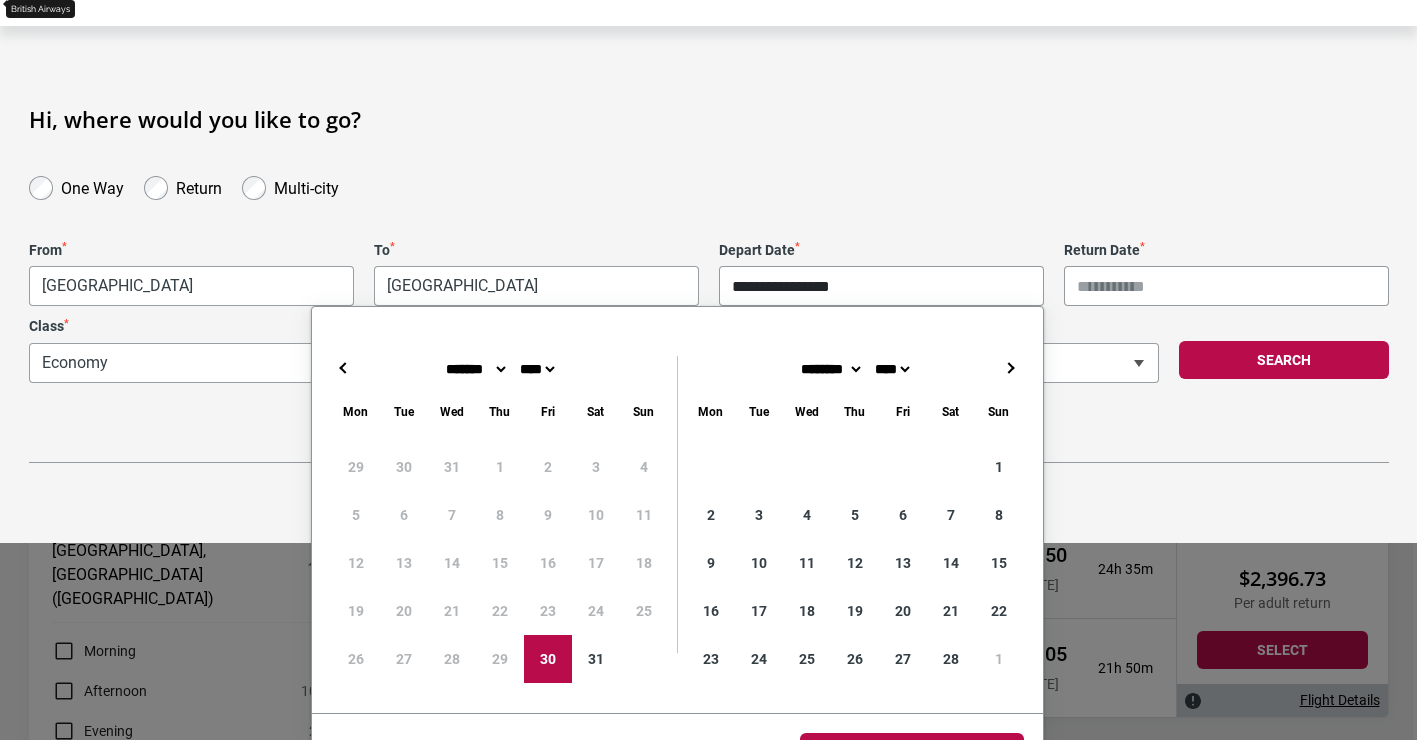 click on "←" at bounding box center [344, 368] 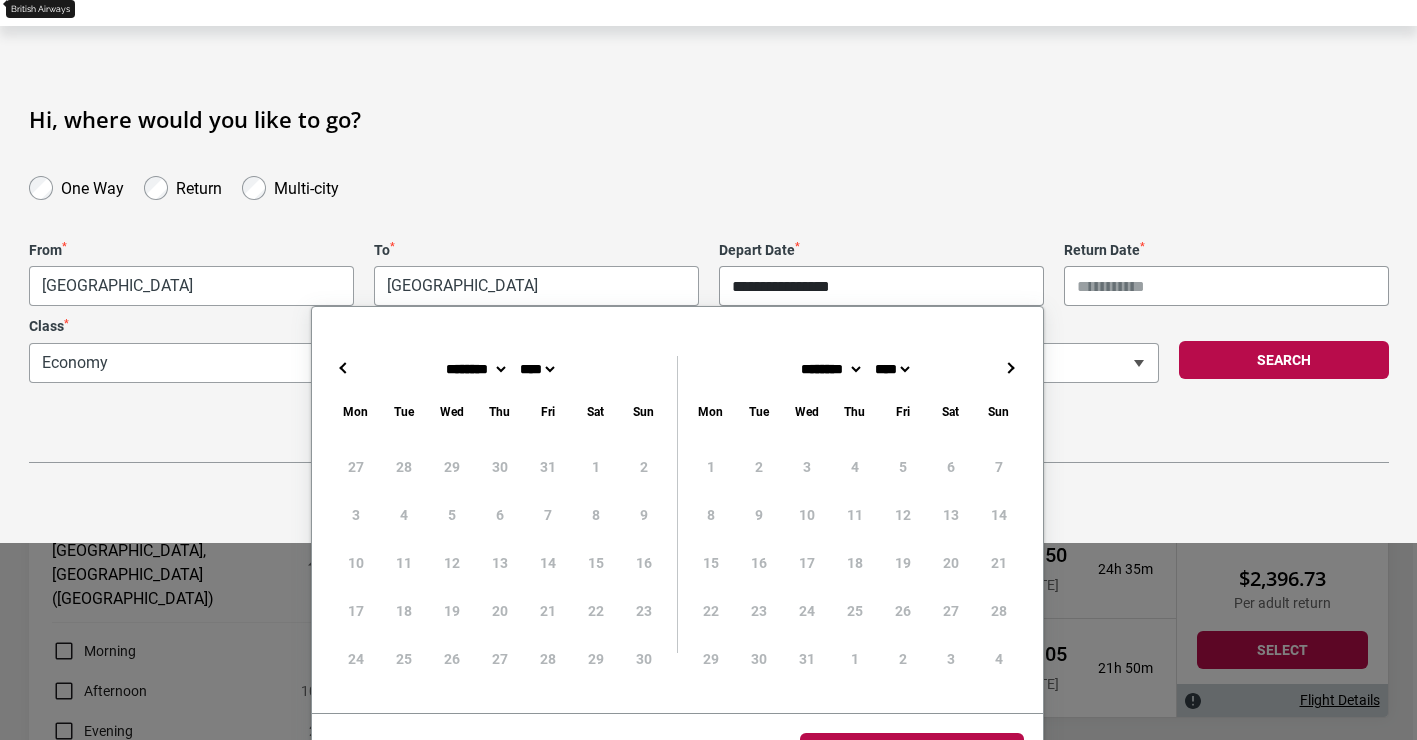 click on "←" at bounding box center (344, 368) 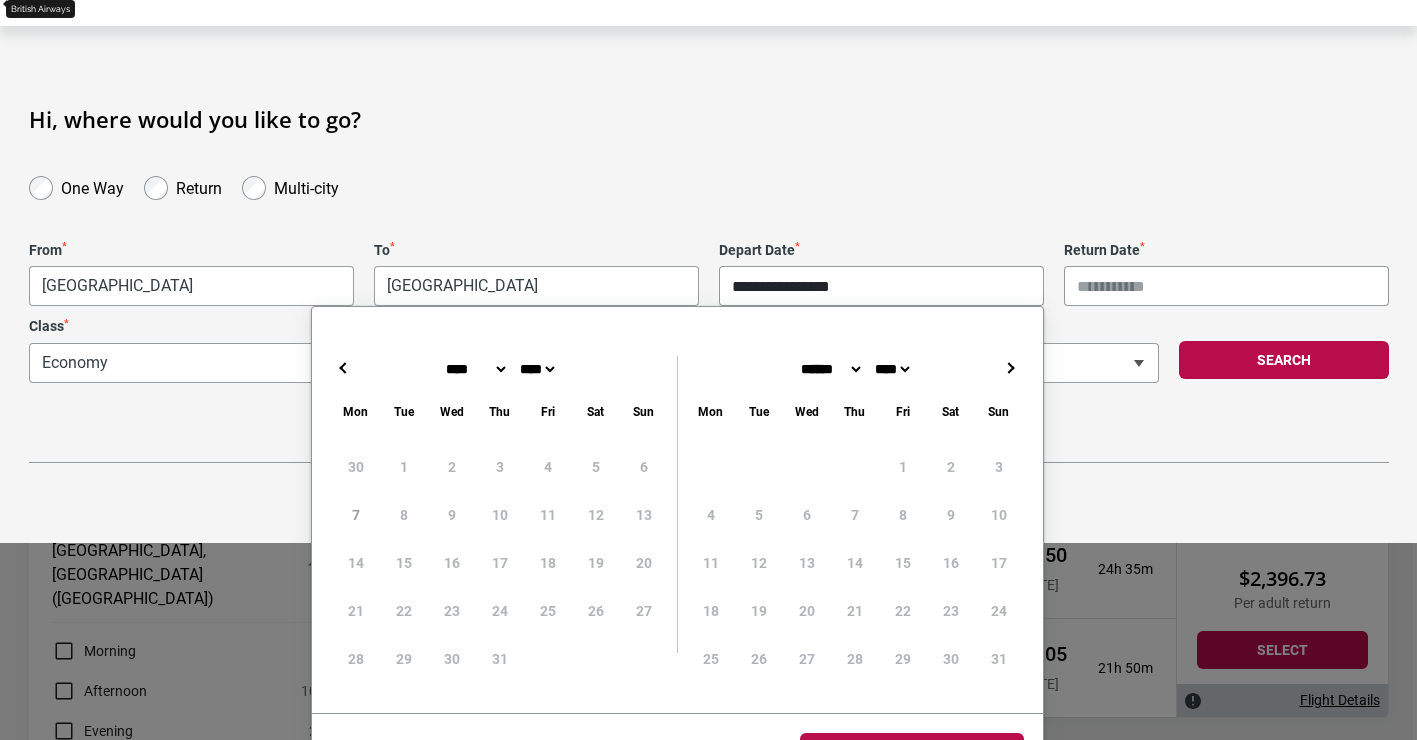 click on "←" at bounding box center (344, 368) 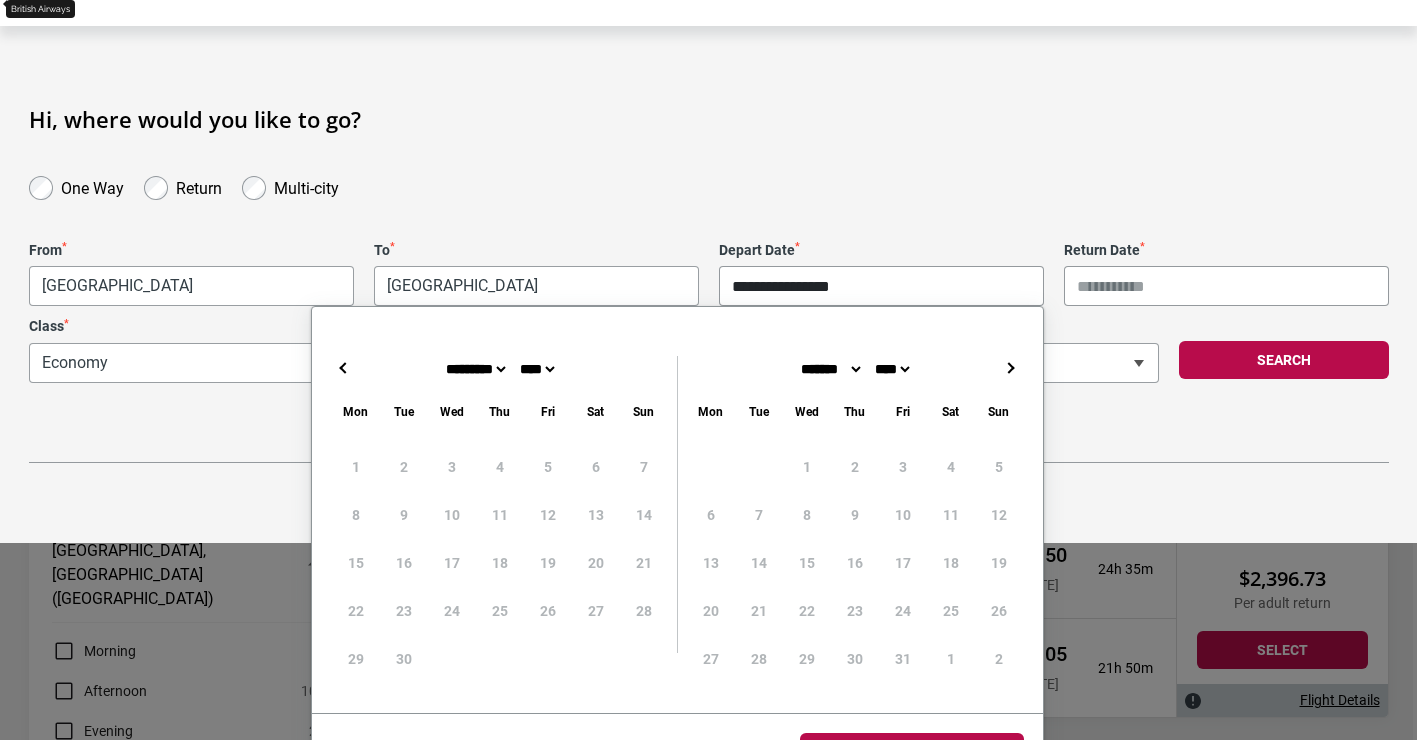 click on "→" at bounding box center (1011, 368) 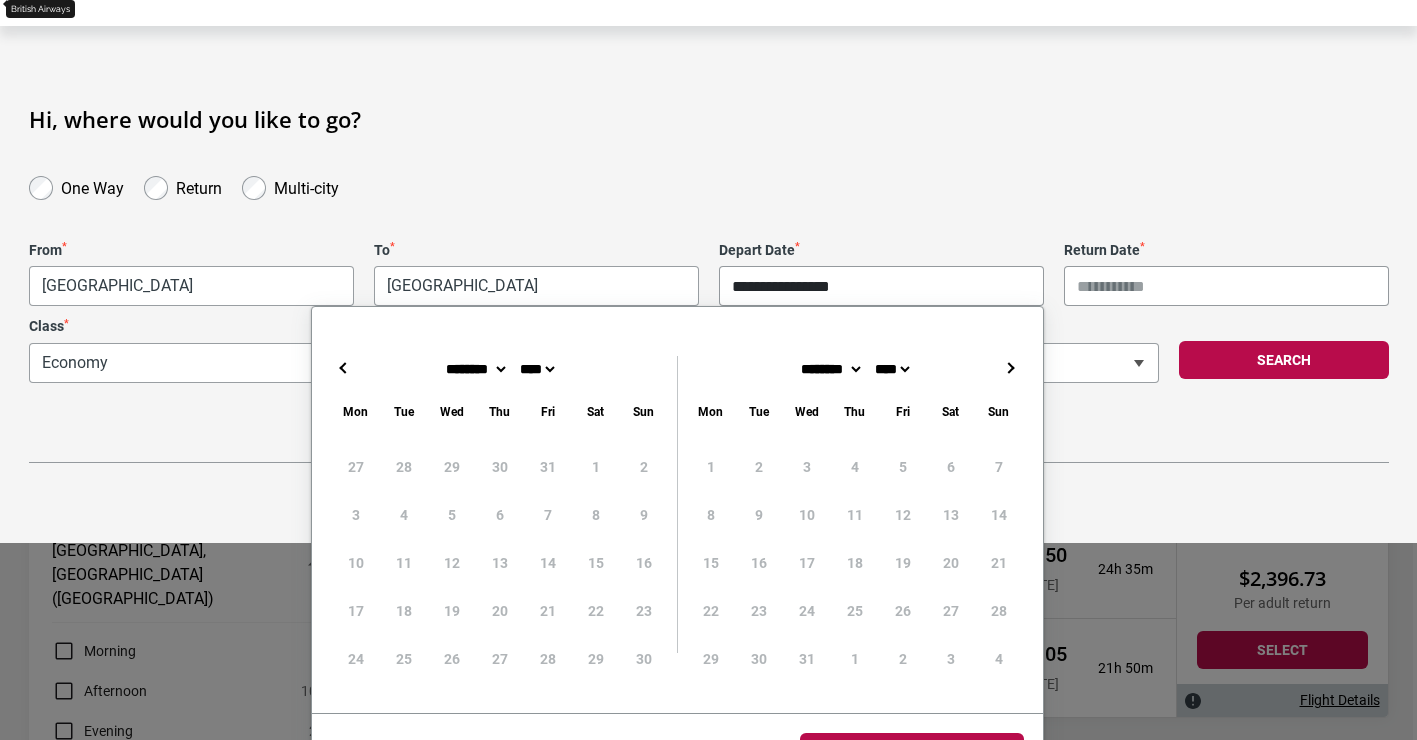 click on "→" at bounding box center [1011, 368] 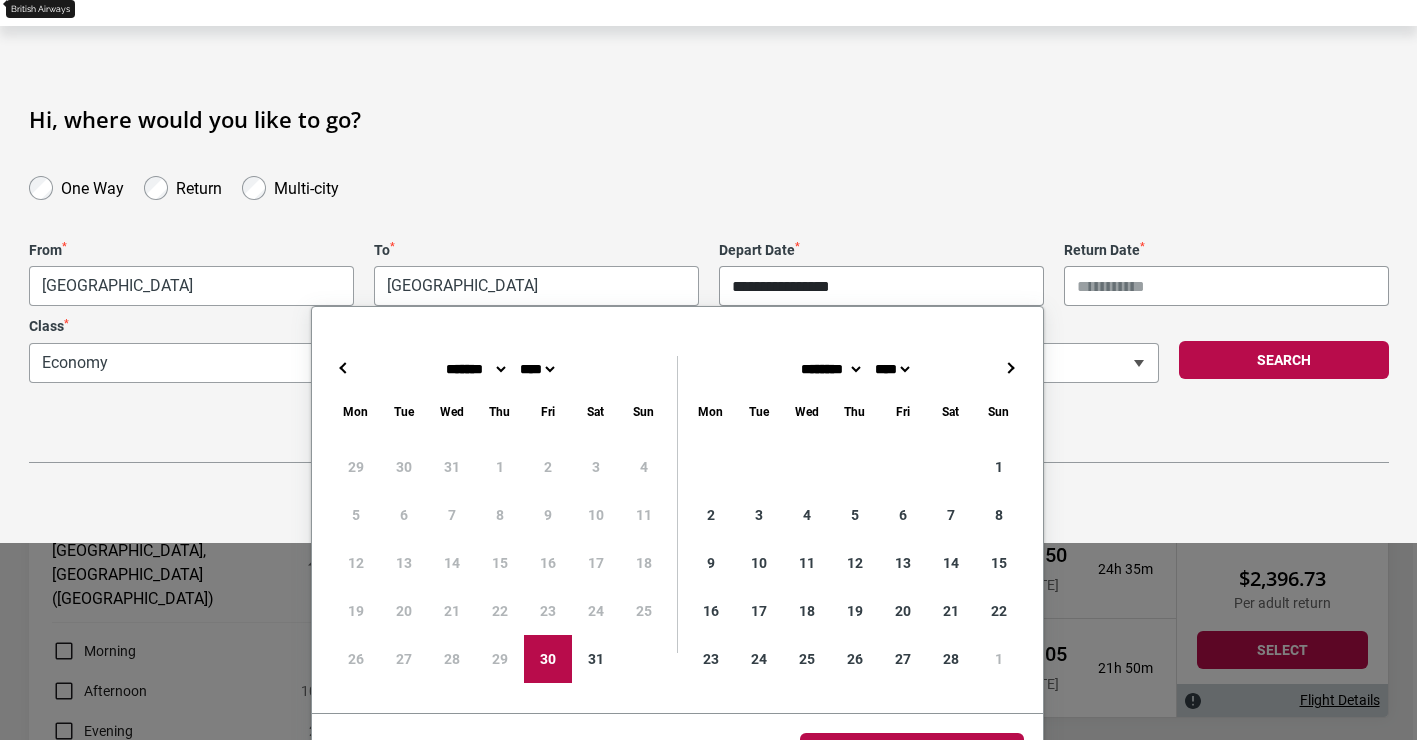 click on "→" at bounding box center [1011, 368] 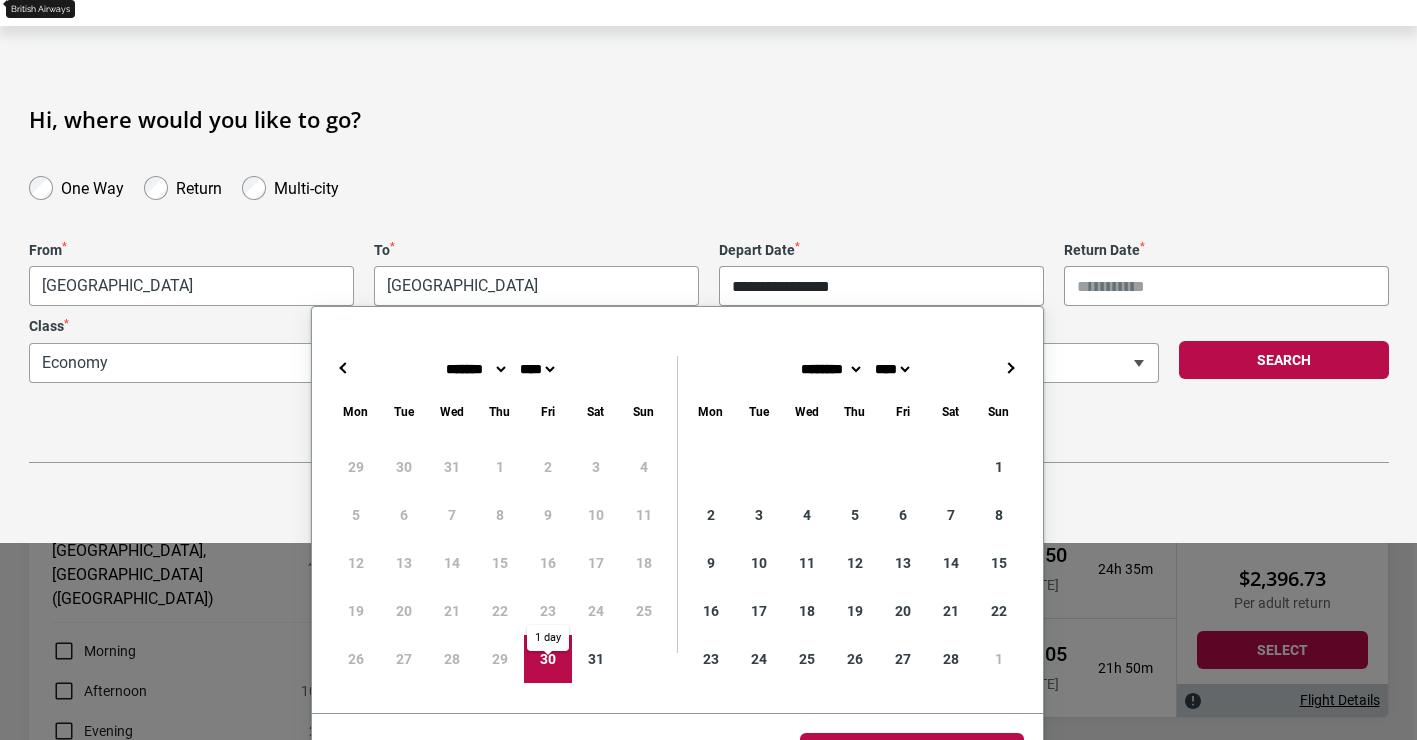 type on "**********" 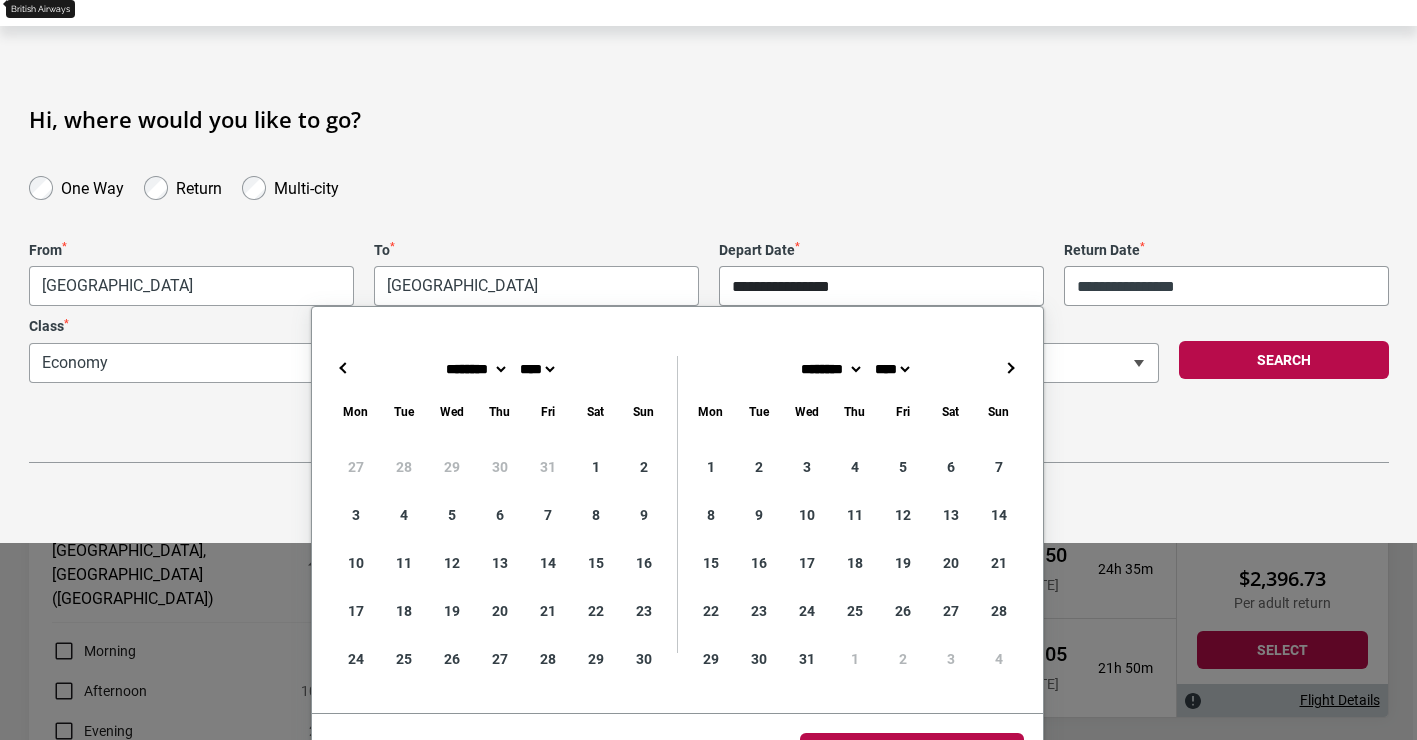 click on "←" at bounding box center [344, 368] 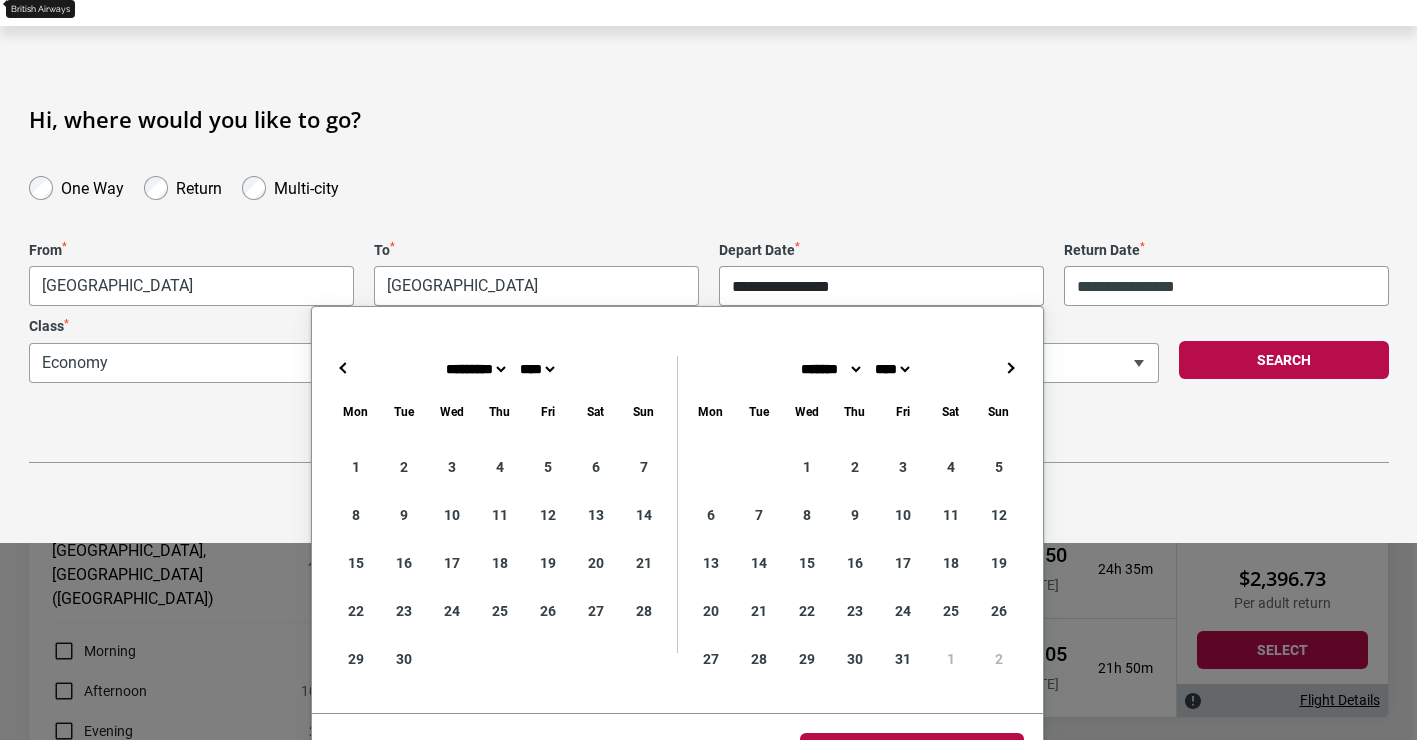 click on "←" at bounding box center (344, 368) 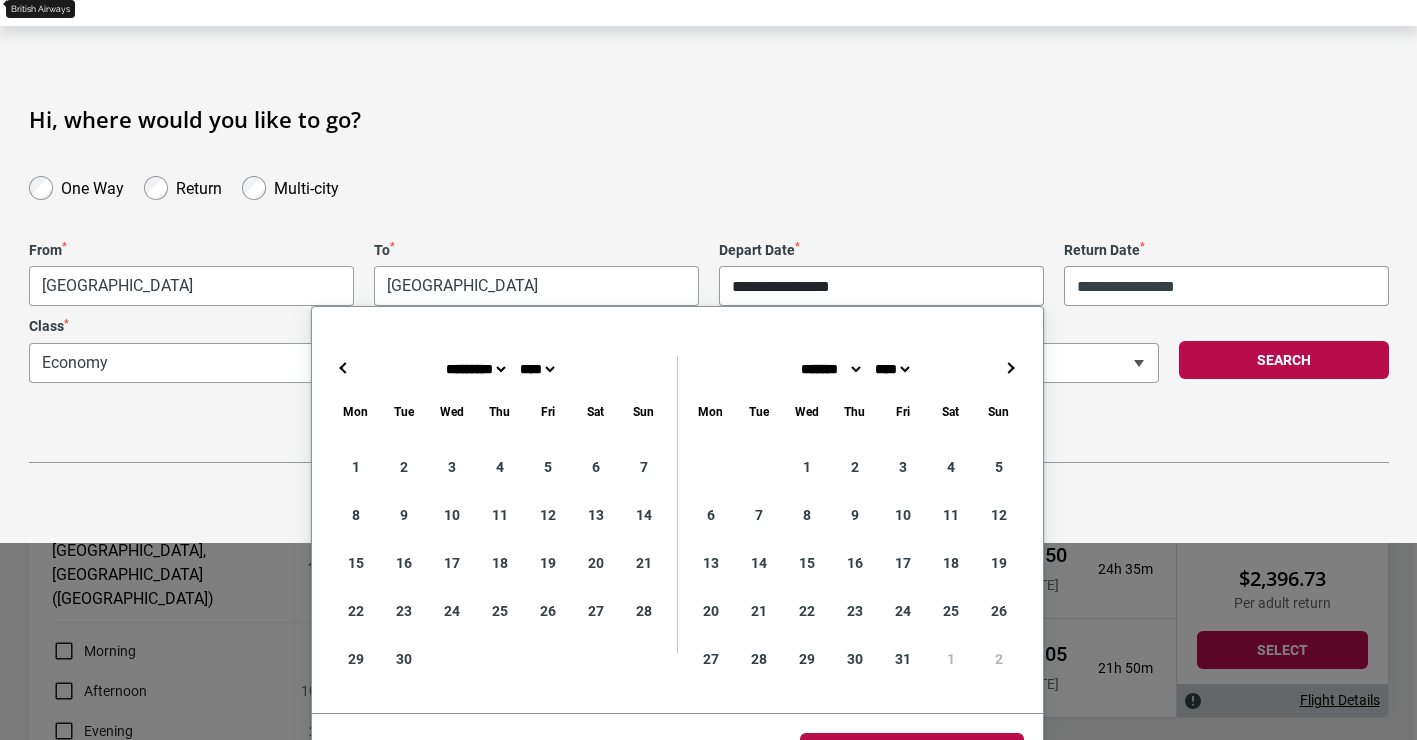 type on "**********" 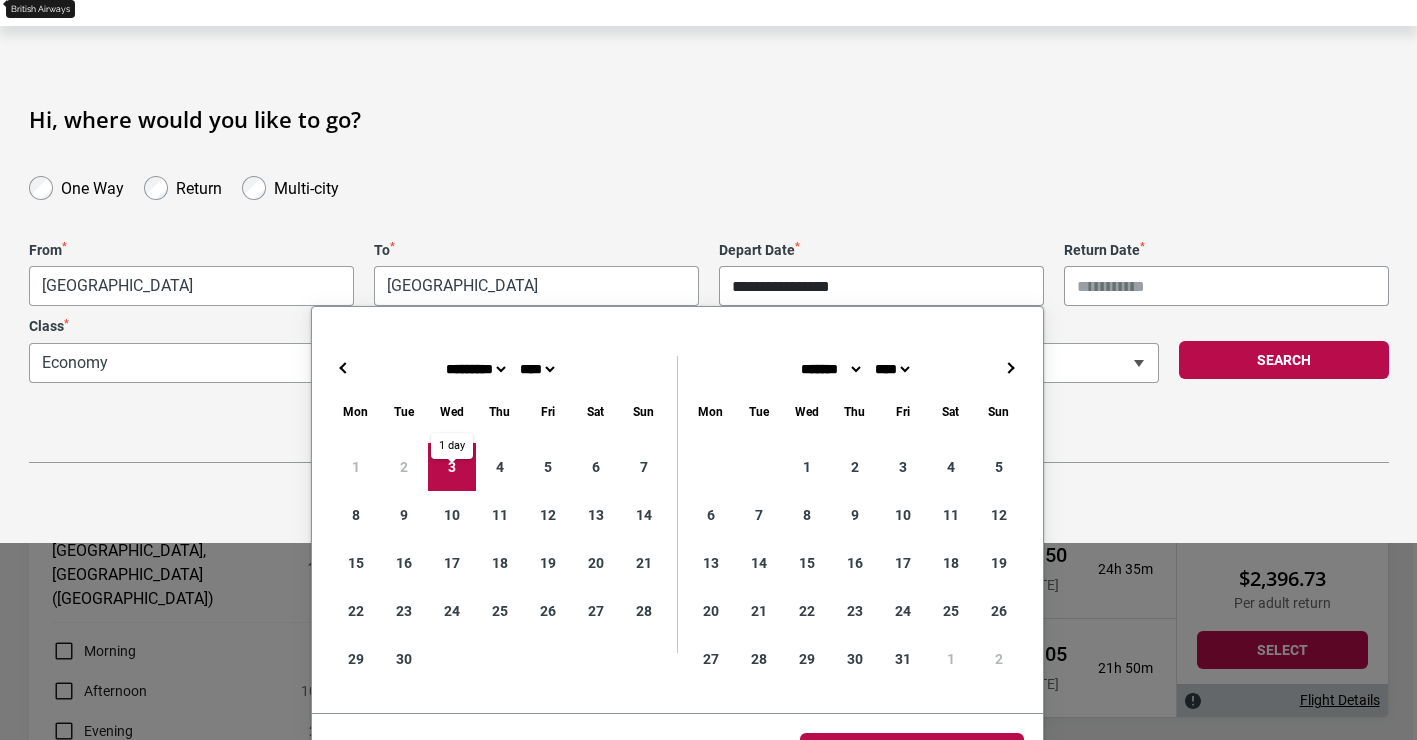 type on "**********" 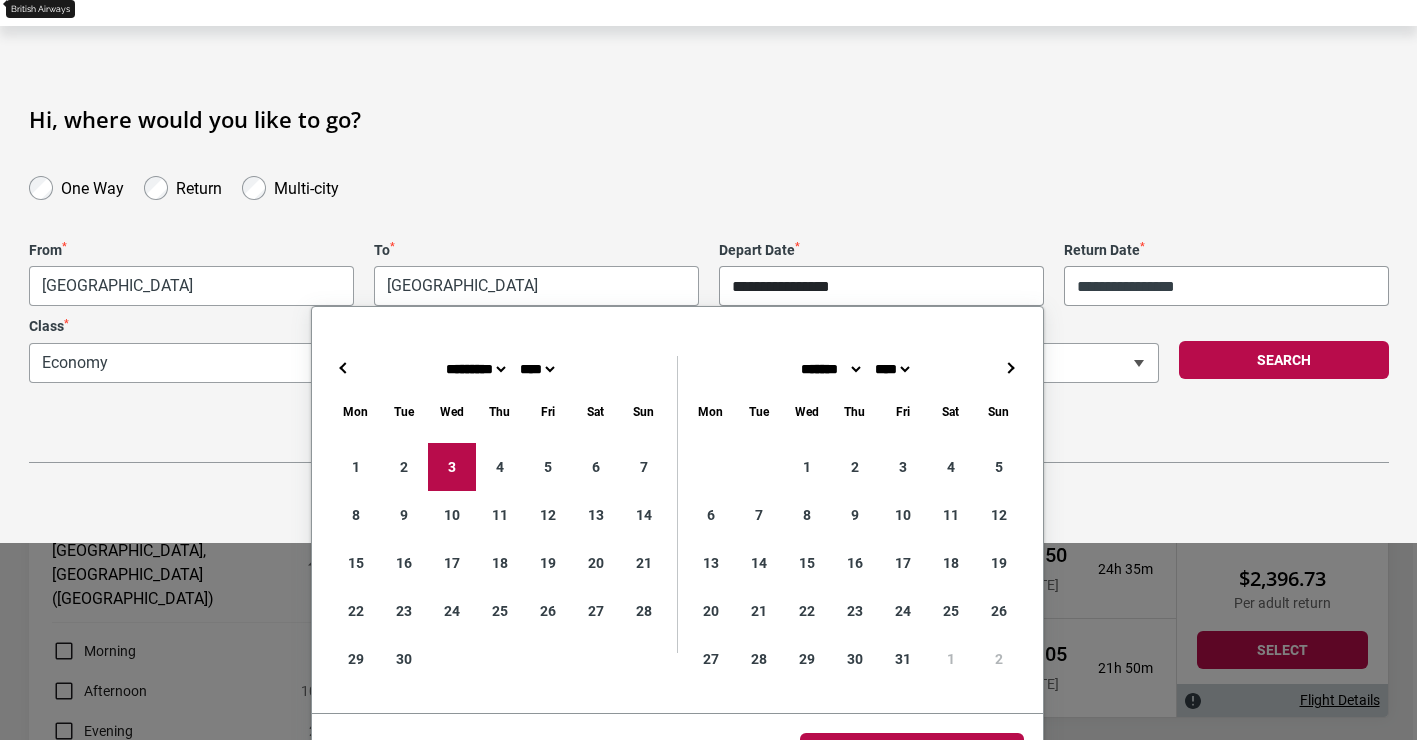 type on "**********" 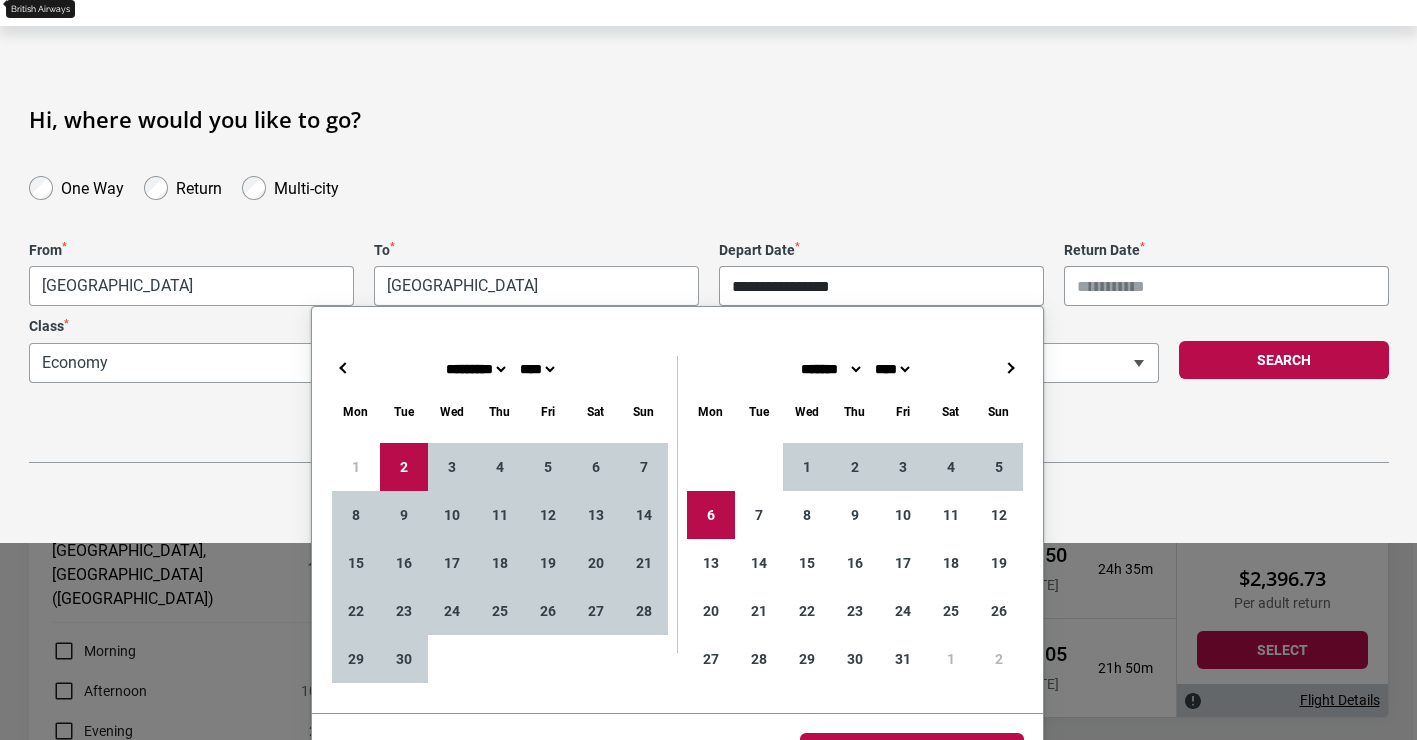 click on "→" at bounding box center (1011, 368) 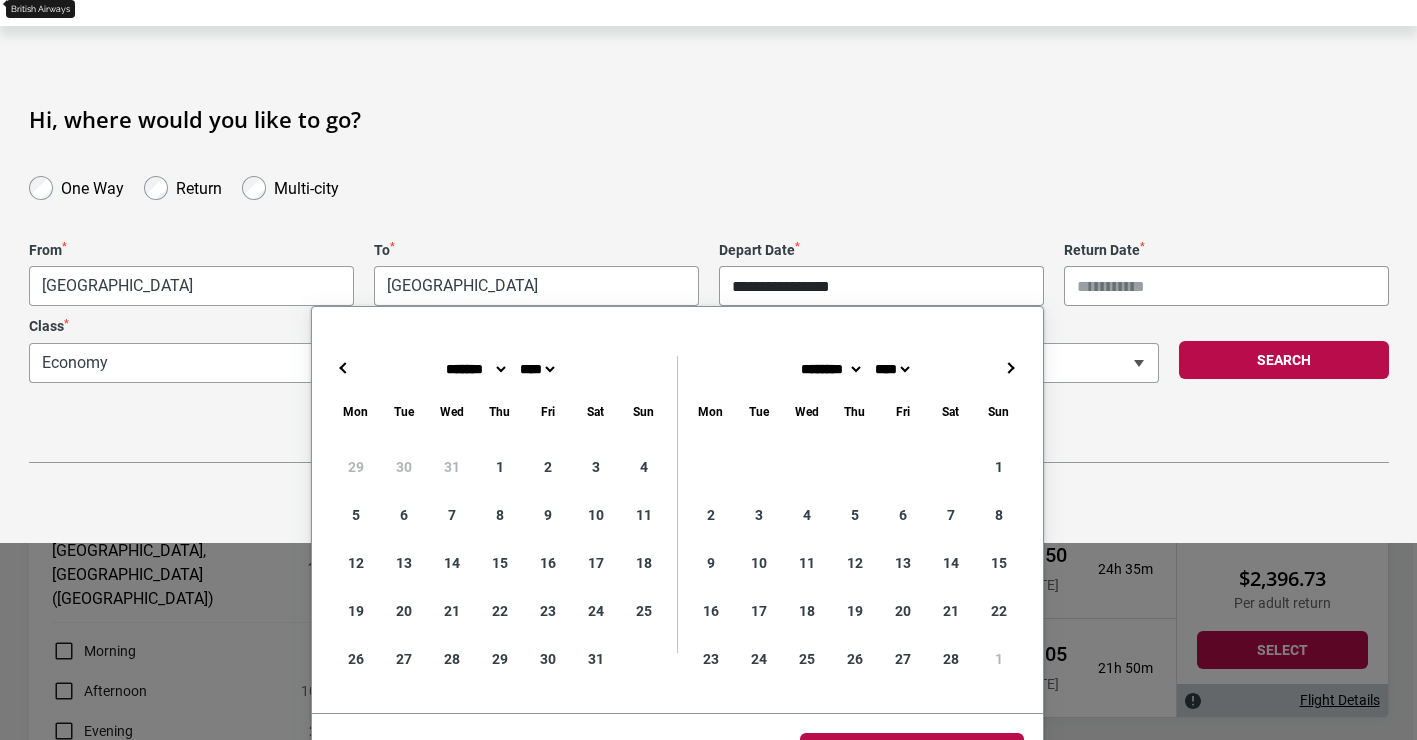click on "→" at bounding box center (1011, 368) 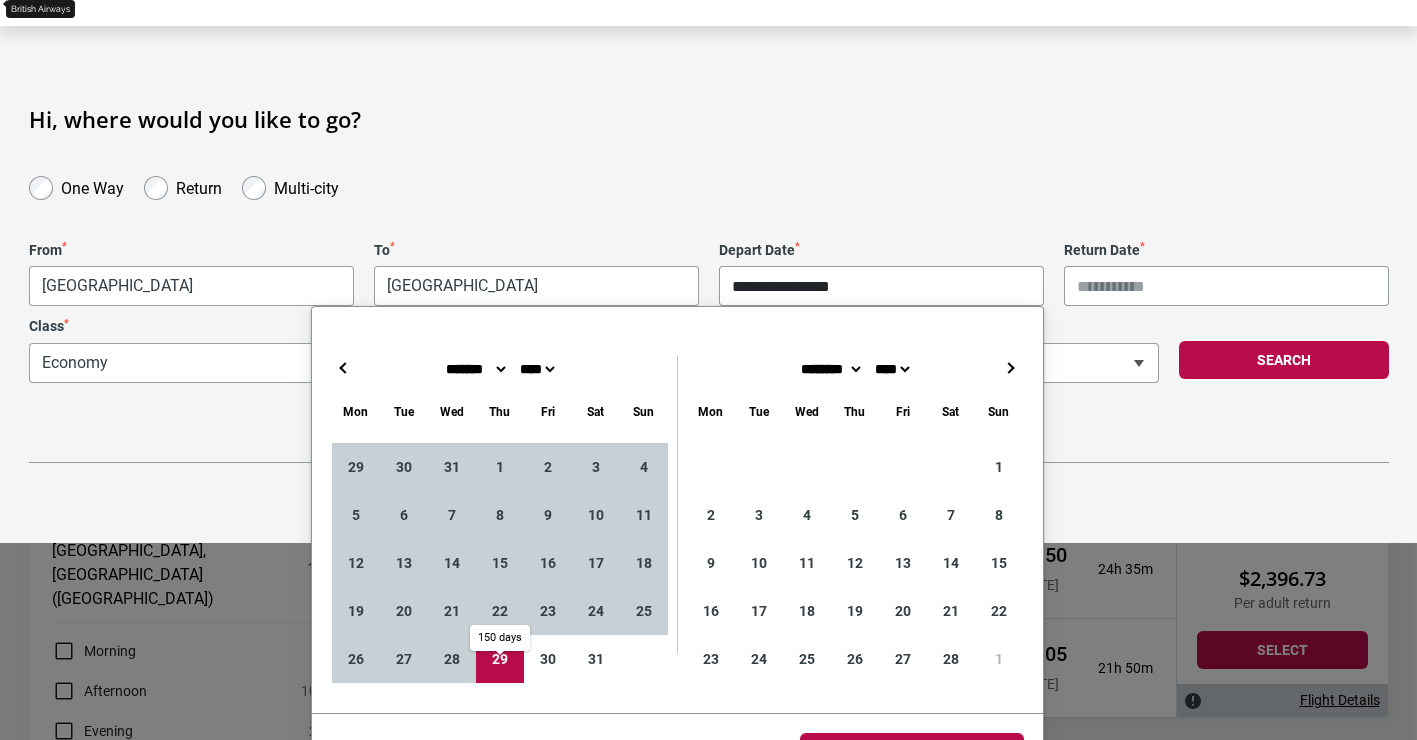 type on "**********" 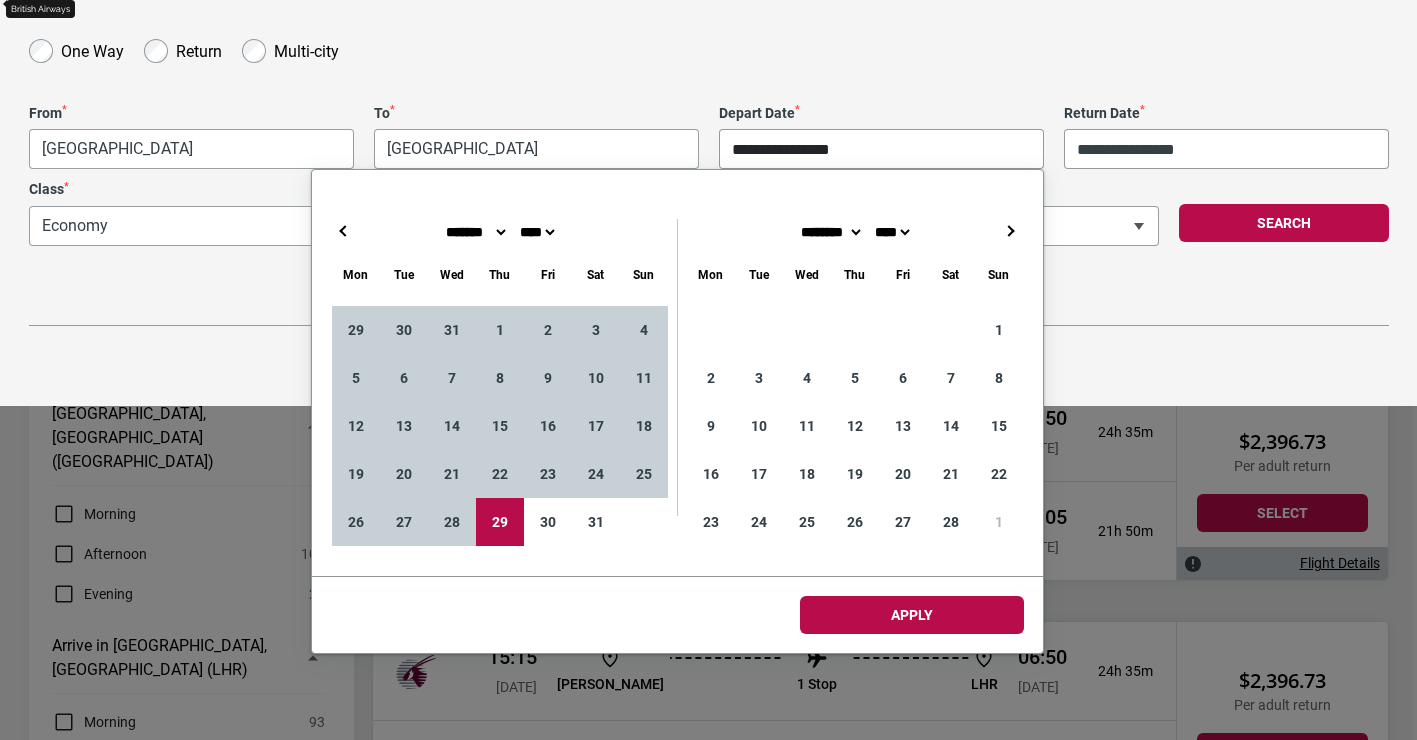 scroll, scrollTop: 232, scrollLeft: 0, axis: vertical 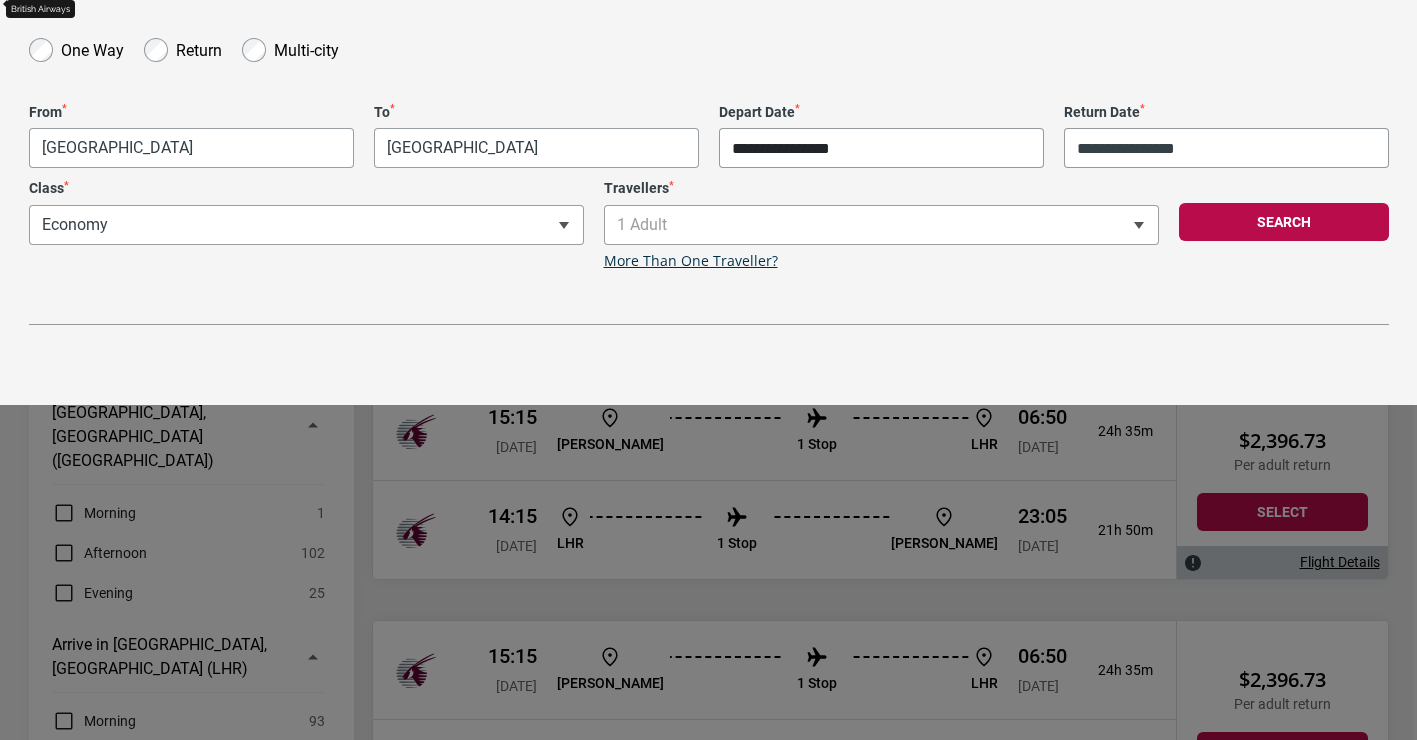 click on "**********" at bounding box center [708, 15251] 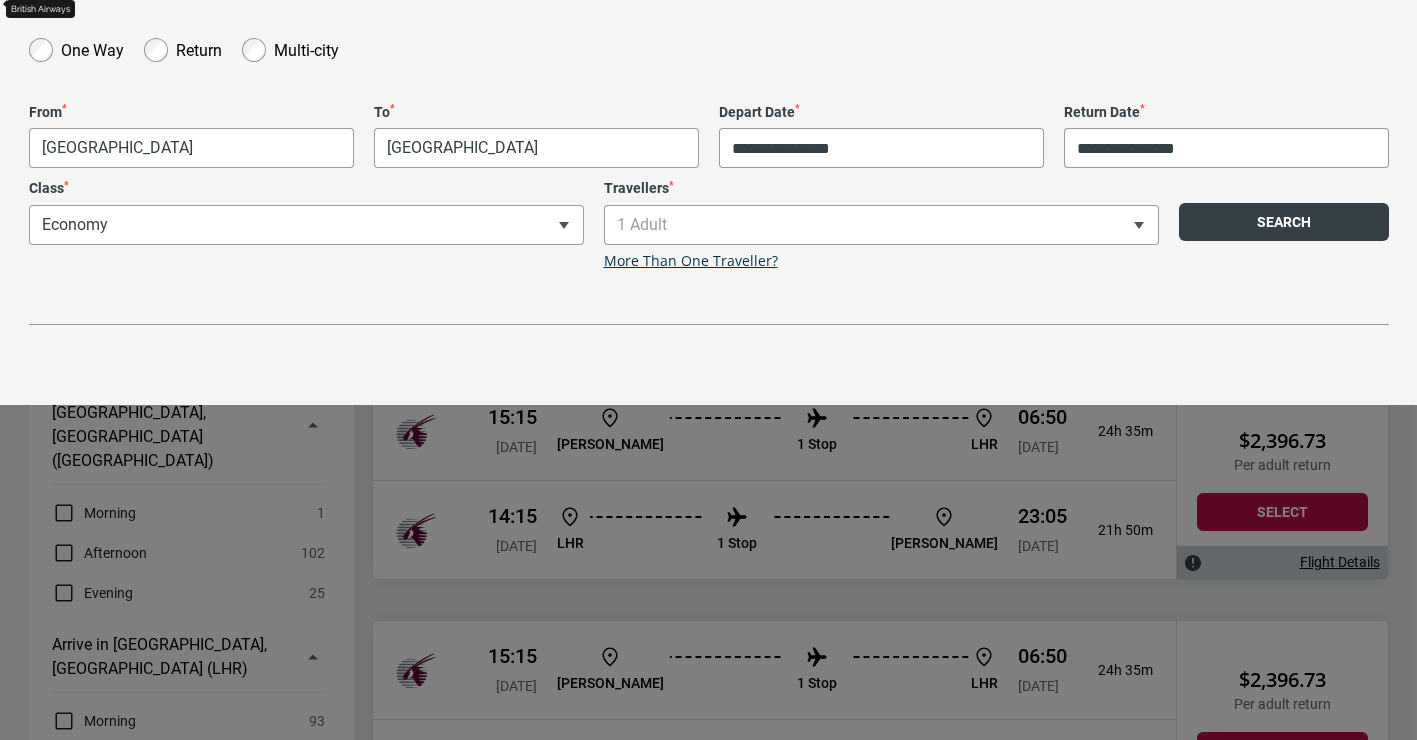 click on "Search" at bounding box center [1284, 222] 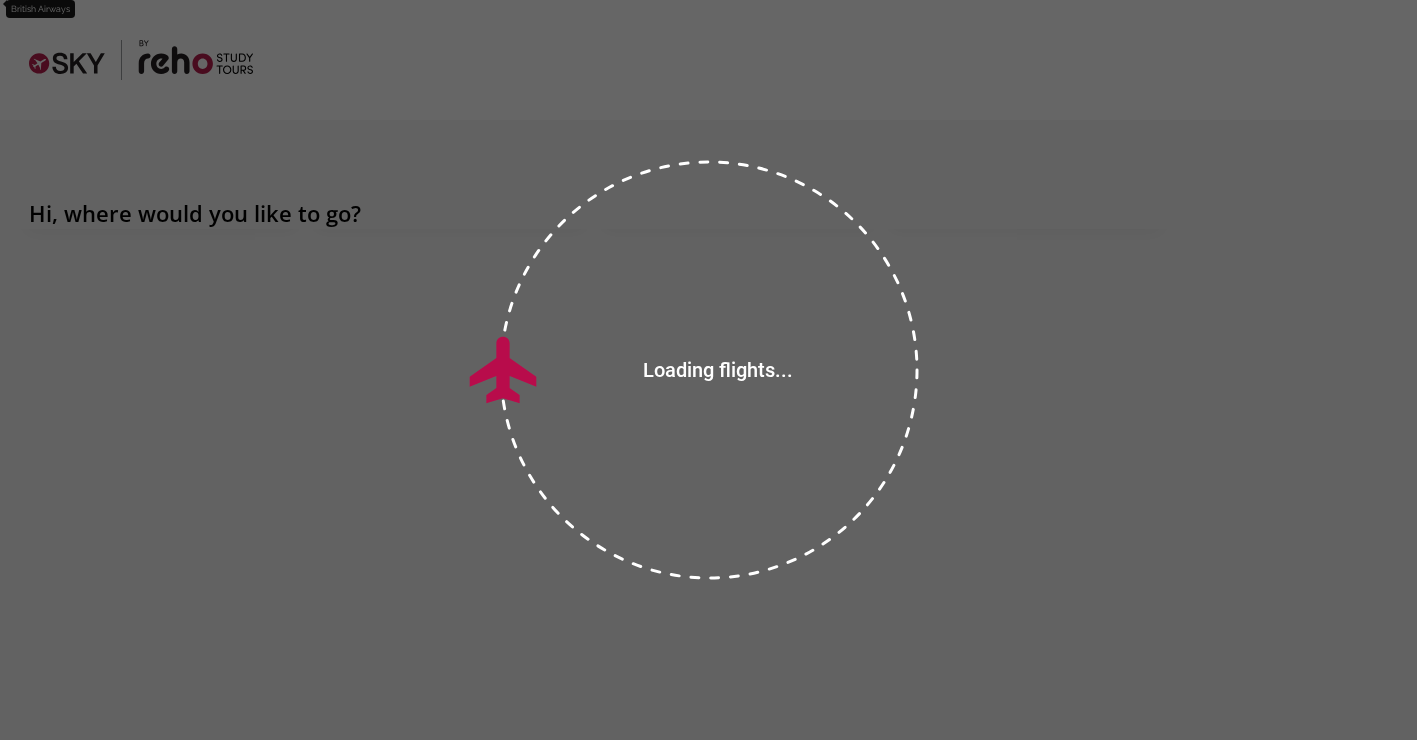 scroll, scrollTop: 0, scrollLeft: 0, axis: both 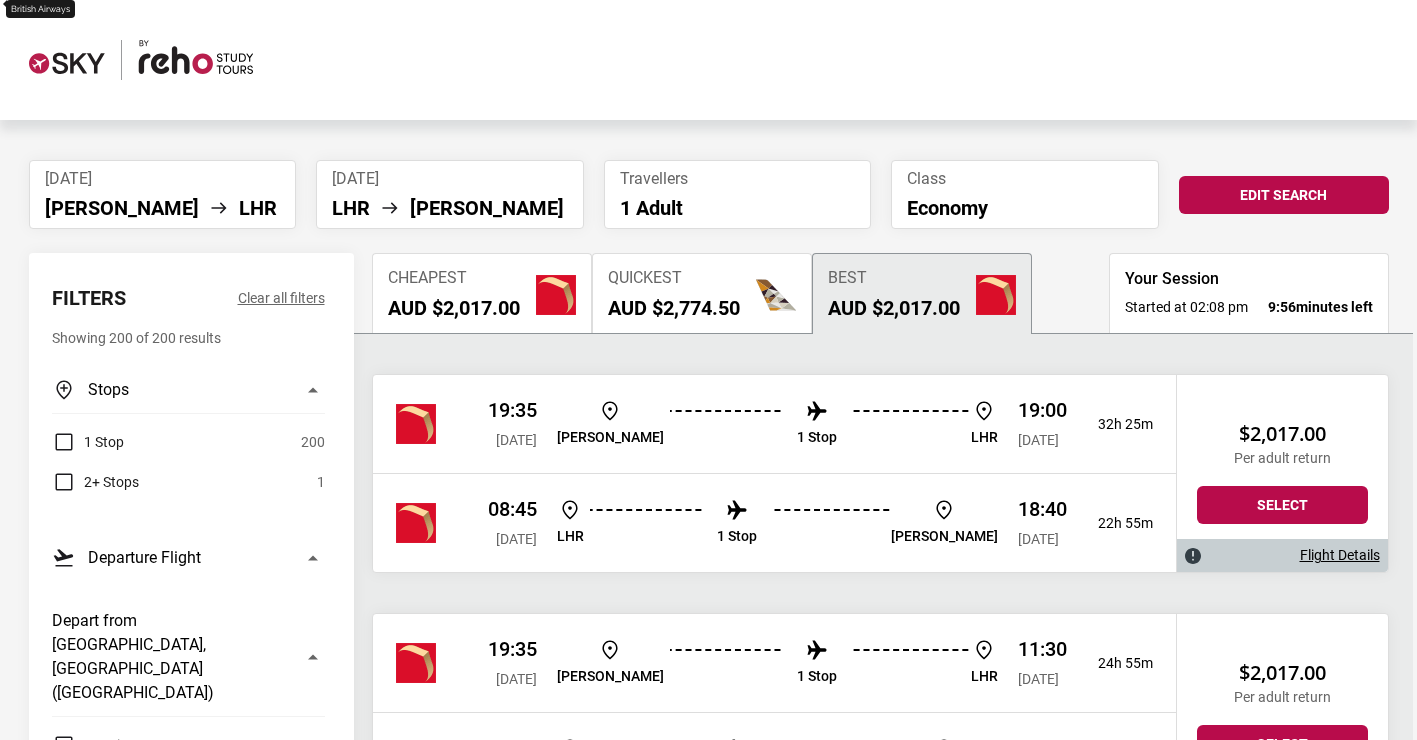 click on "1 Stop" at bounding box center [104, 442] 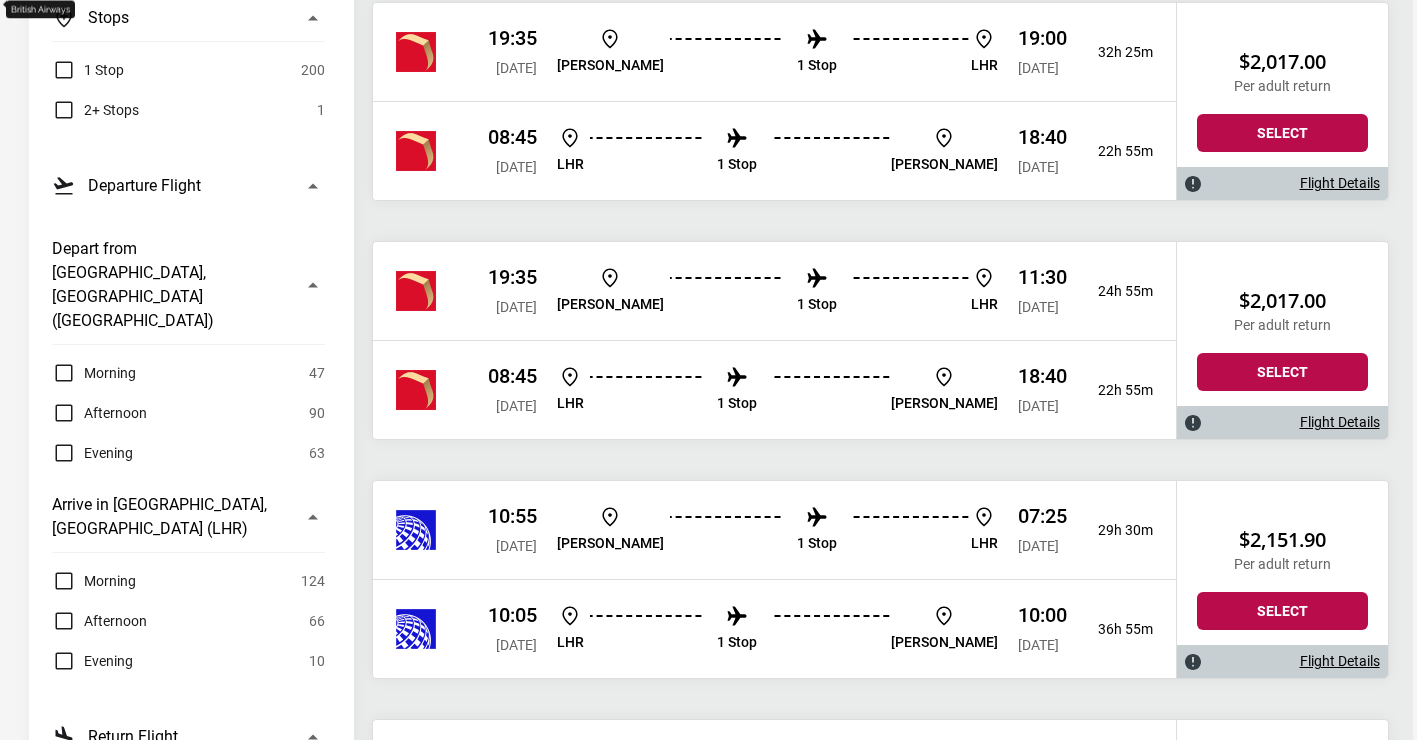 scroll, scrollTop: 375, scrollLeft: 0, axis: vertical 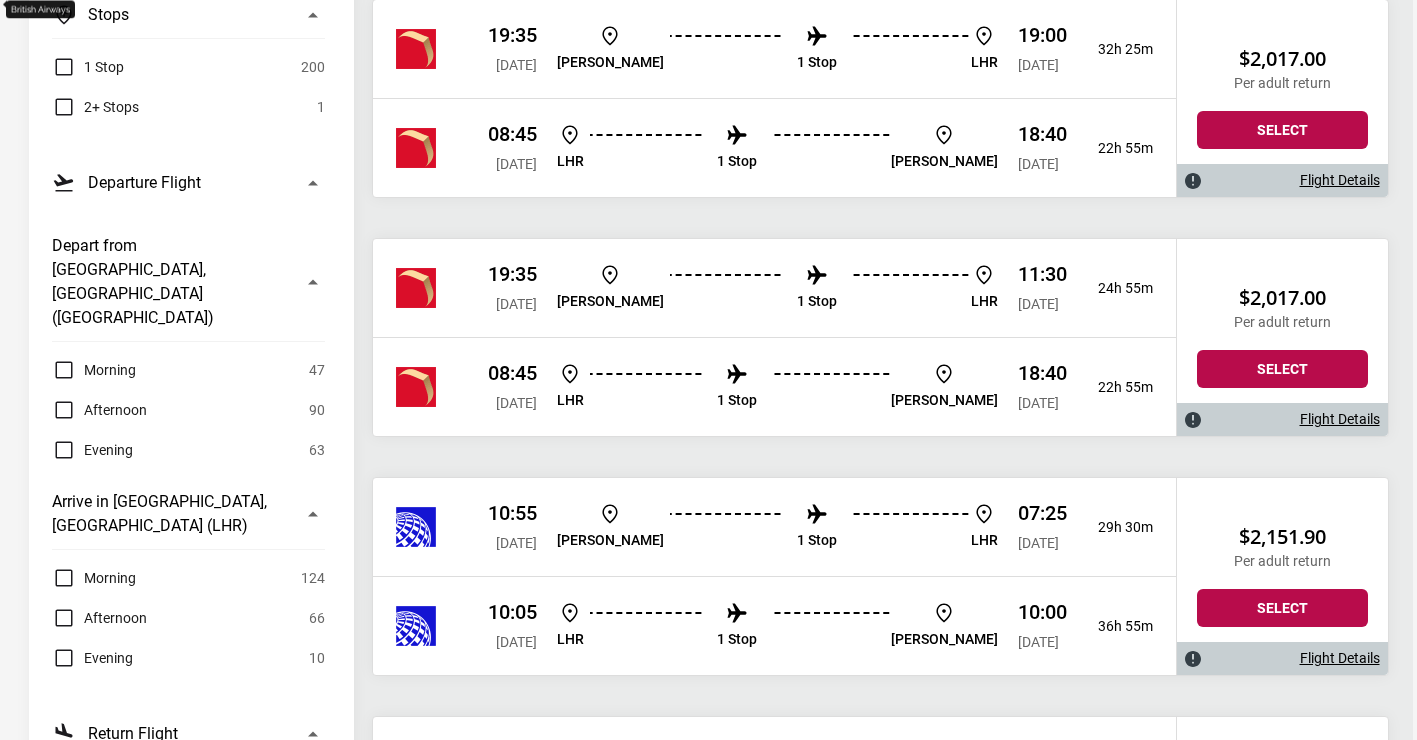 click on "Morning" at bounding box center (94, 578) 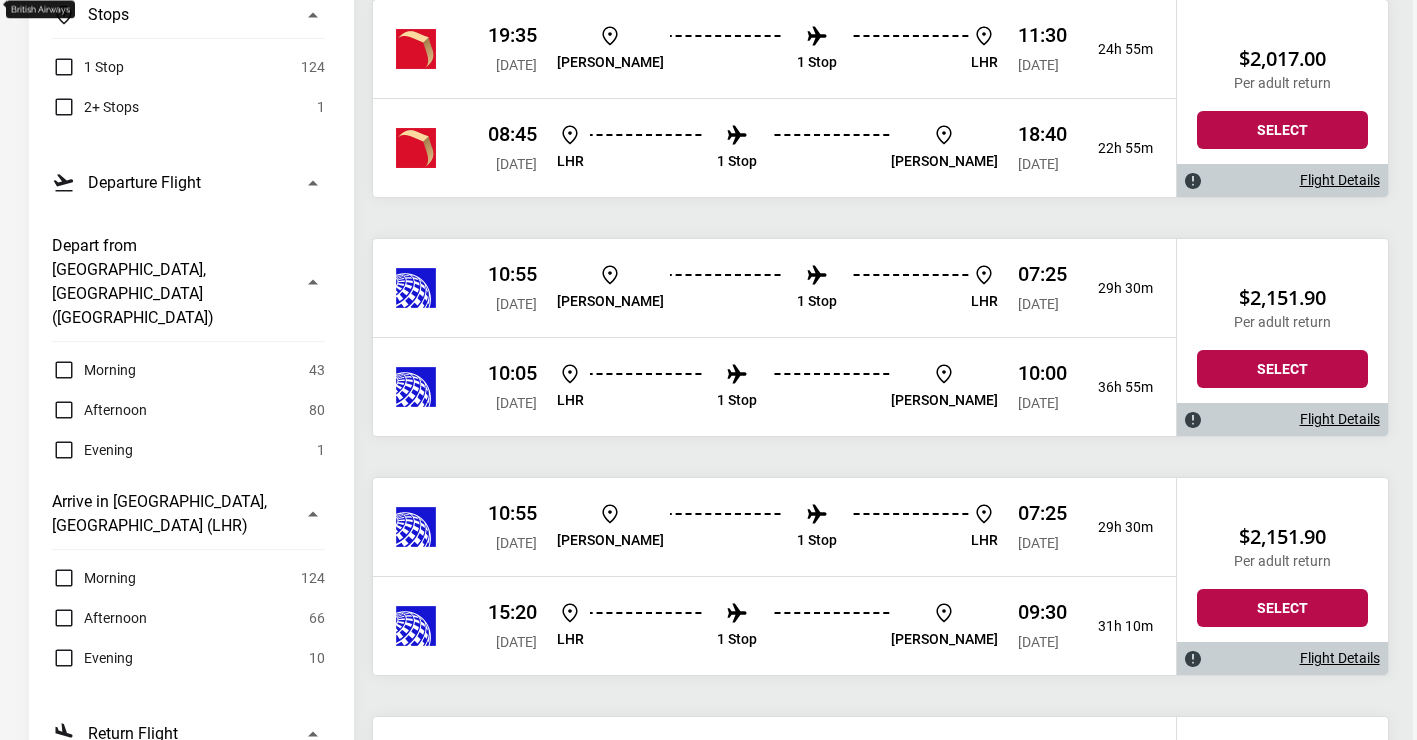 click on "Afternoon" at bounding box center [99, 618] 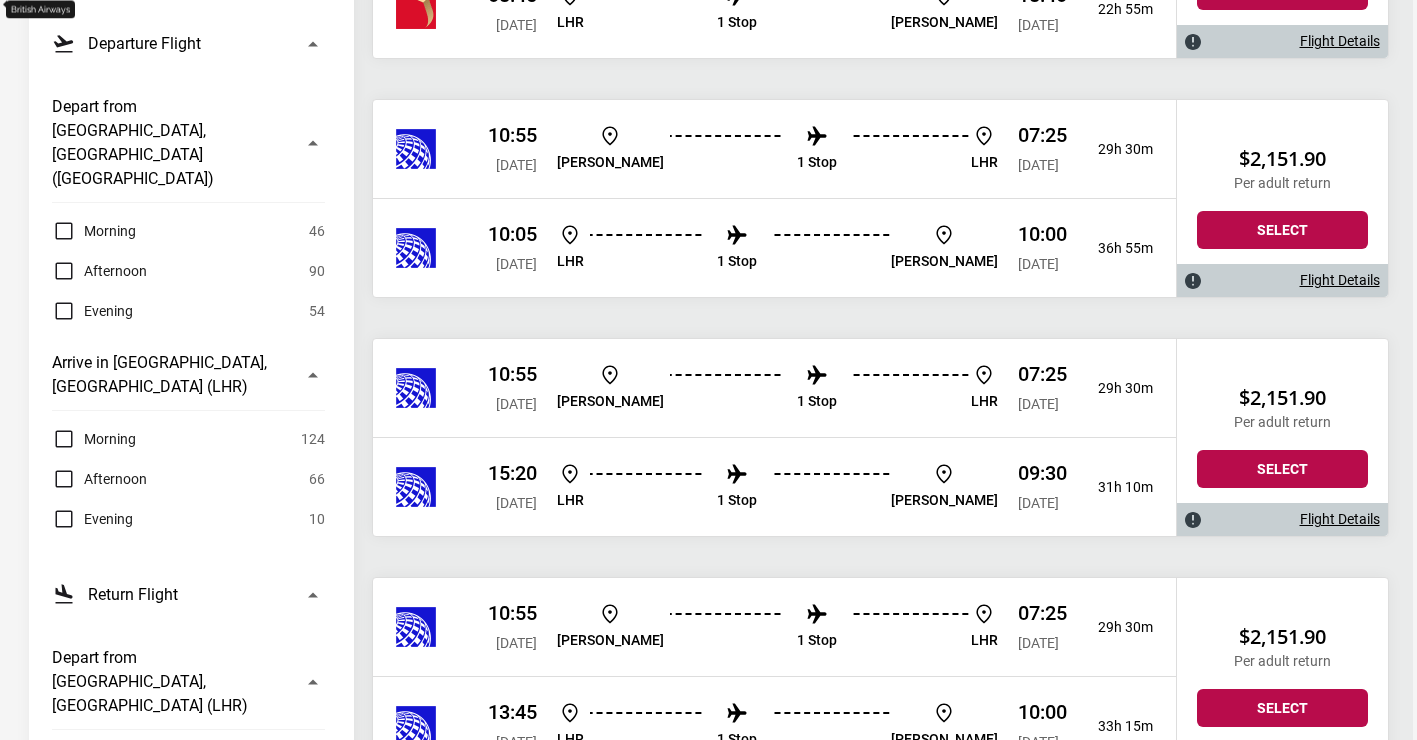 scroll, scrollTop: 515, scrollLeft: 0, axis: vertical 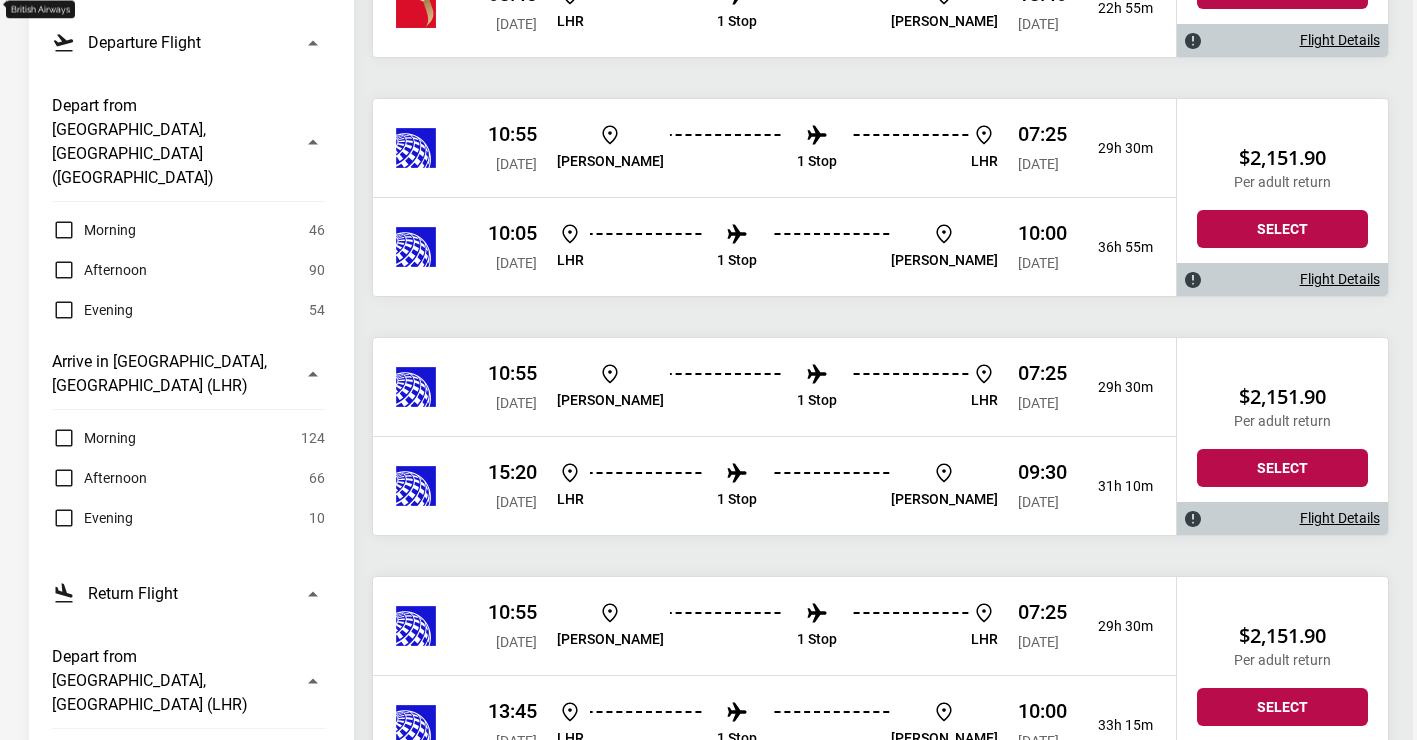 click on "1 Stop" at bounding box center [817, 161] 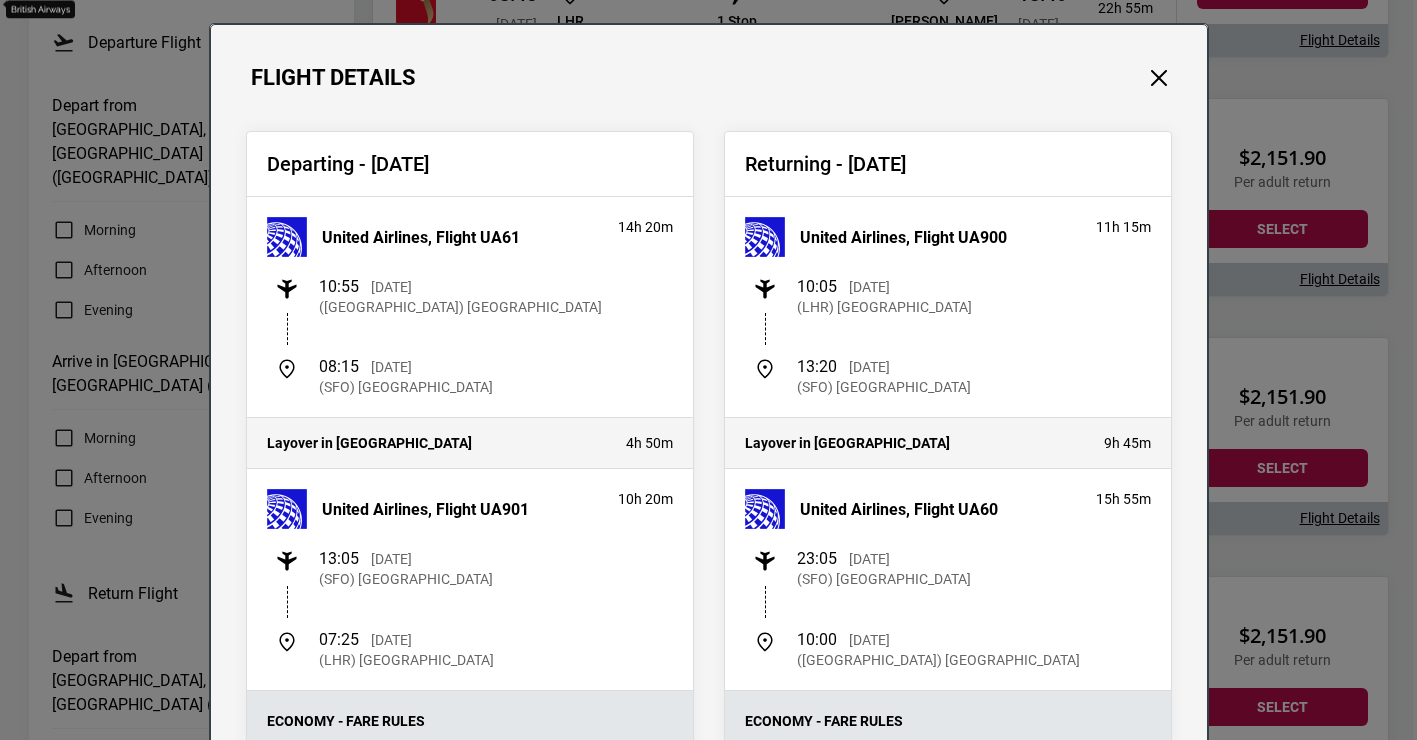 scroll, scrollTop: 32, scrollLeft: 0, axis: vertical 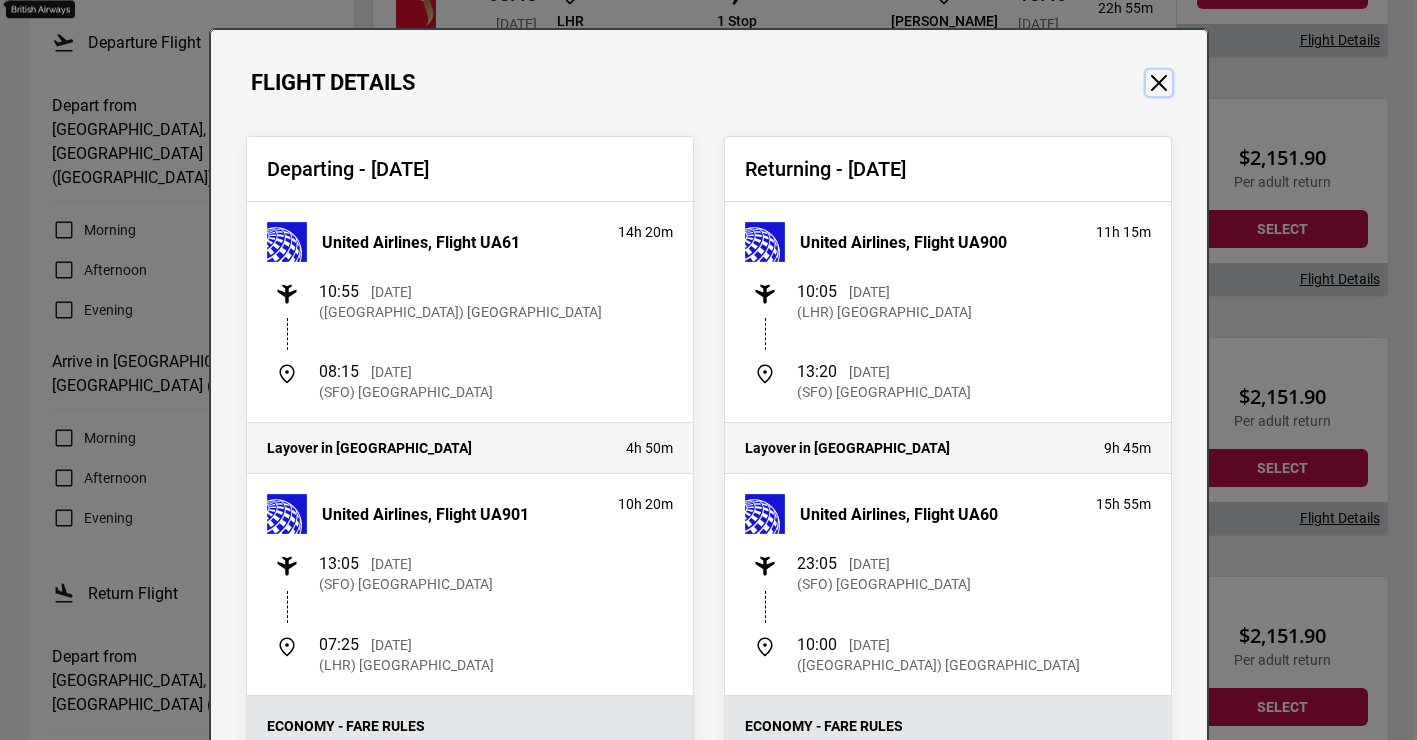 click at bounding box center (1159, 83) 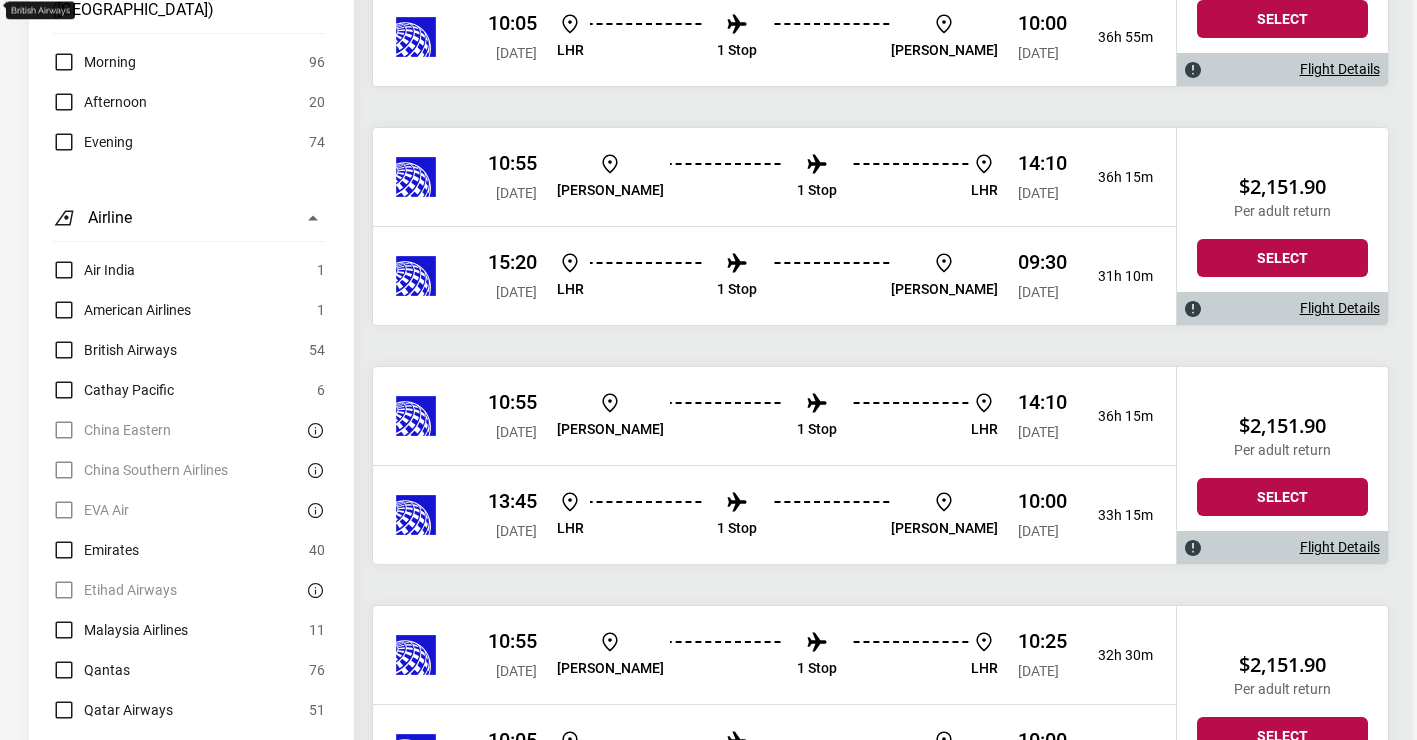 scroll, scrollTop: 1443, scrollLeft: 0, axis: vertical 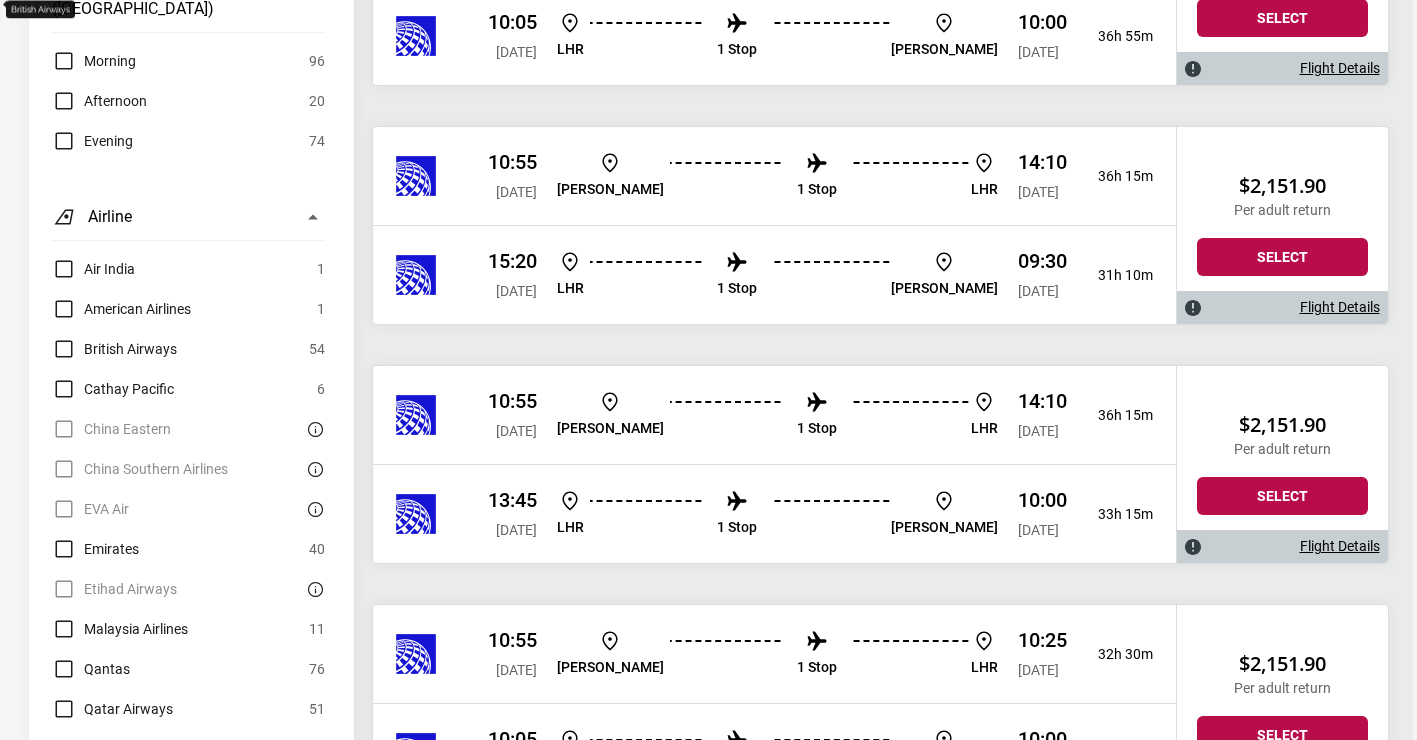 click on "British Airways" at bounding box center (130, 349) 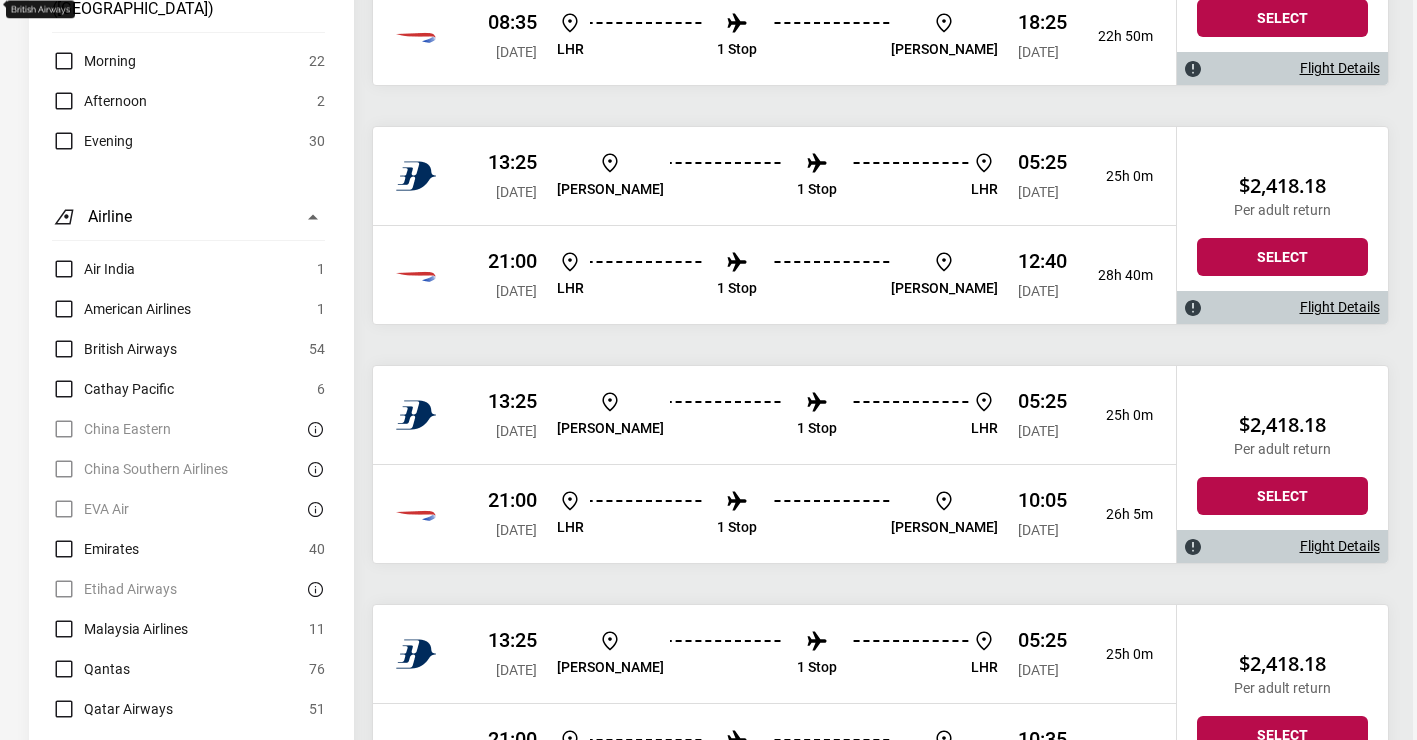 click on "Cathay Pacific" at bounding box center [129, 389] 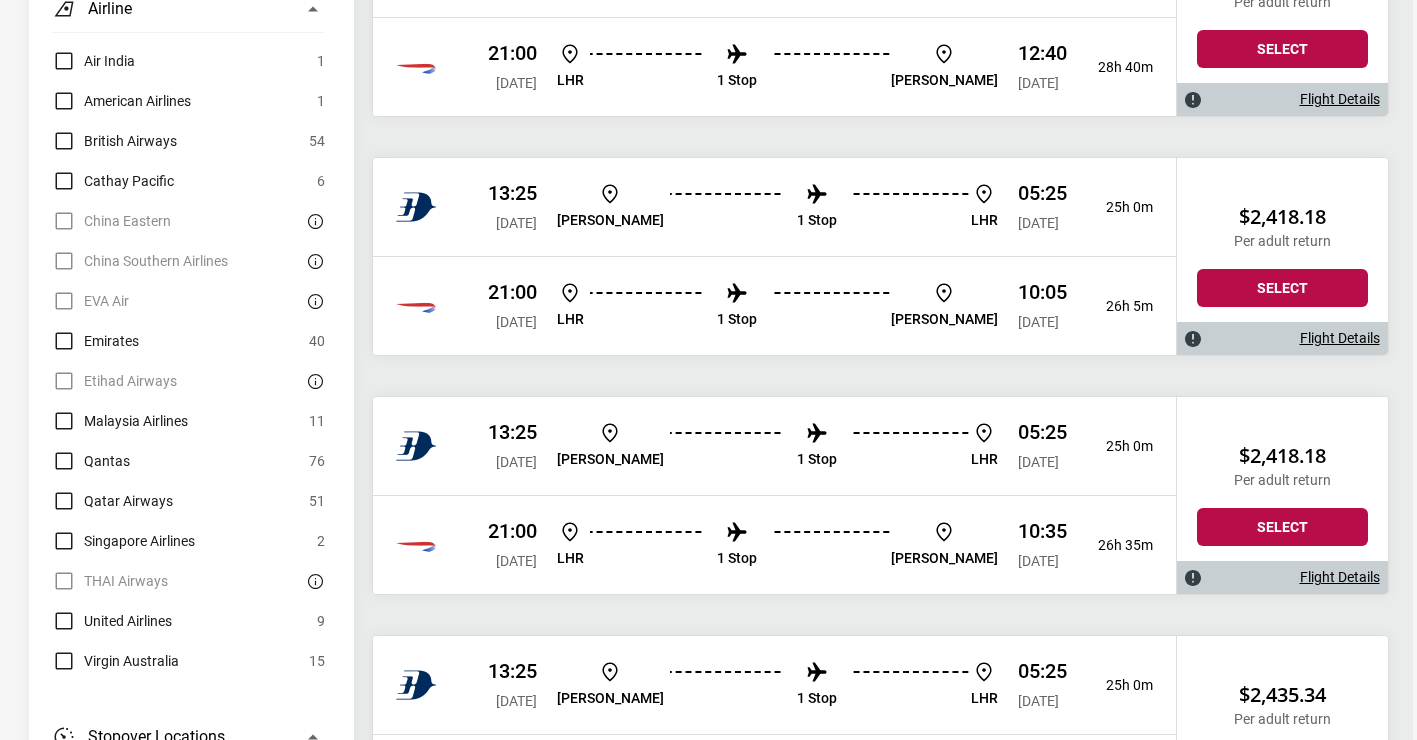 scroll, scrollTop: 1656, scrollLeft: 0, axis: vertical 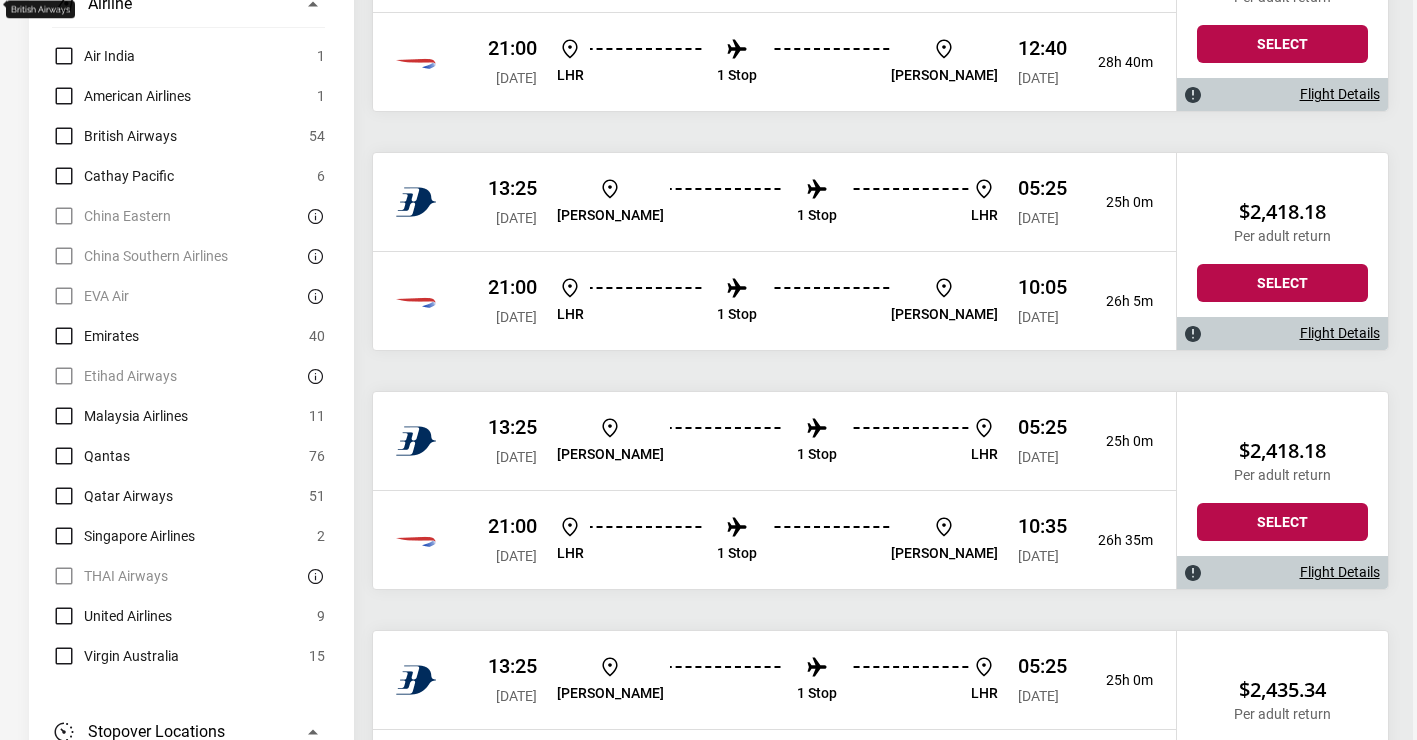 click on "Qantas" at bounding box center (107, 456) 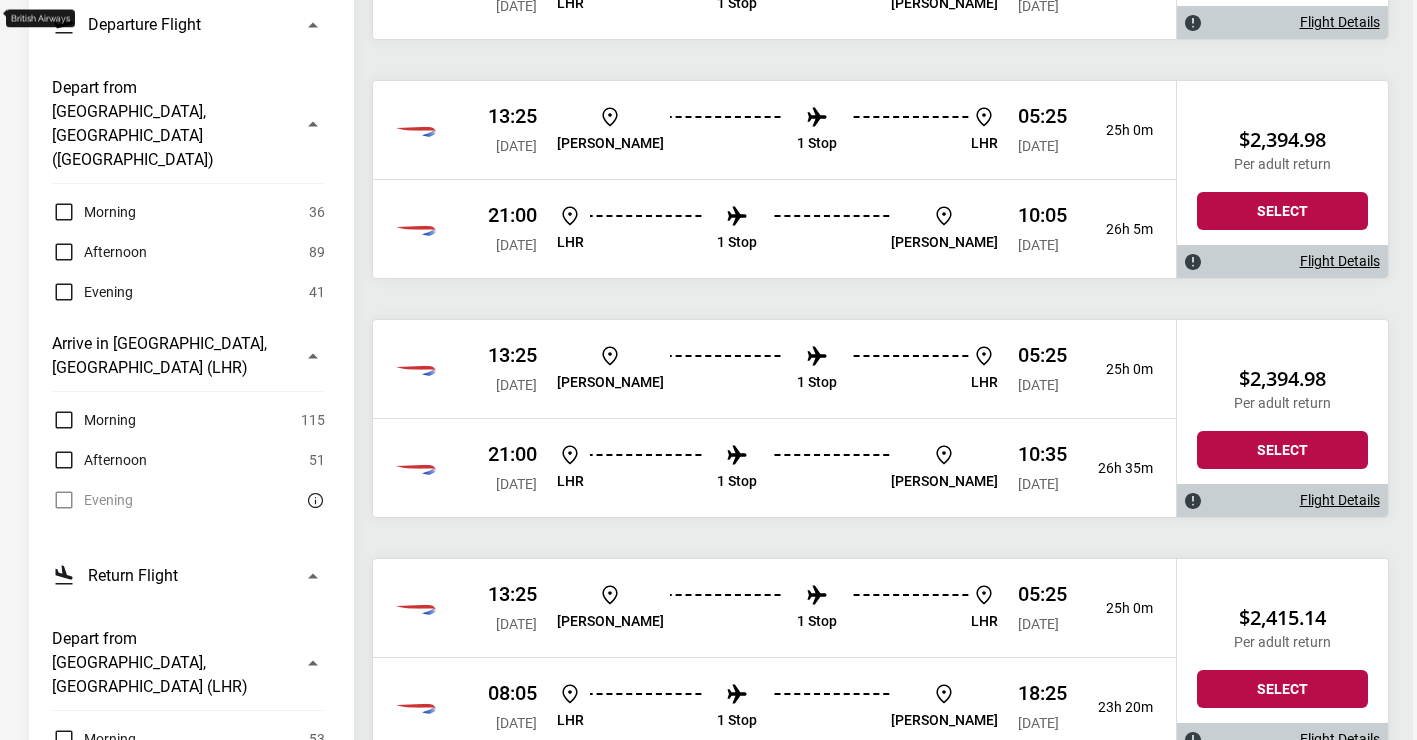 scroll, scrollTop: 548, scrollLeft: 0, axis: vertical 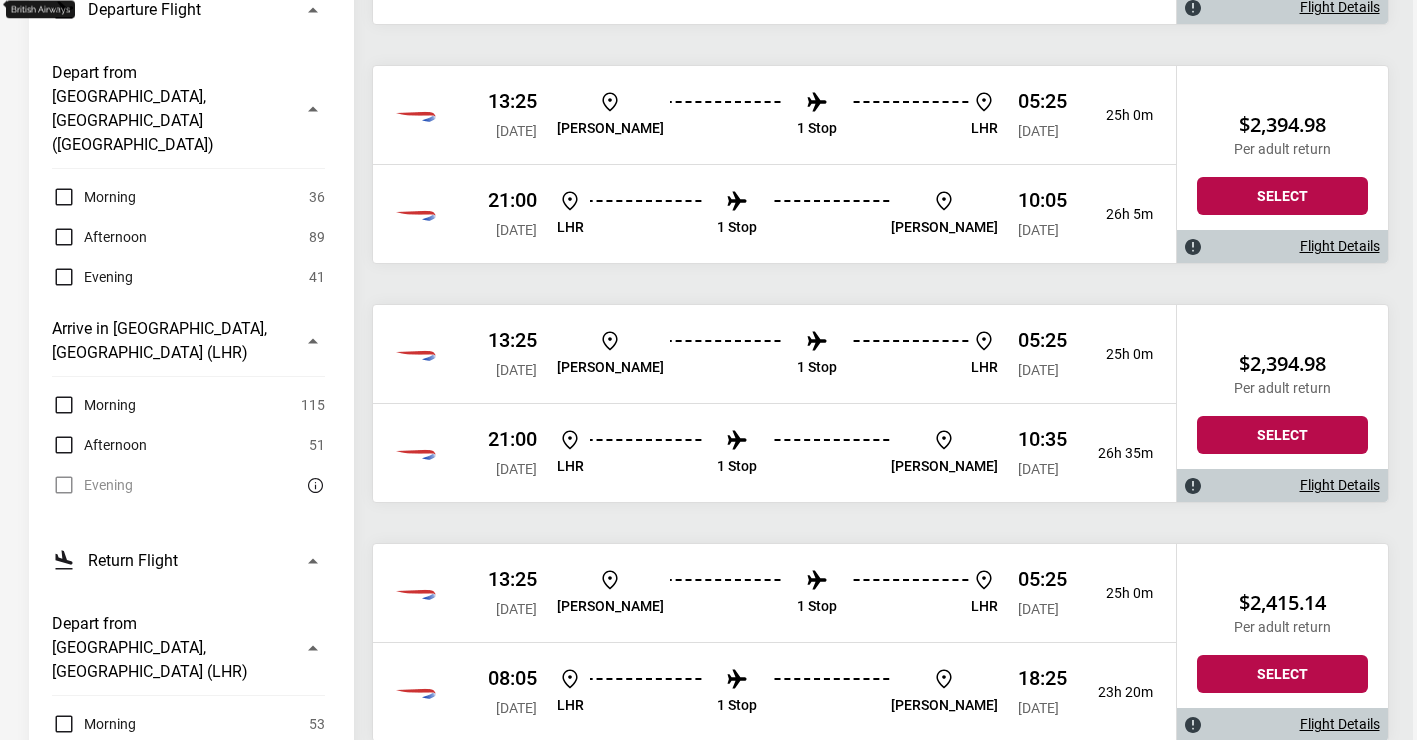 click on "Afternoon" at bounding box center [99, 445] 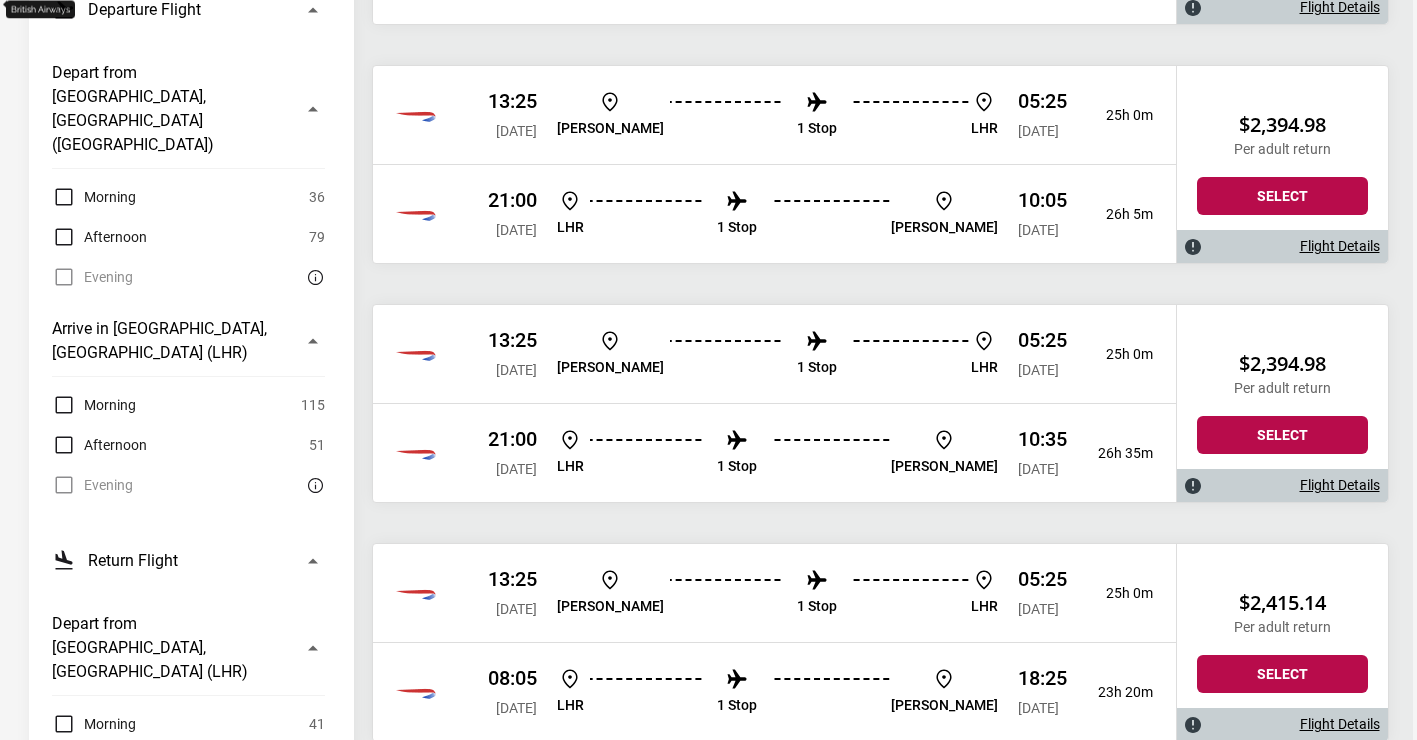 click on "Morning" at bounding box center (94, 405) 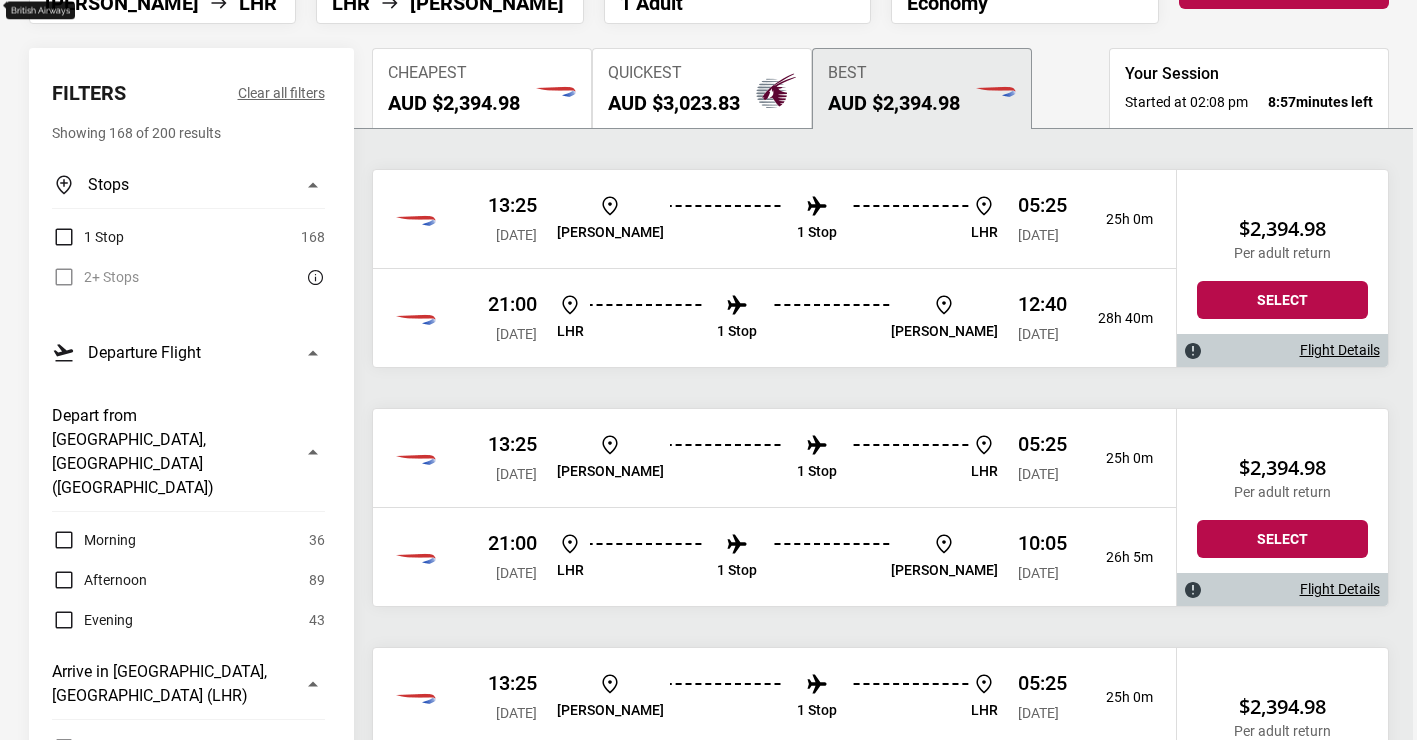 scroll, scrollTop: 206, scrollLeft: 0, axis: vertical 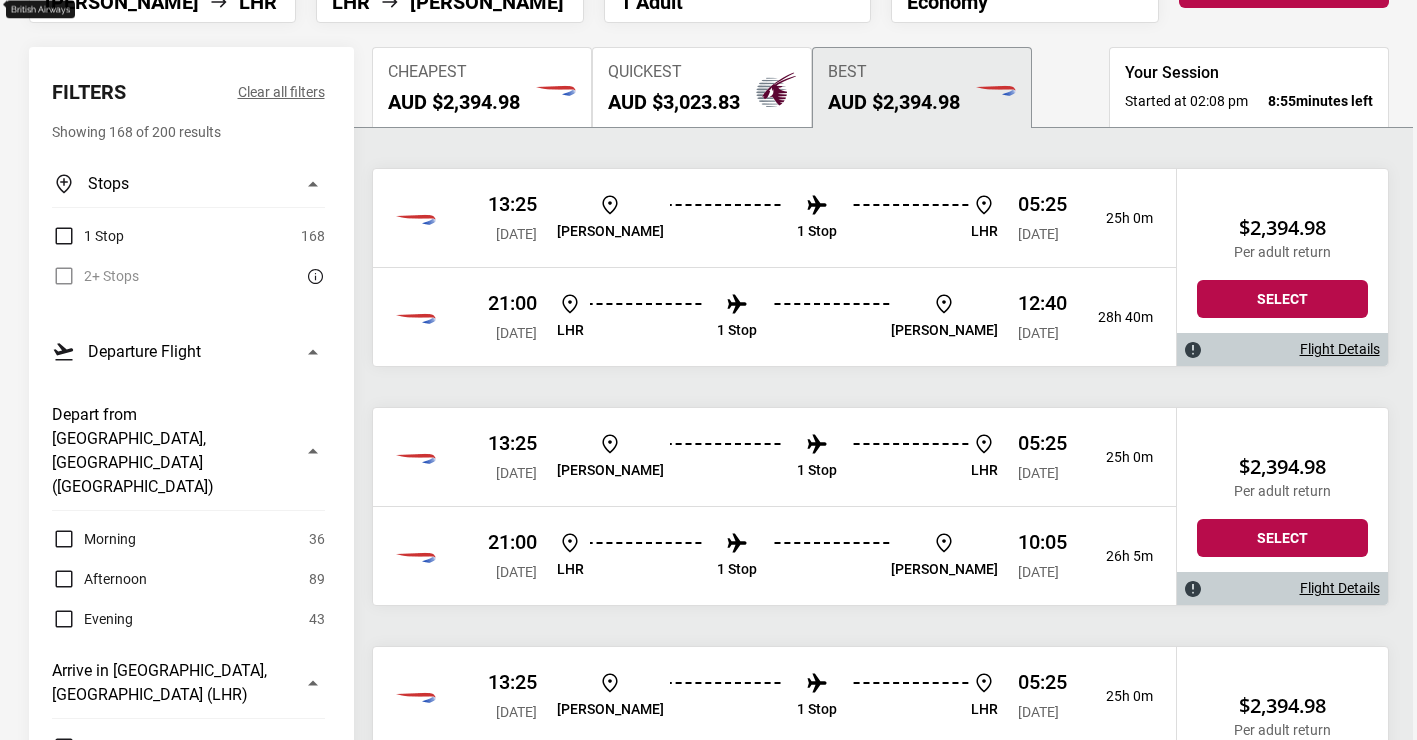 click at bounding box center (817, 205) 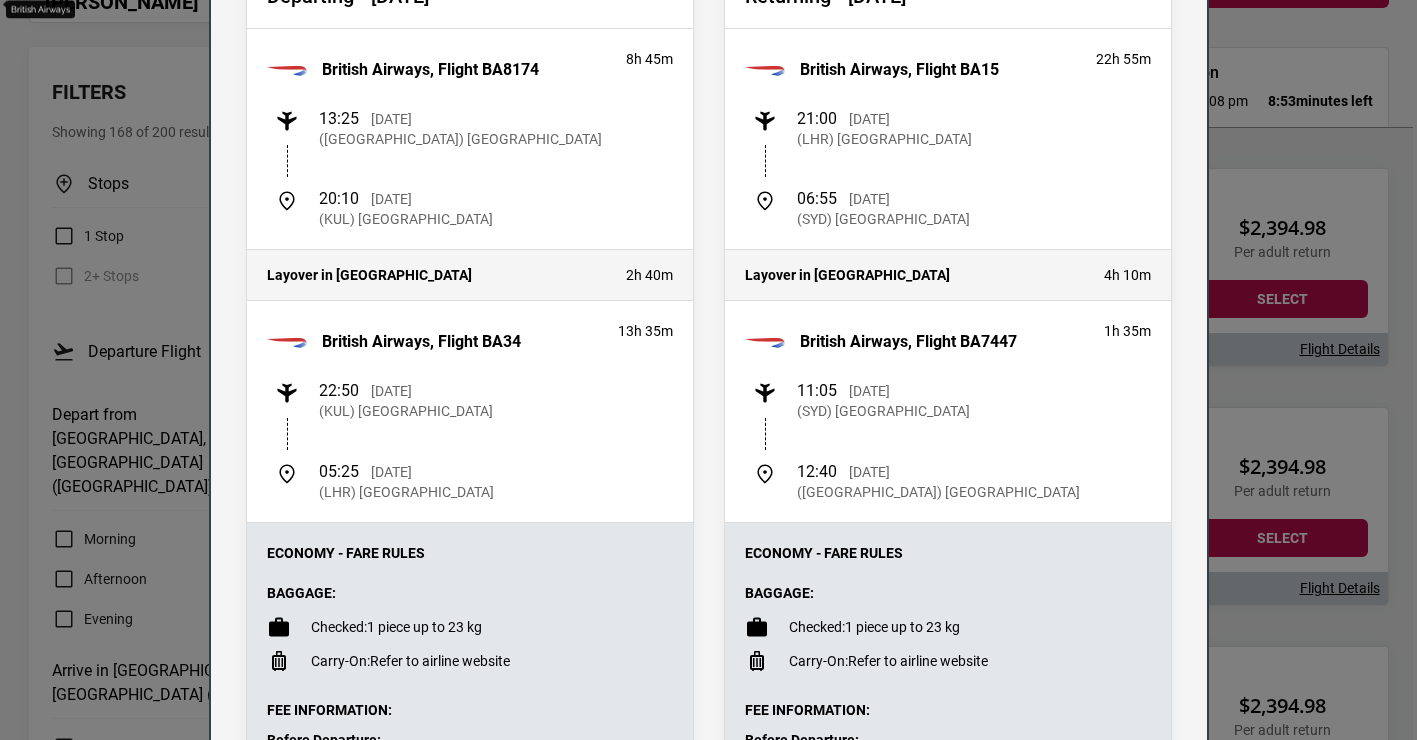 scroll, scrollTop: 0, scrollLeft: 0, axis: both 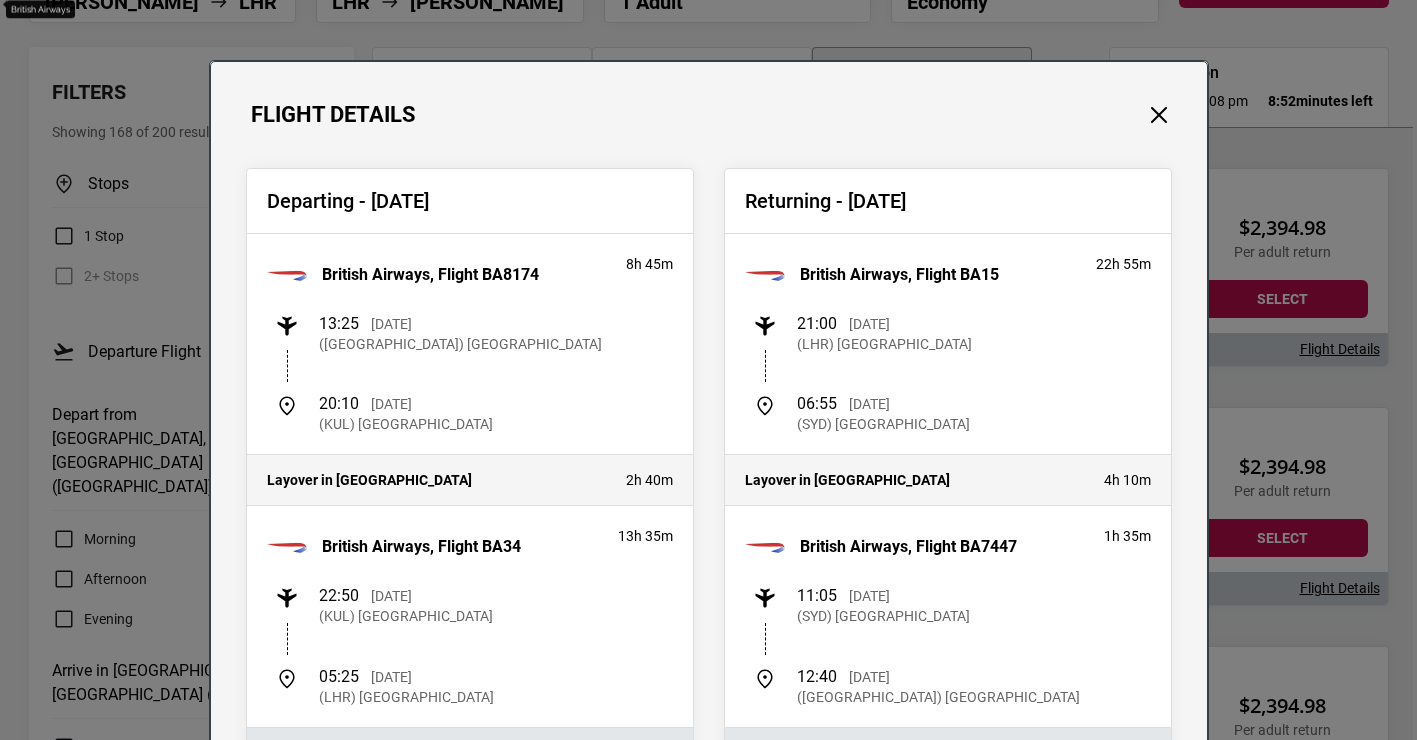 click on "Departing - [DATE]     British Airways, Flight BA8174   8h 45m     13:25   [DATE]   ([GEOGRAPHIC_DATA]) [GEOGRAPHIC_DATA]     20:10   [DATE]   ([GEOGRAPHIC_DATA]) [GEOGRAPHIC_DATA]   Layover in [GEOGRAPHIC_DATA]   2h 40m   British Airways, Flight BA34   13h 35m     22:50   [DATE]   ([GEOGRAPHIC_DATA]) [GEOGRAPHIC_DATA]     05:25   [DATE]   (LHR) [GEOGRAPHIC_DATA]     Economy - Fare Rules   Baggage:     Checked:  1 piece up to 23 kg      Carry-On:  Refer to airline website   Fee Information:   Before Departure:    Change fee: AUD $150*   Cancellation fee: Non-refundable   After Departure:    Change fee: AUD $150*   Cancellation fee: Non-refundable   *Additional fare and taxes may apply. Additional fees will be charged by [PERSON_NAME] Study Tours. Returning - [DATE]     British Airways, Flight BA15   22h 55m     21:00   [DATE]   (LHR) [GEOGRAPHIC_DATA]     06:55   [DATE]   (SYD) [GEOGRAPHIC_DATA]     4h 10m     1h 35m" at bounding box center (709, 720) 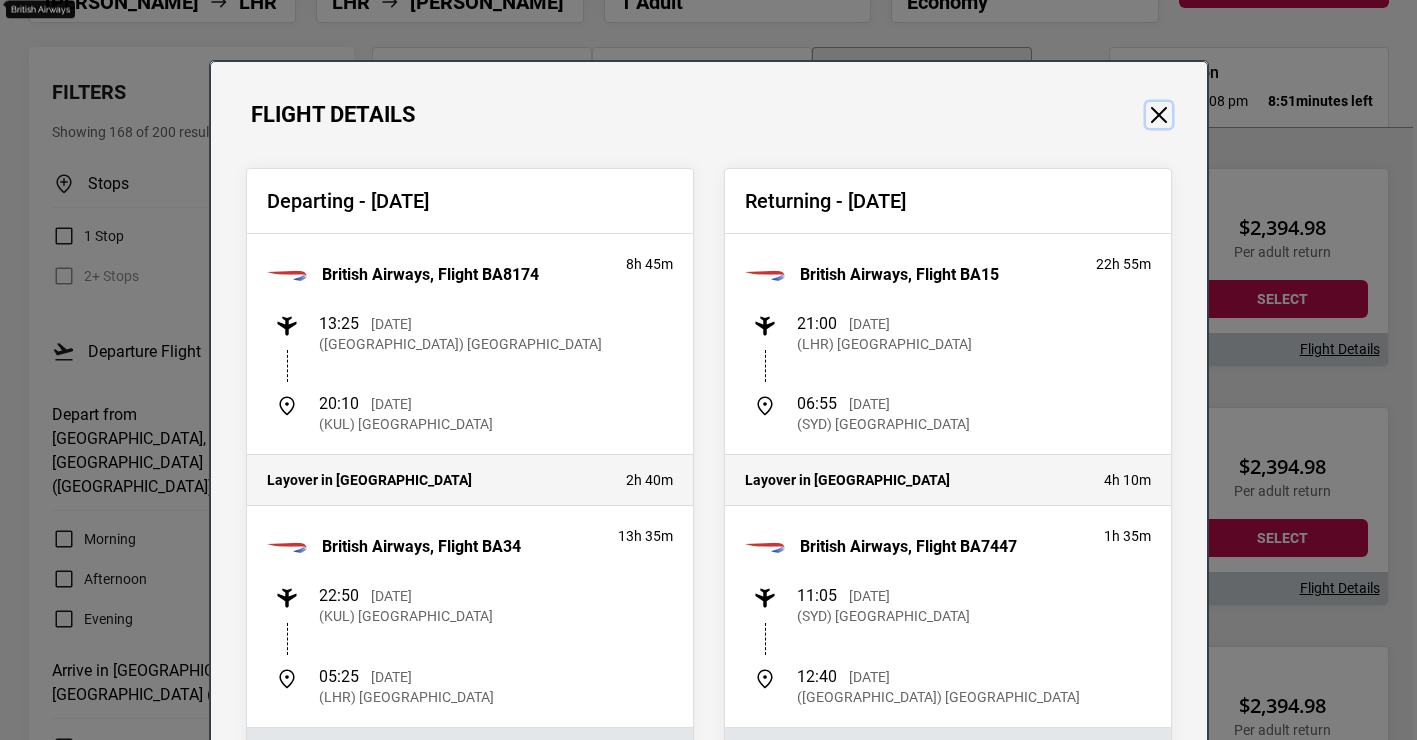 click at bounding box center (1159, 115) 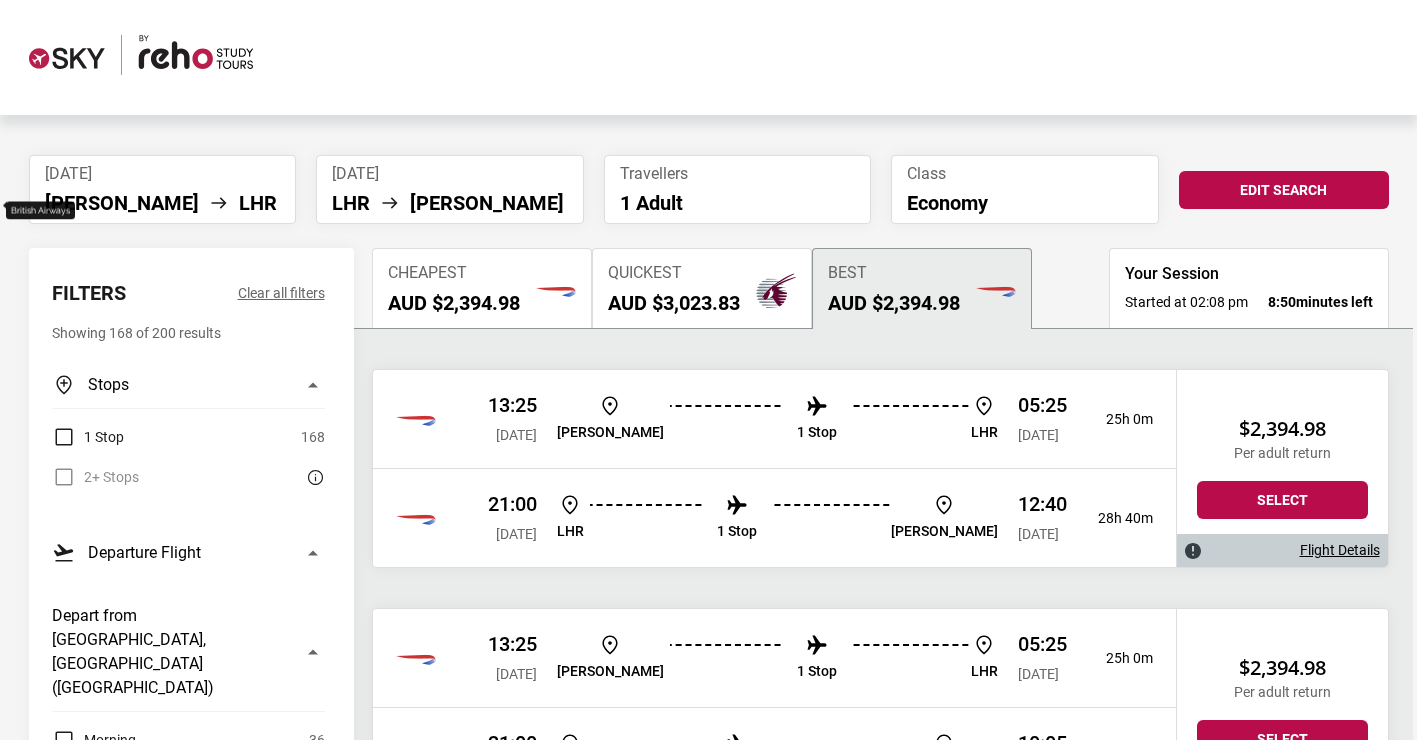 scroll, scrollTop: 0, scrollLeft: 0, axis: both 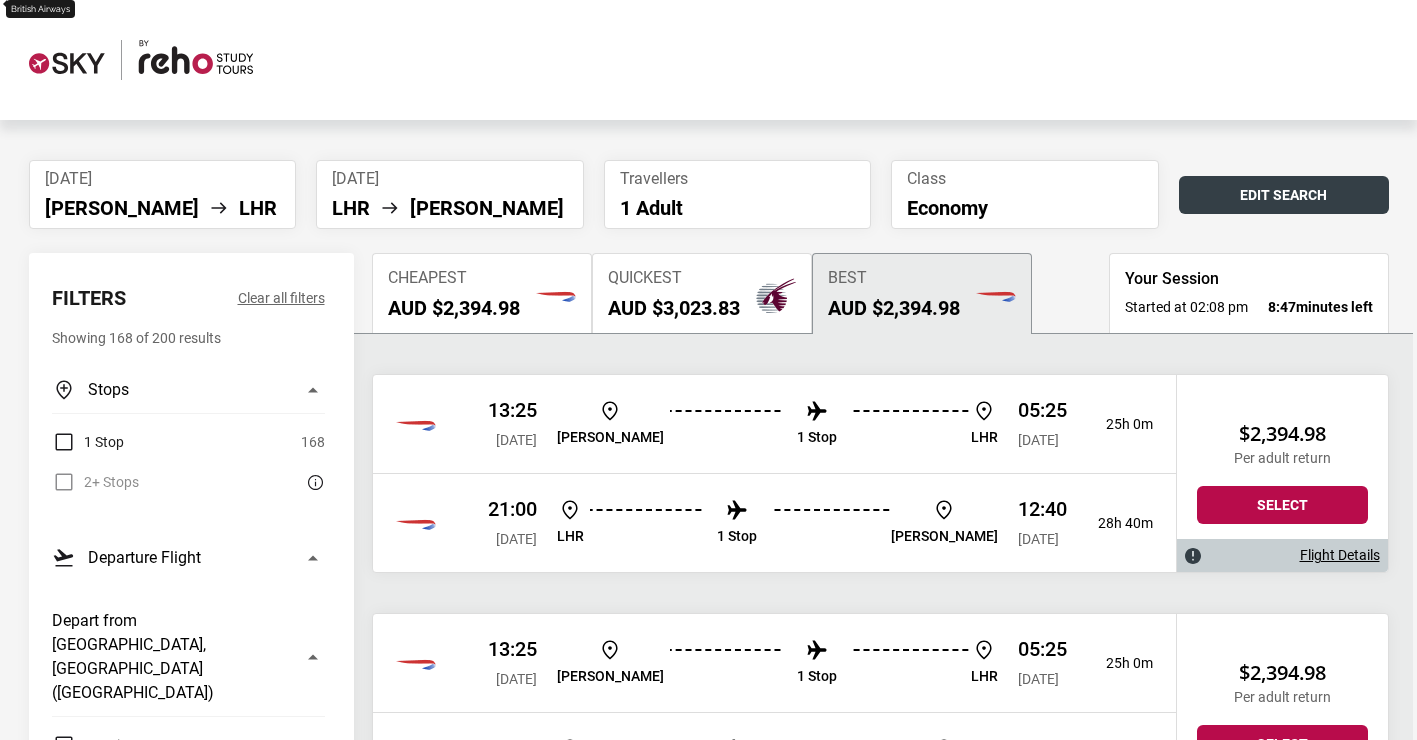 click on "Edit Search" at bounding box center [1284, 195] 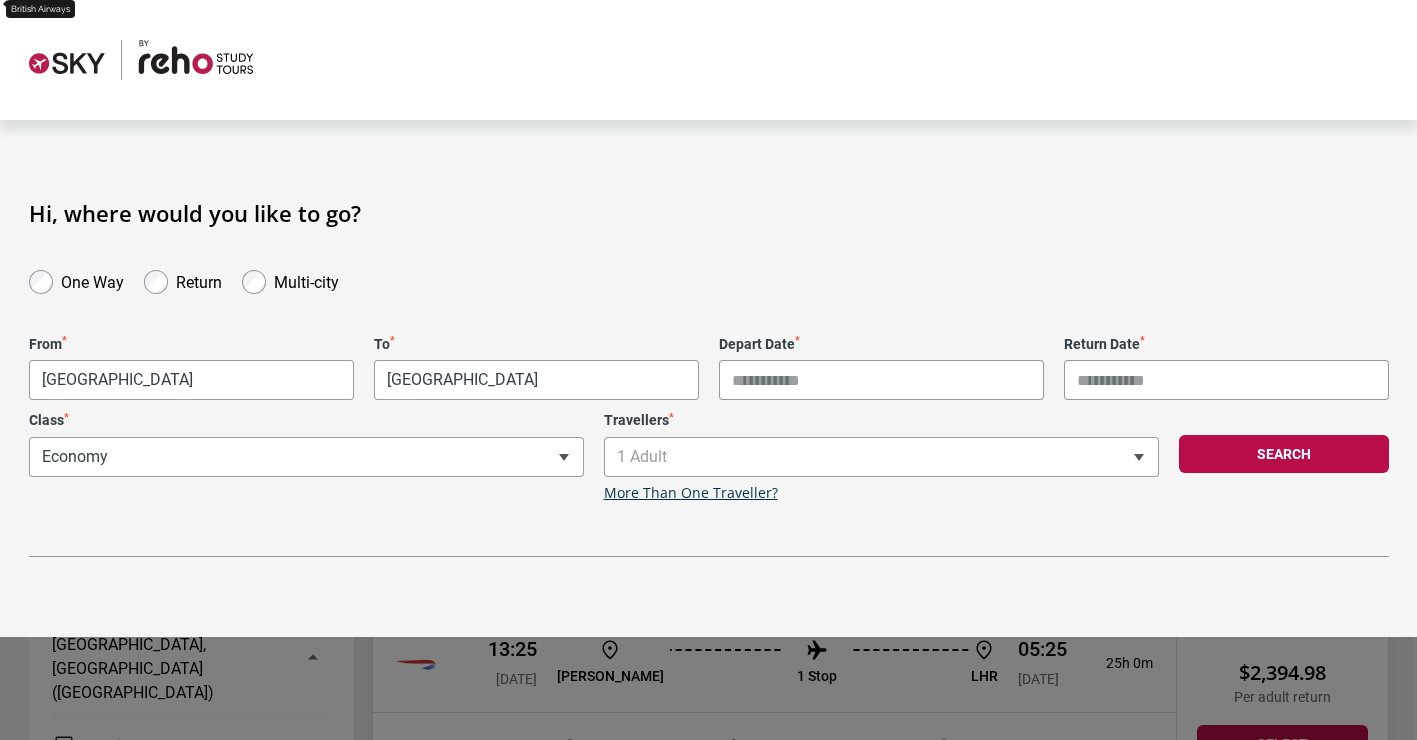 type on "**********" 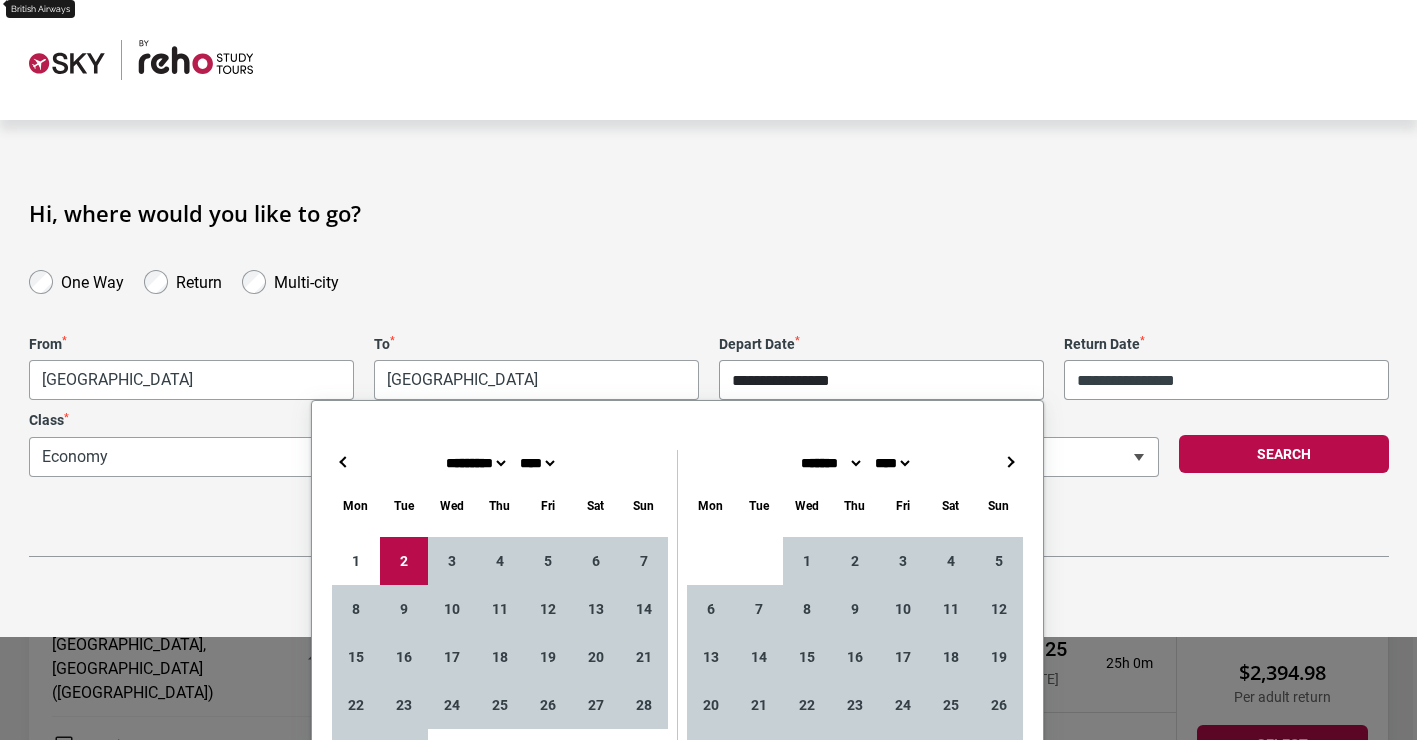 click on "**********" at bounding box center [881, 380] 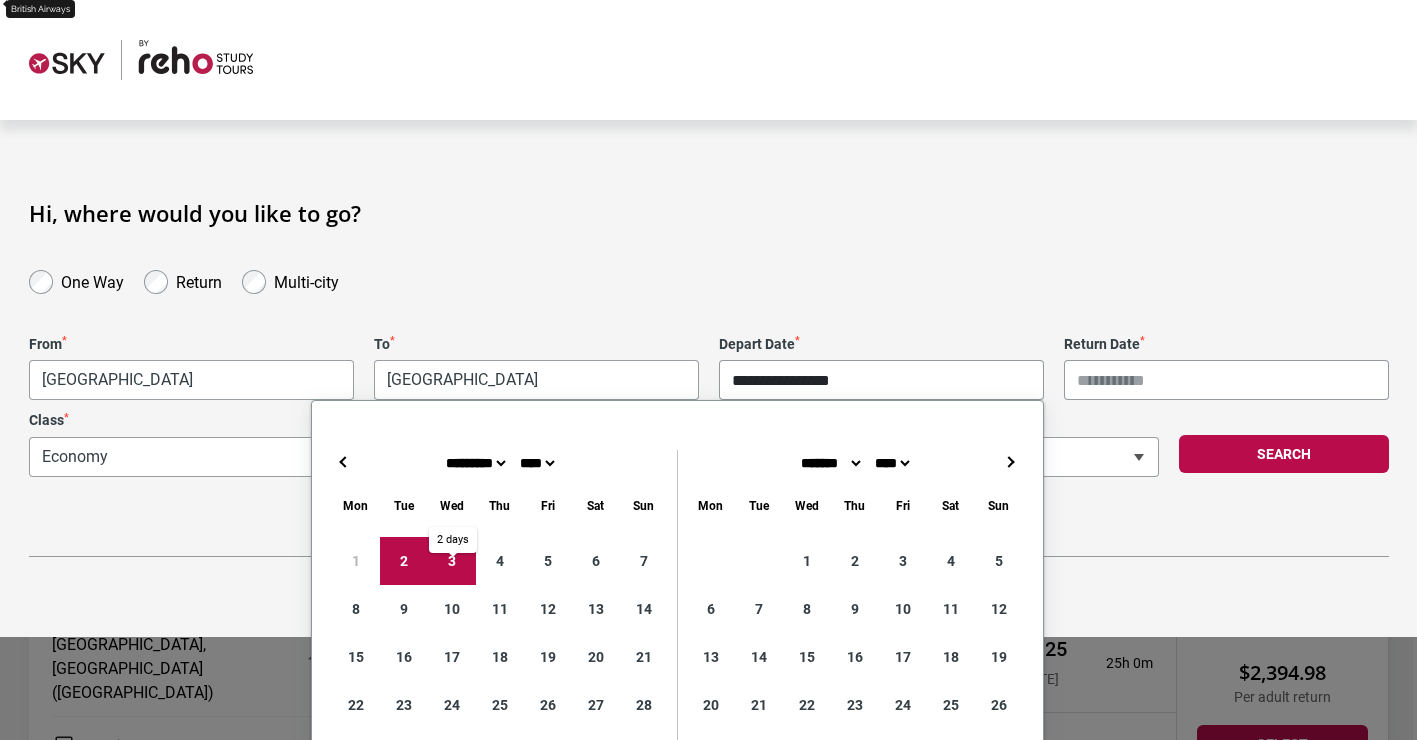 type on "**********" 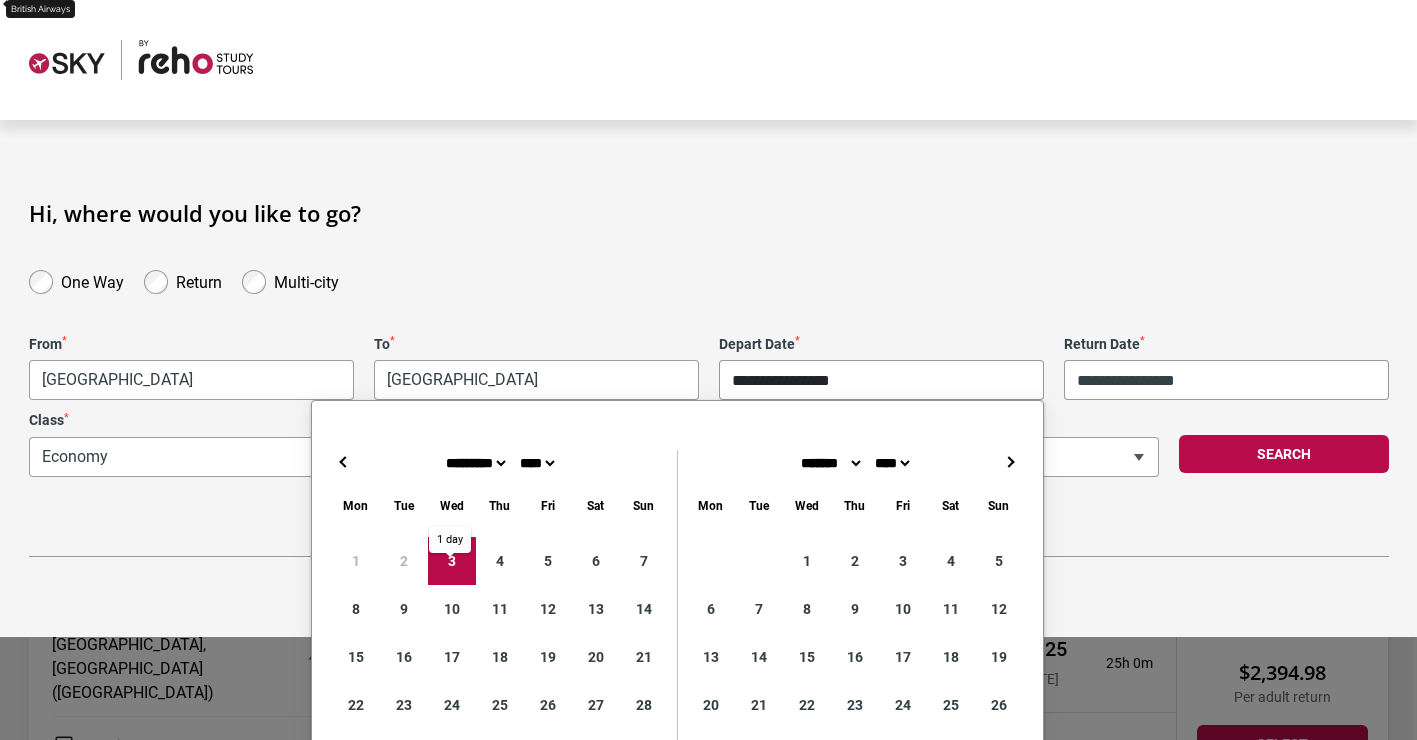 type on "**********" 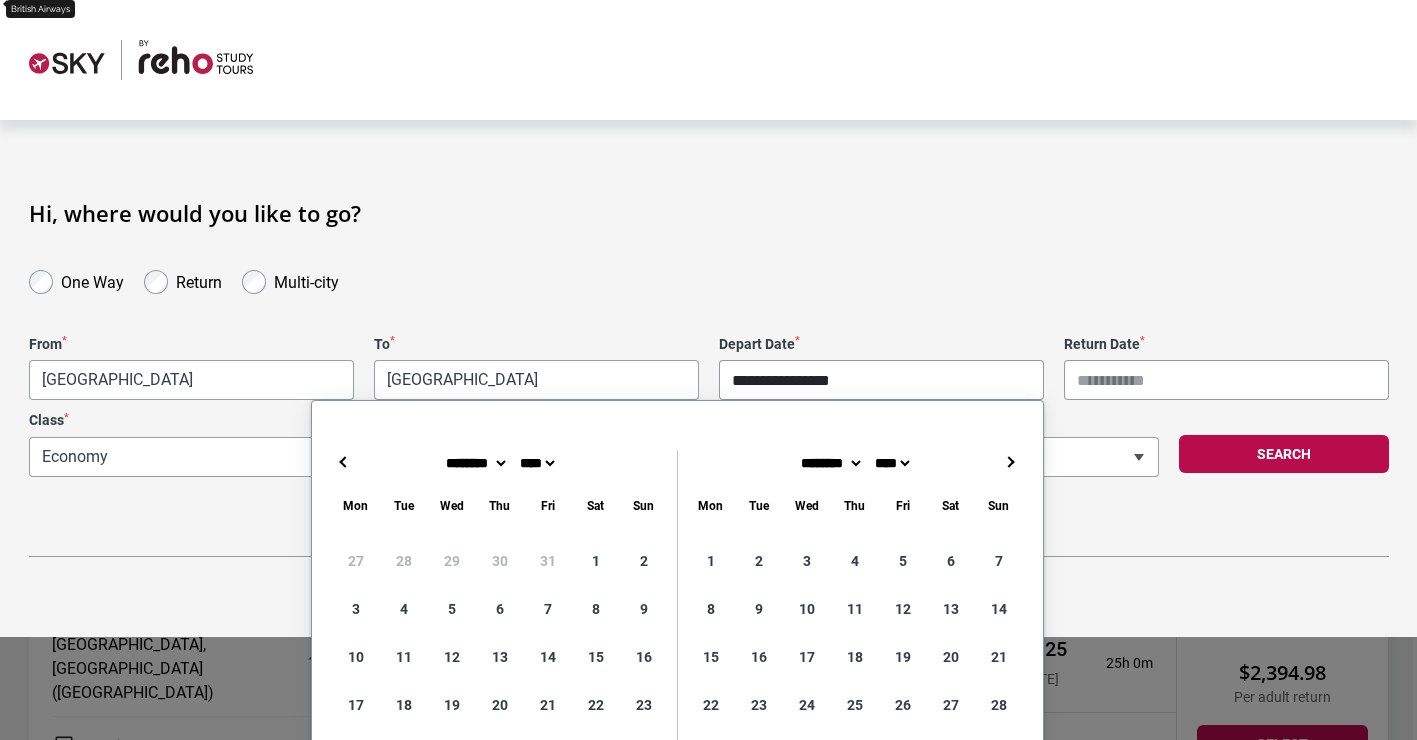 click on "→" at bounding box center (1011, 462) 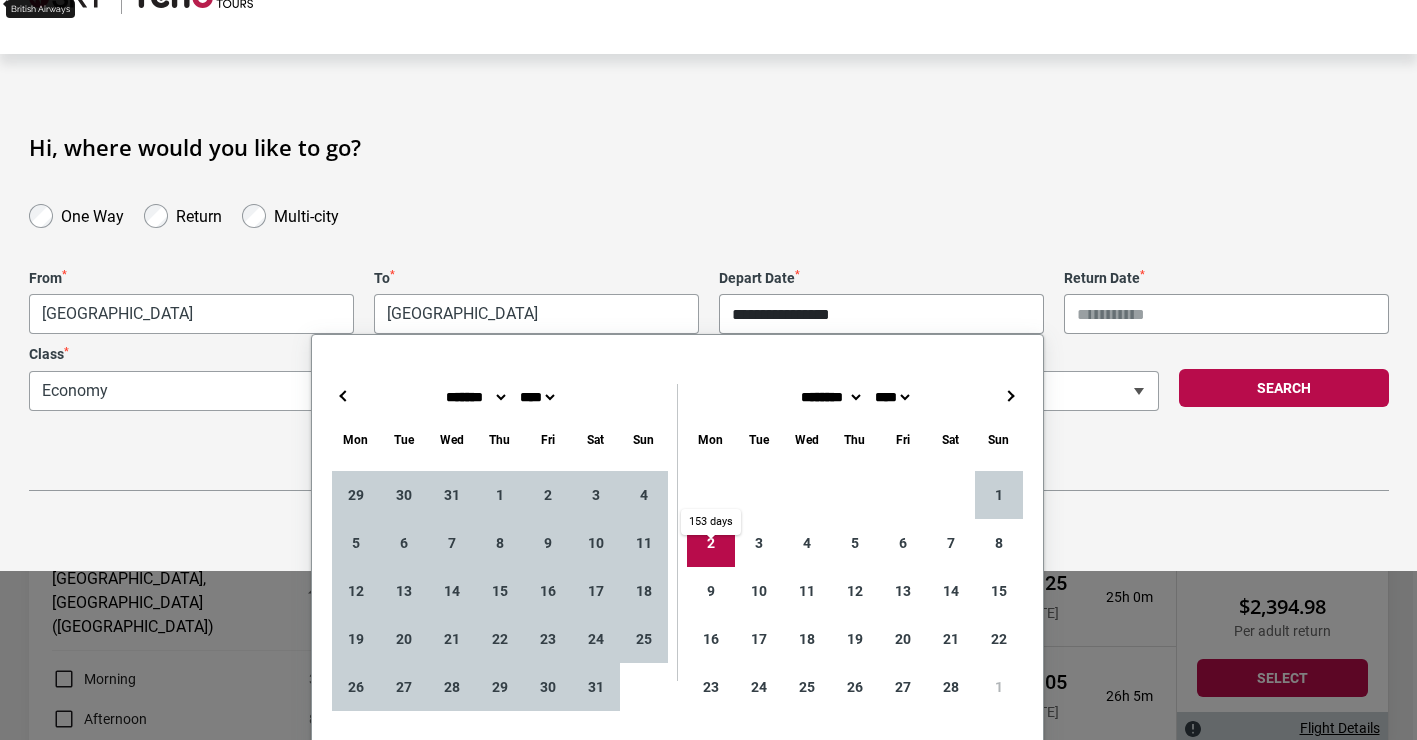 scroll, scrollTop: 67, scrollLeft: 0, axis: vertical 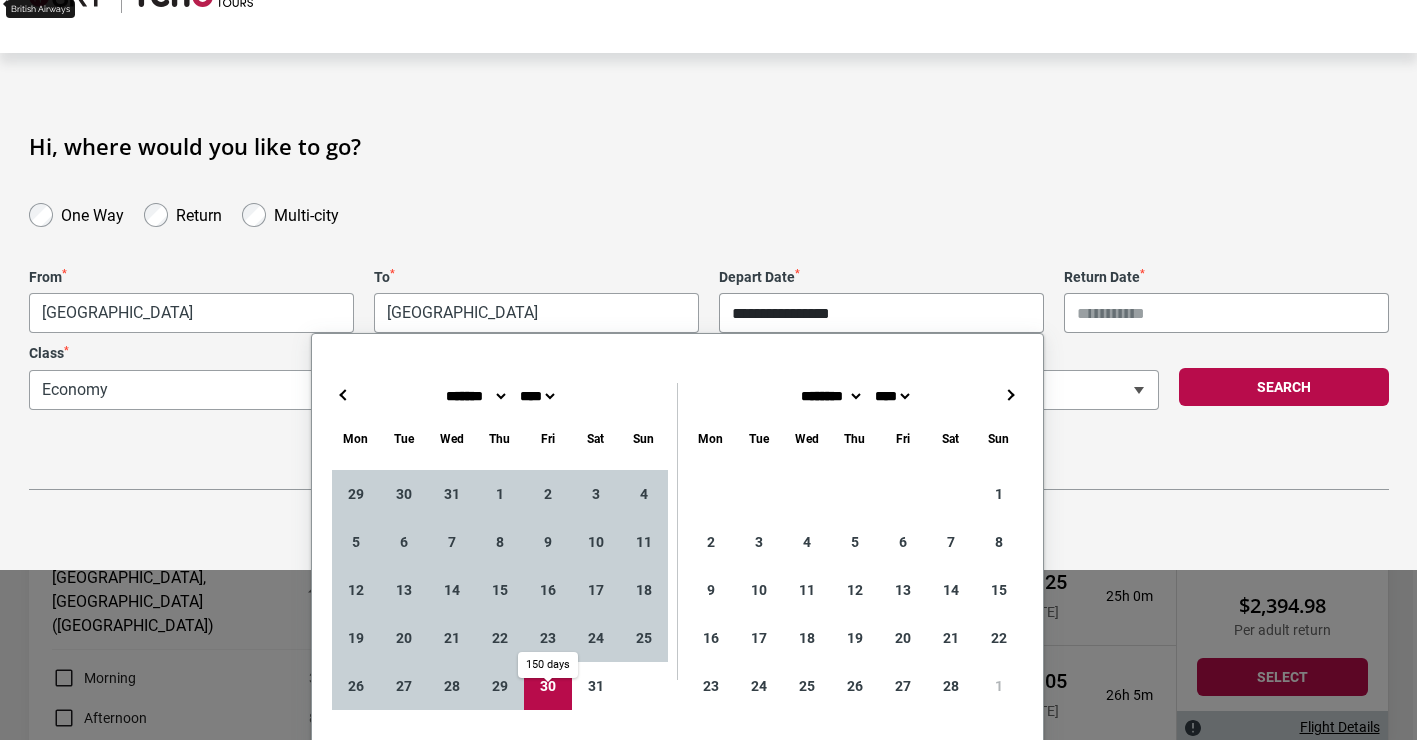 type on "**********" 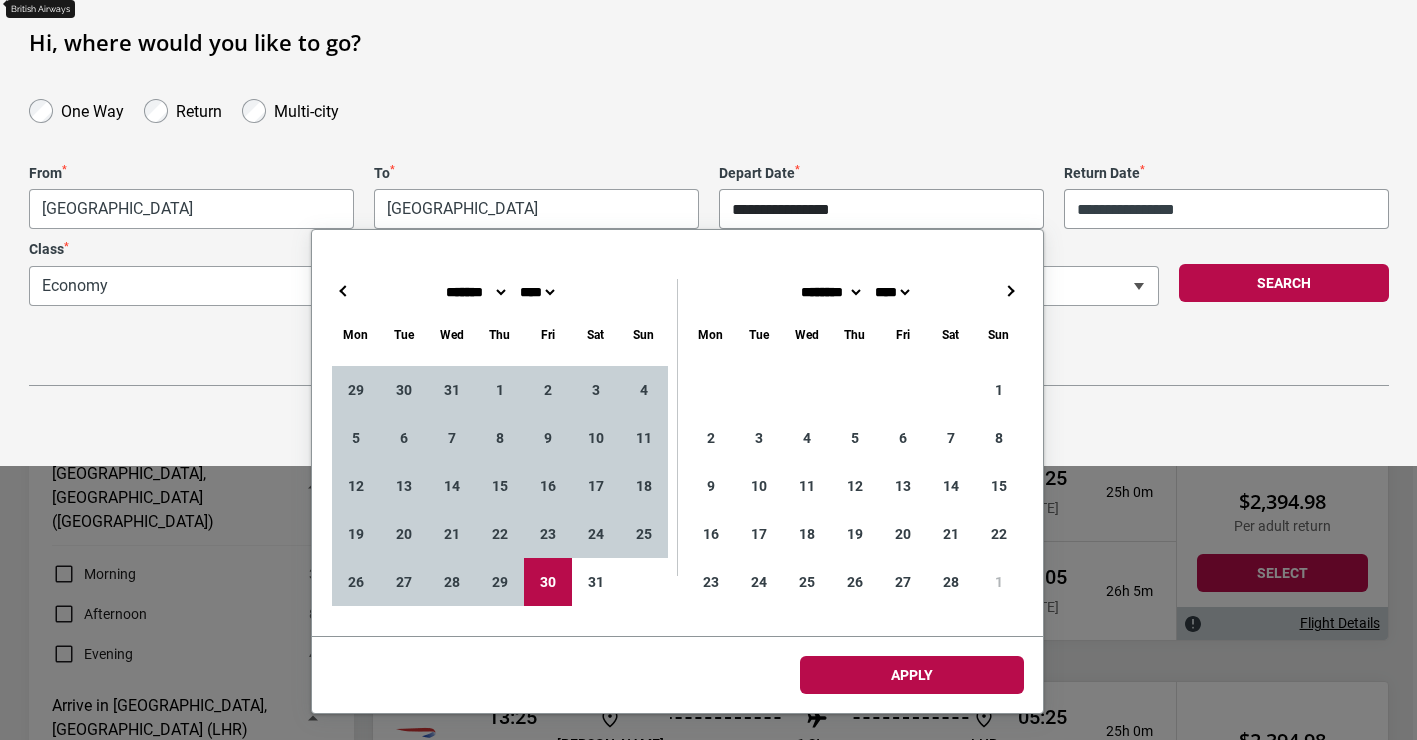 scroll, scrollTop: 172, scrollLeft: 0, axis: vertical 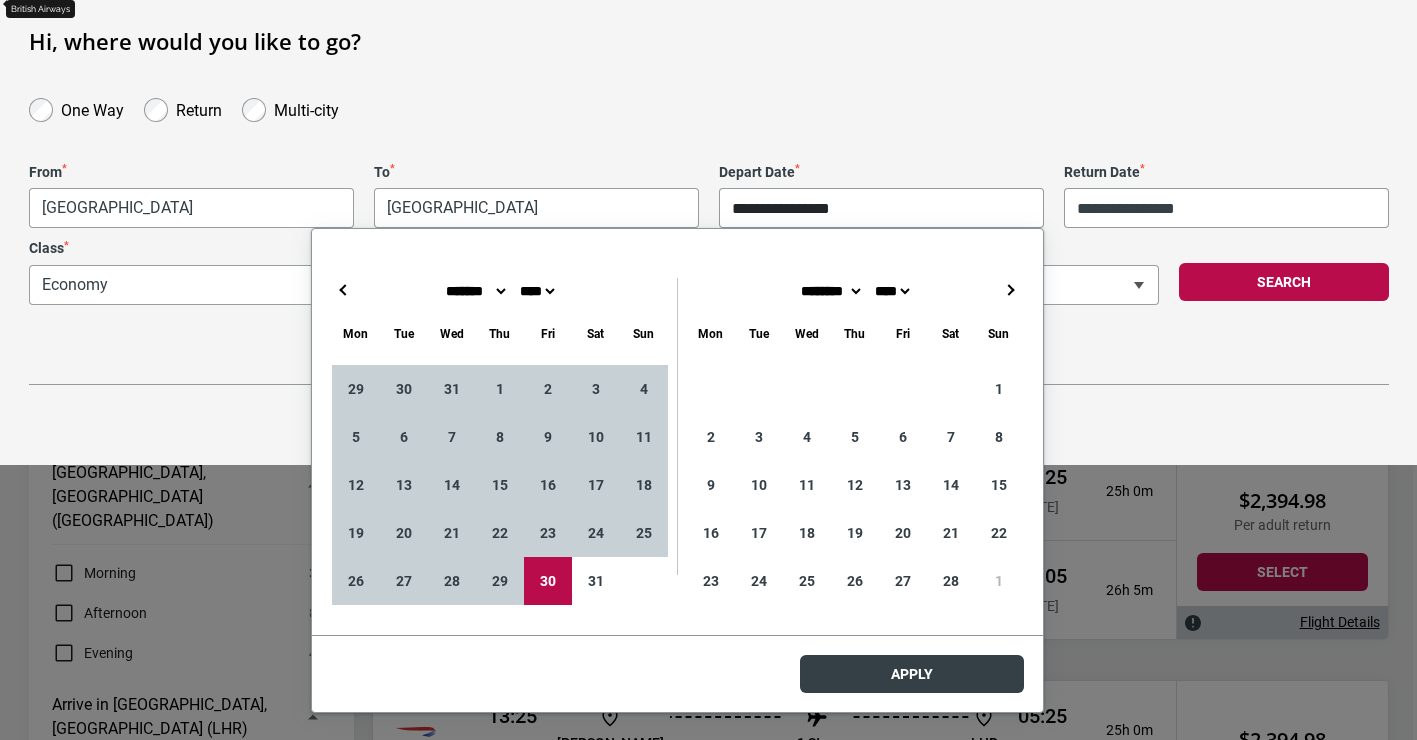 click on "**********" at bounding box center [708, 20091] 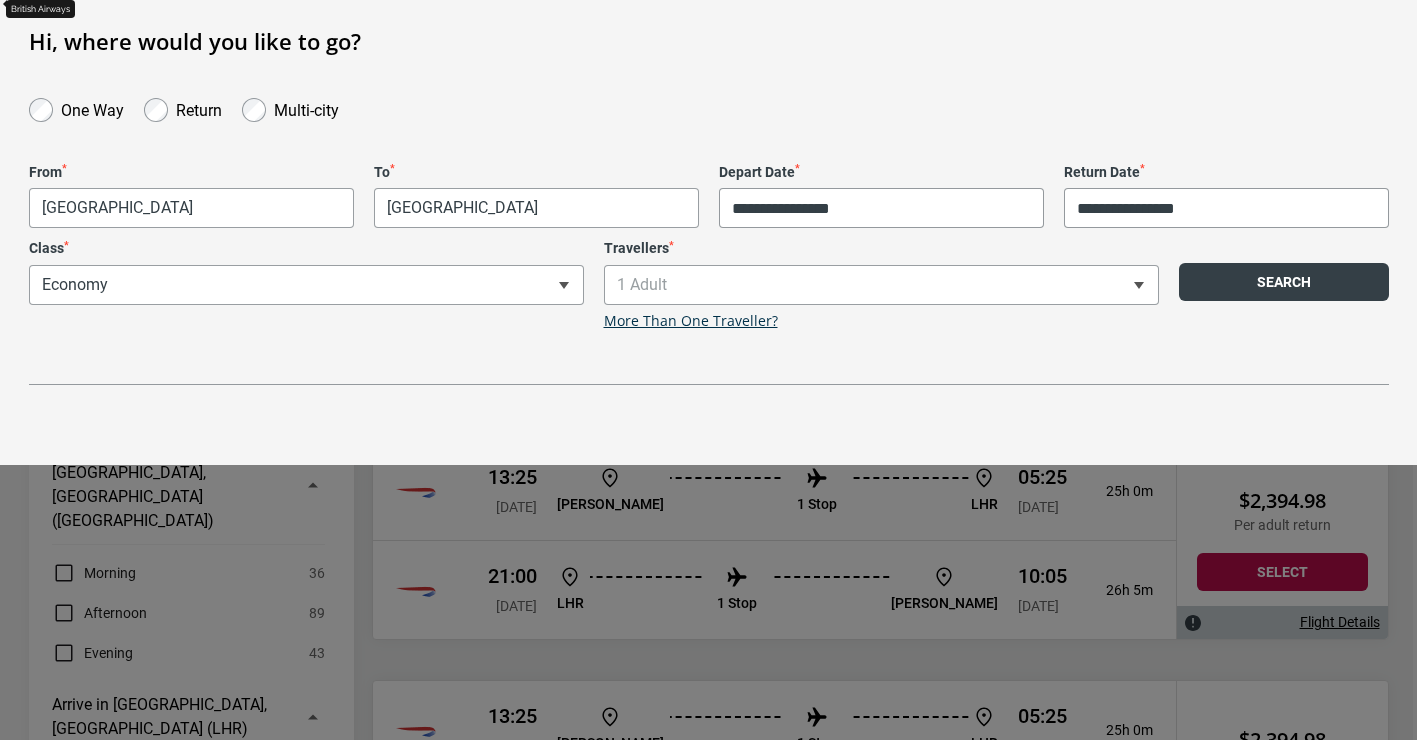 click on "Search" at bounding box center (1284, 282) 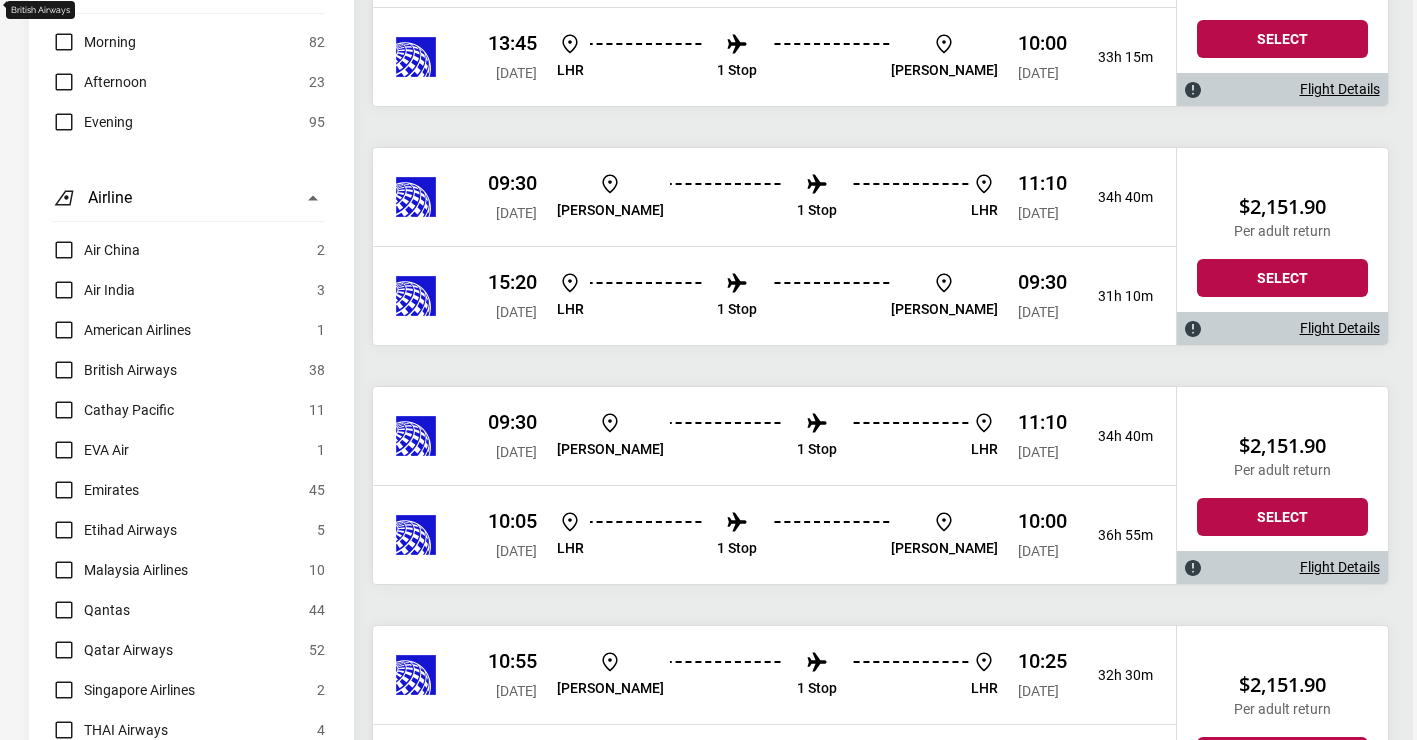 scroll, scrollTop: 1423, scrollLeft: 0, axis: vertical 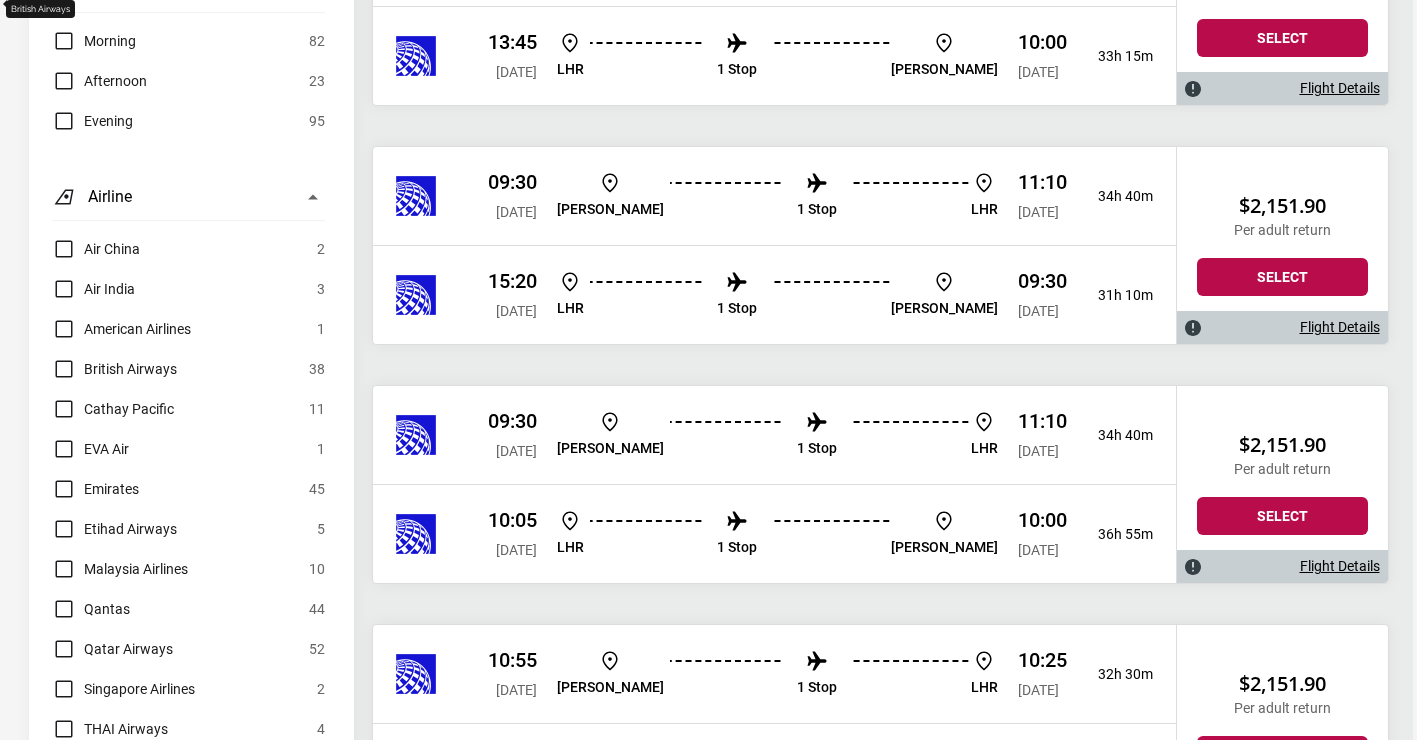 click on "Air China" at bounding box center (112, 249) 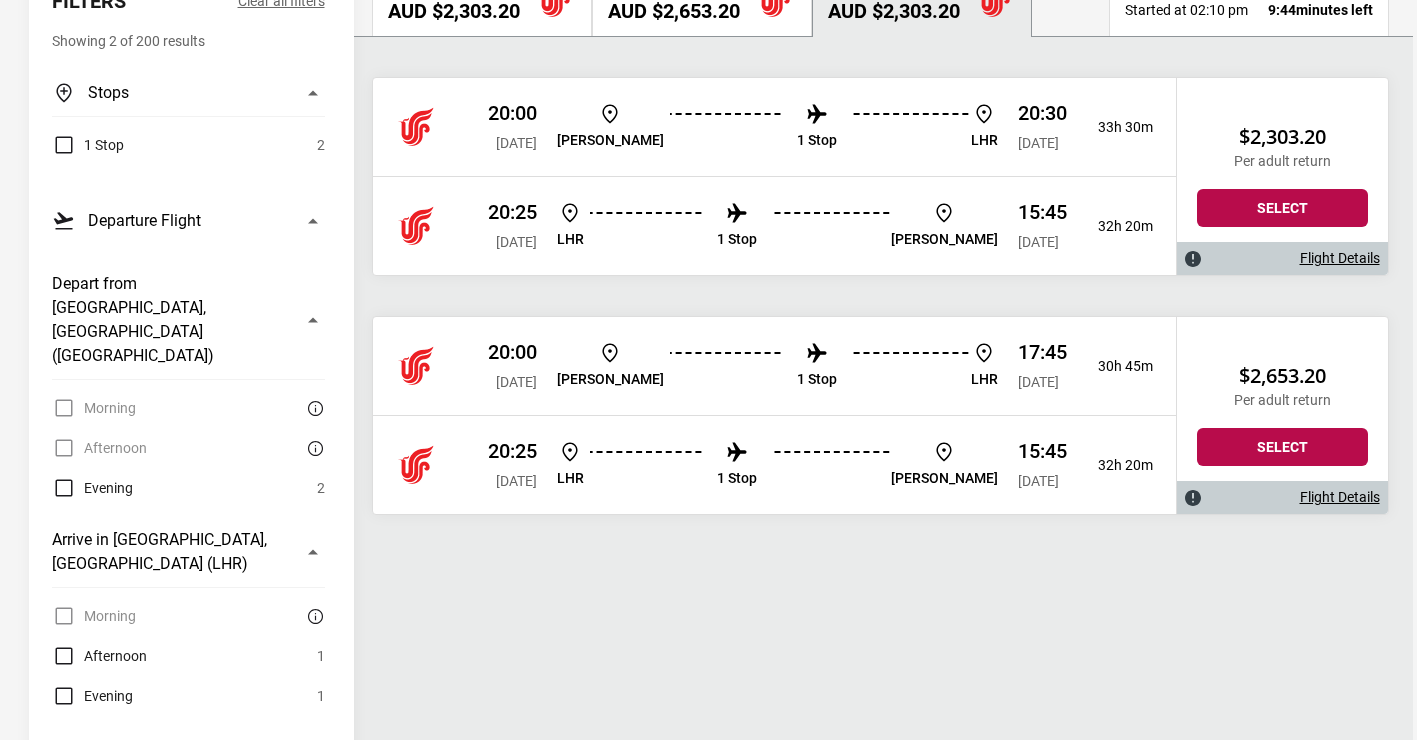 scroll, scrollTop: 275, scrollLeft: 0, axis: vertical 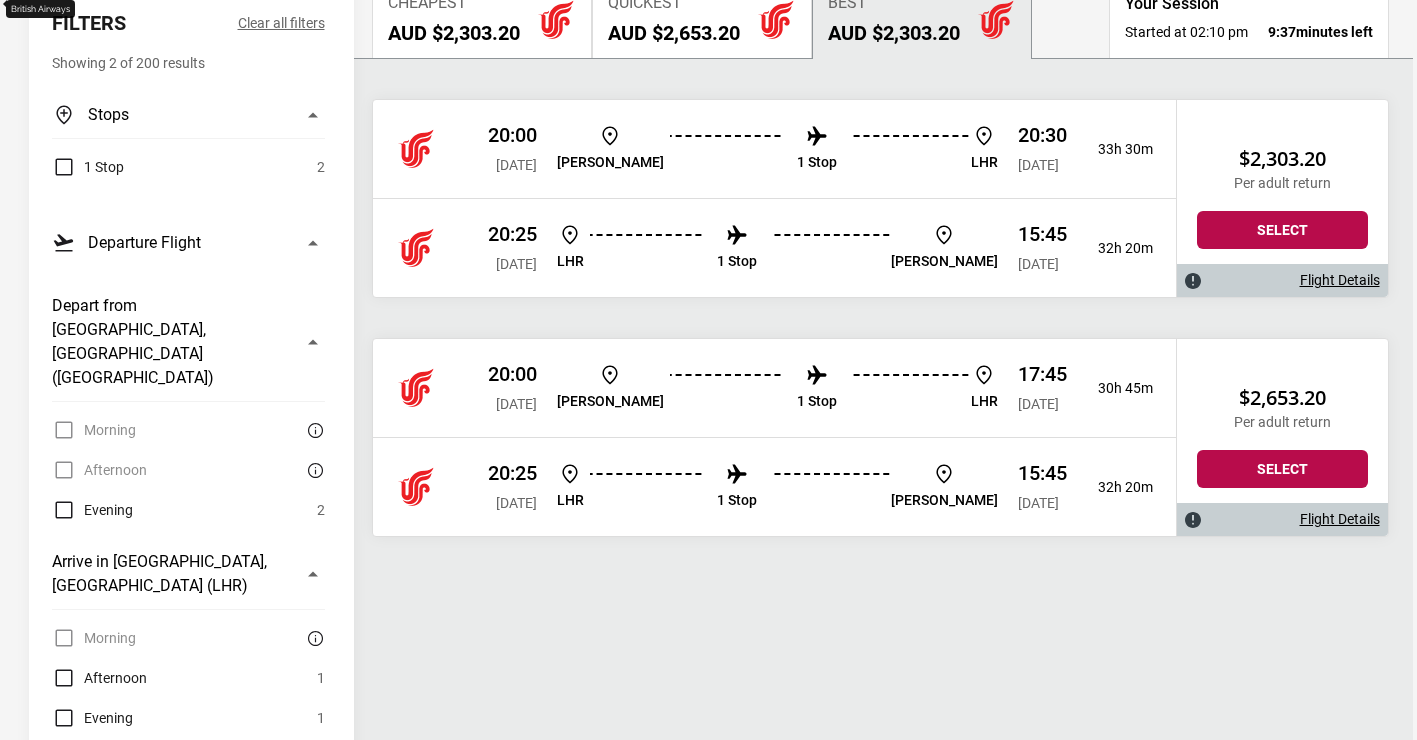 click at bounding box center (817, 375) 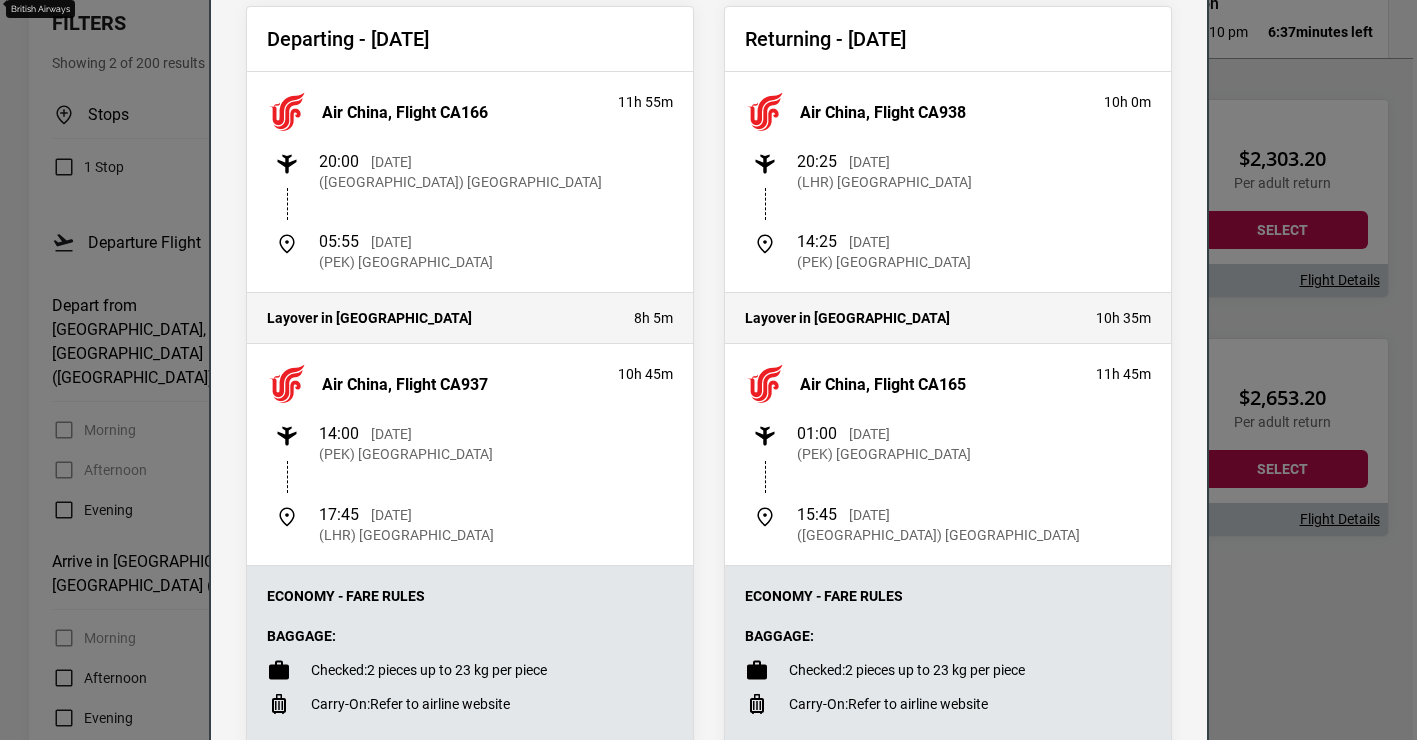 scroll, scrollTop: 0, scrollLeft: 0, axis: both 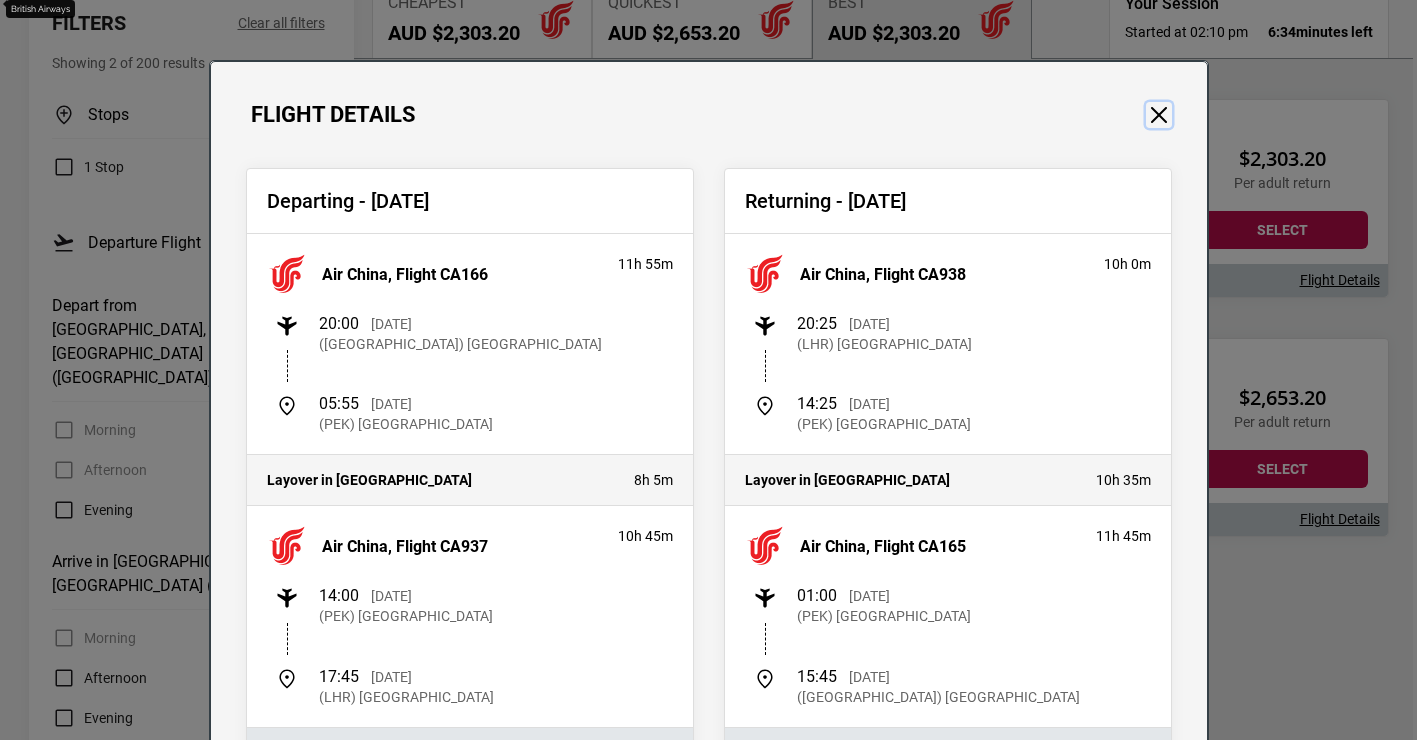 click at bounding box center [1159, 115] 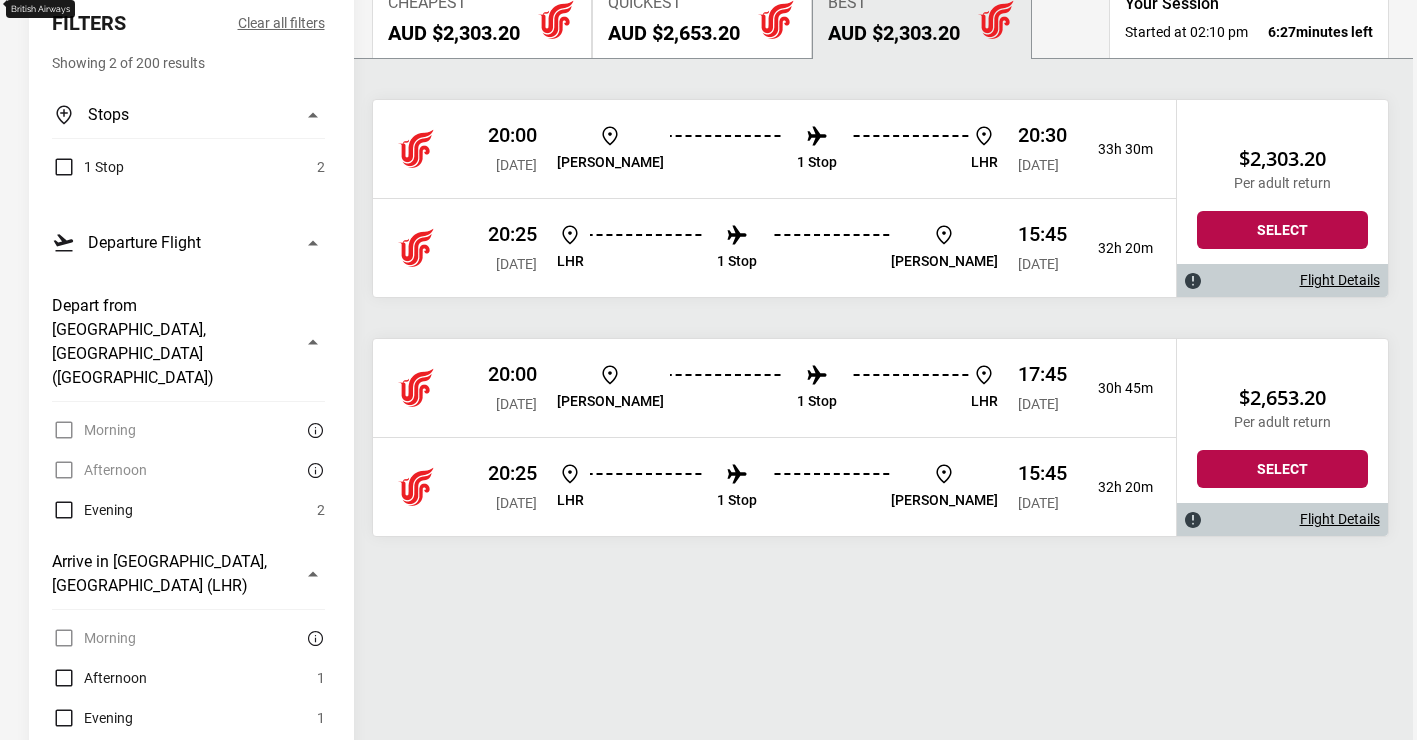 click on "1 Stop" at bounding box center (817, 149) 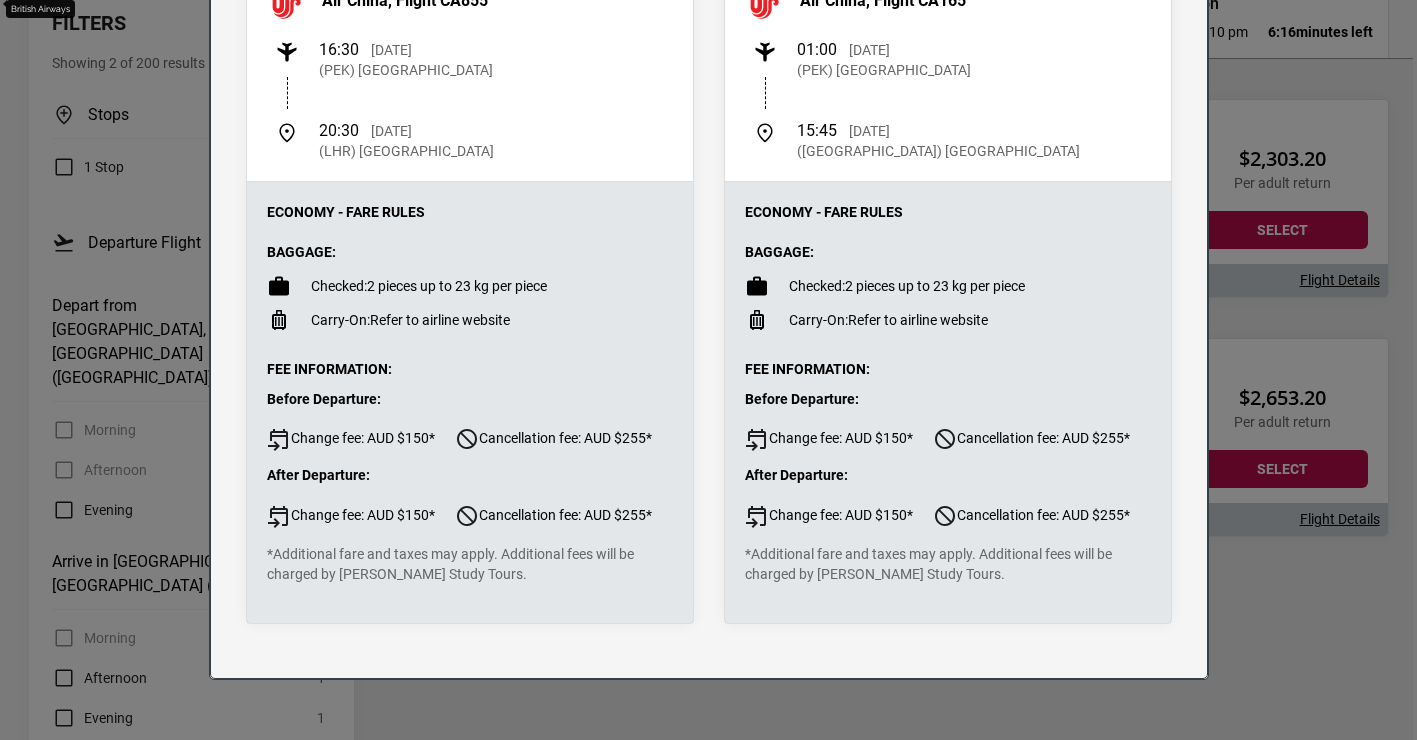 scroll, scrollTop: 0, scrollLeft: 0, axis: both 